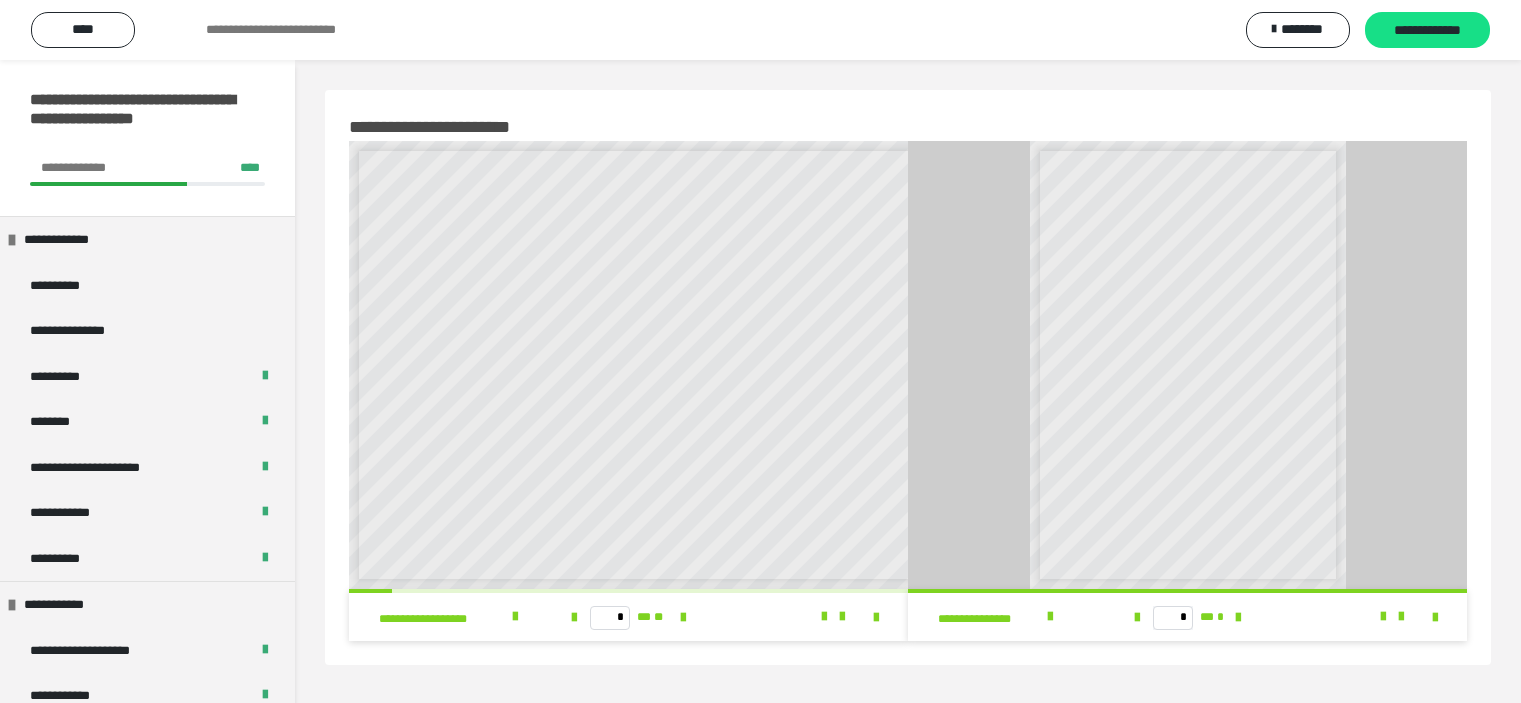 scroll, scrollTop: 60, scrollLeft: 0, axis: vertical 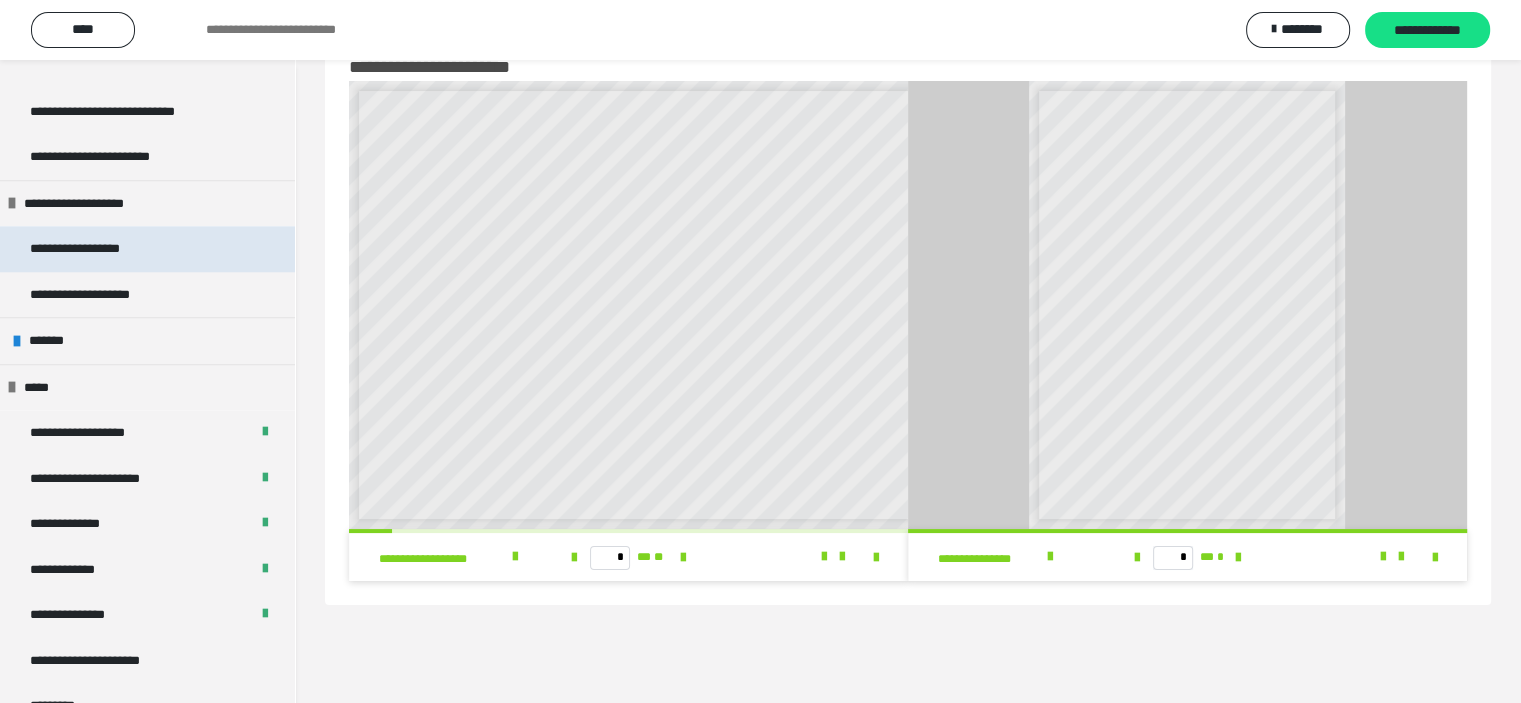 click on "**********" at bounding box center (98, 249) 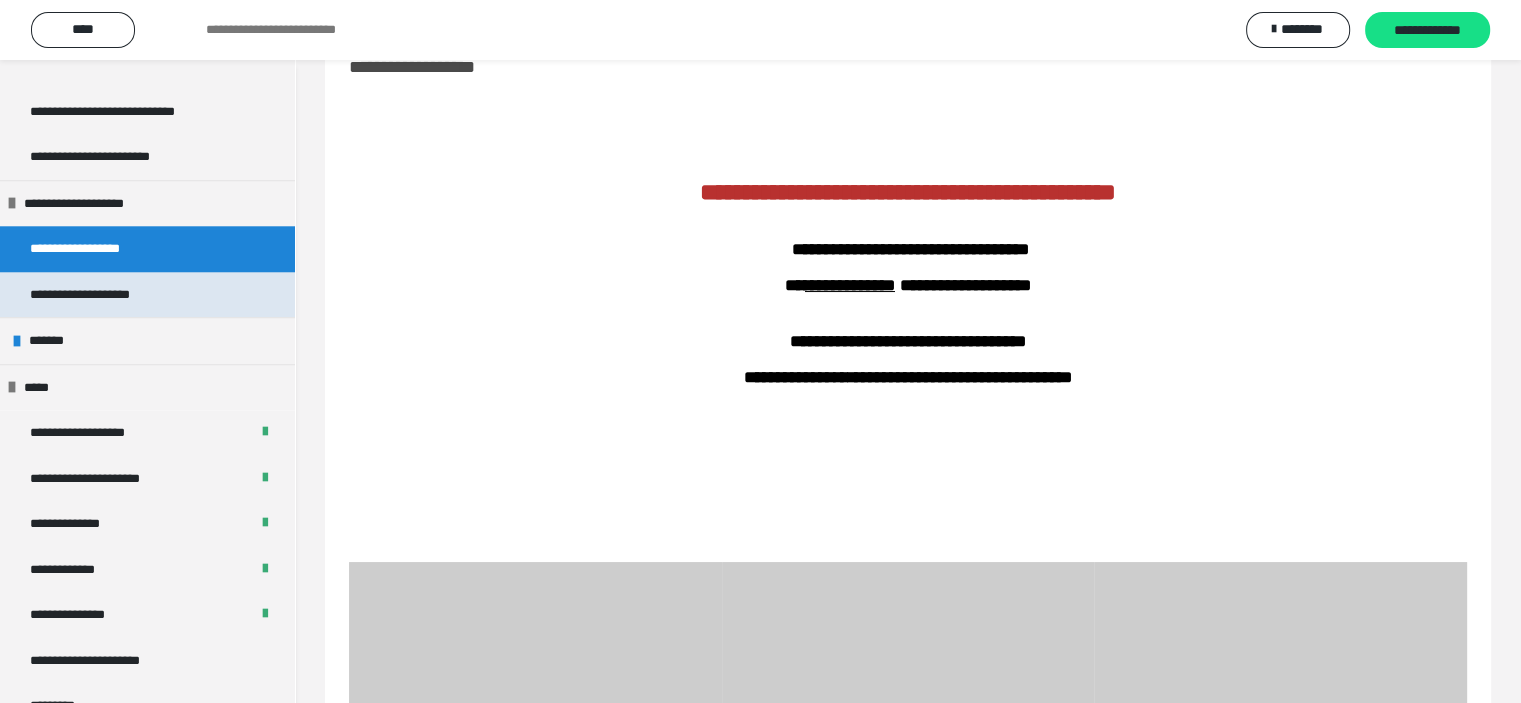 click on "**********" at bounding box center (147, 295) 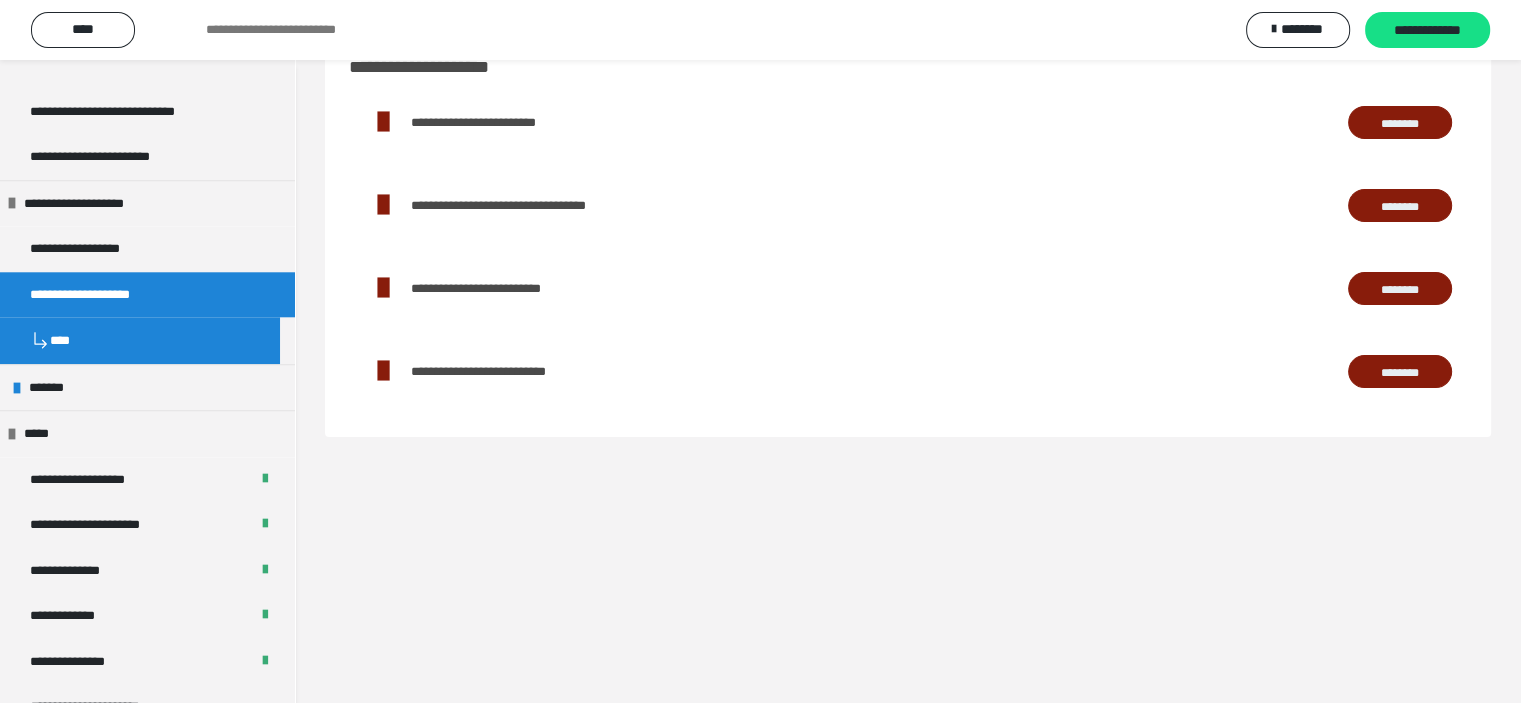 scroll, scrollTop: 0, scrollLeft: 0, axis: both 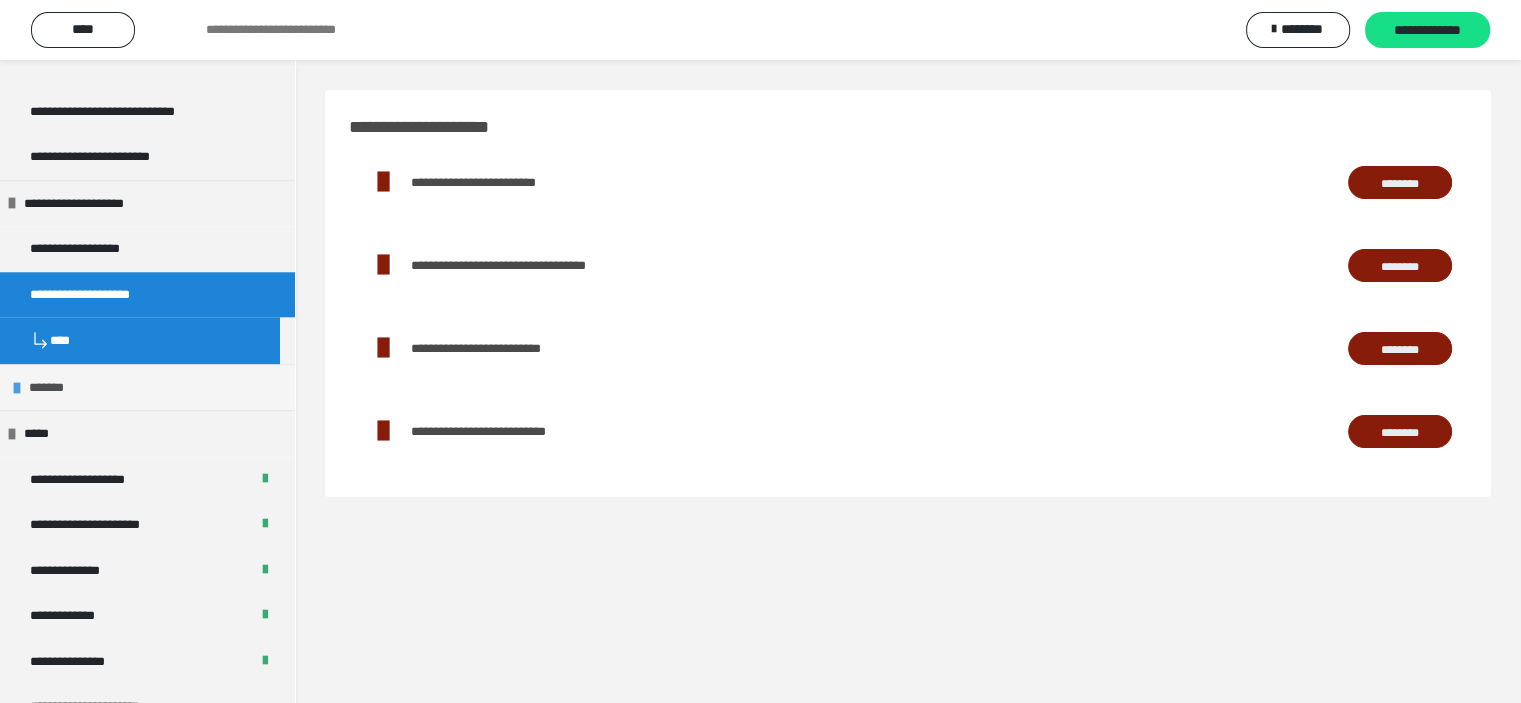 click on "*******" at bounding box center [53, 388] 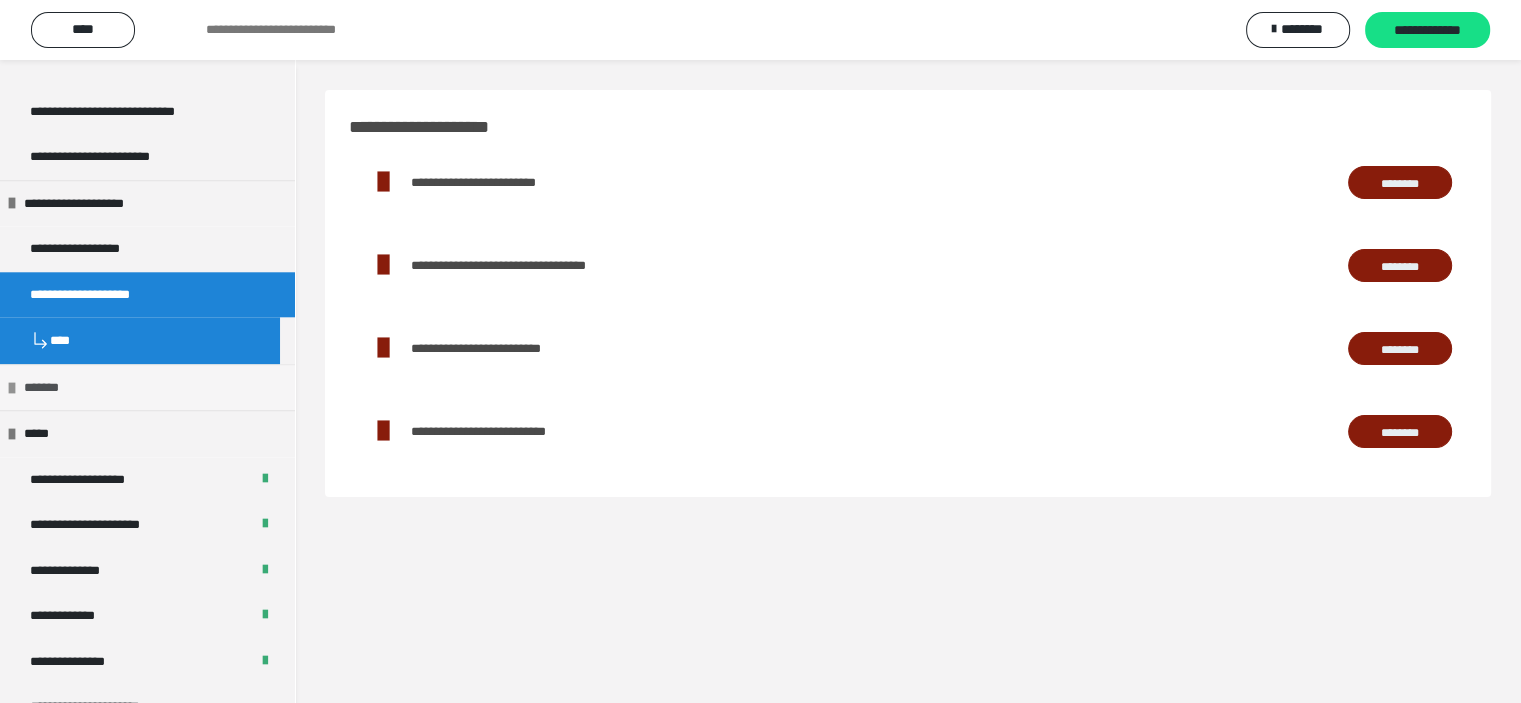 click on "*******" at bounding box center [48, 388] 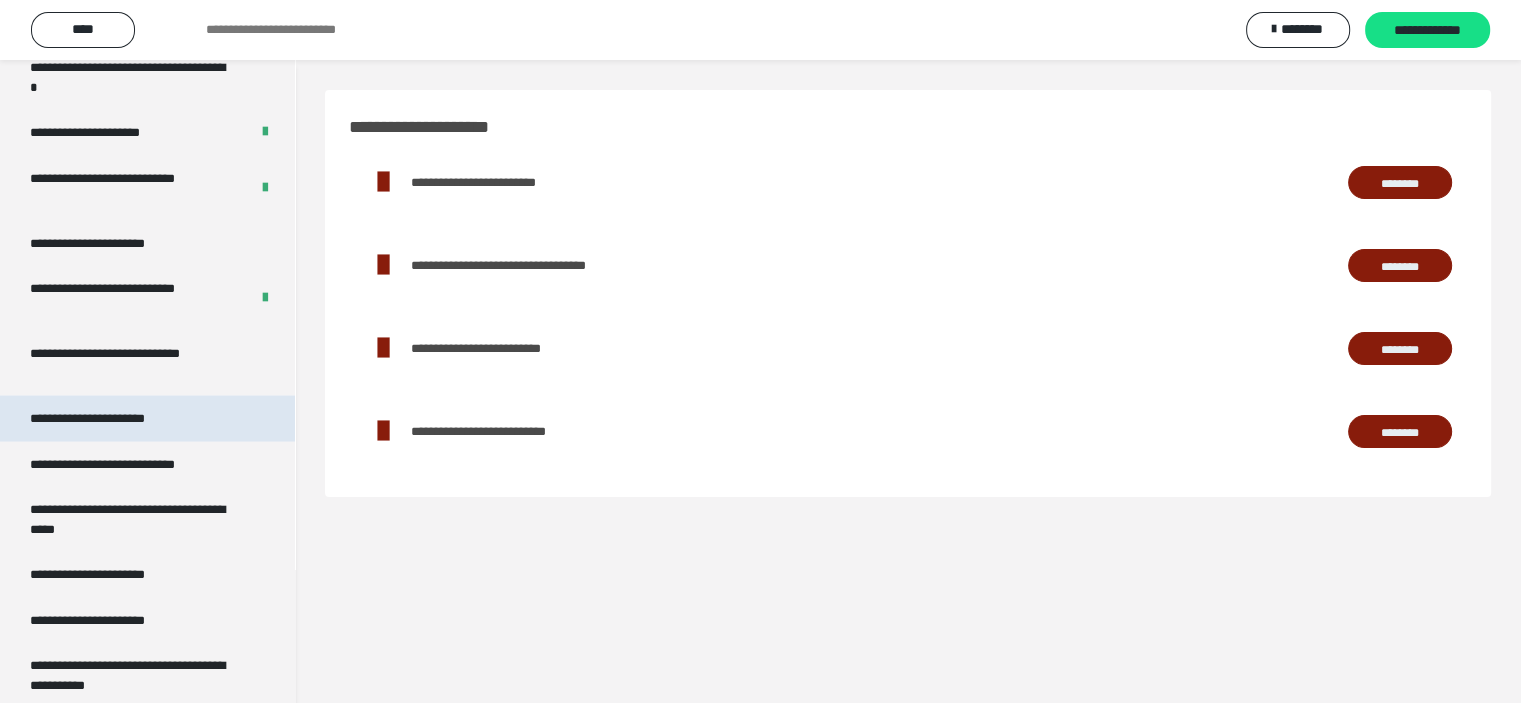 scroll, scrollTop: 3864, scrollLeft: 0, axis: vertical 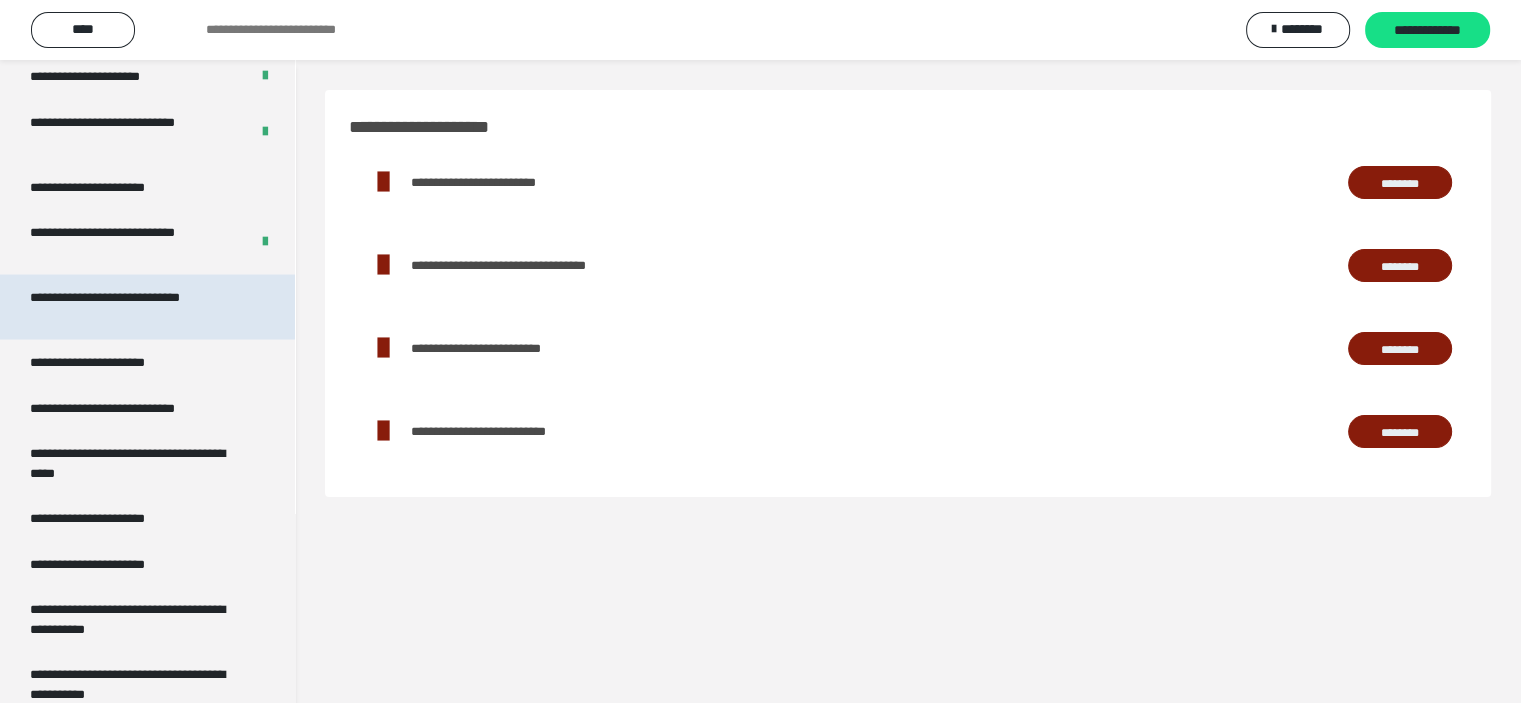 click on "**********" at bounding box center (132, 307) 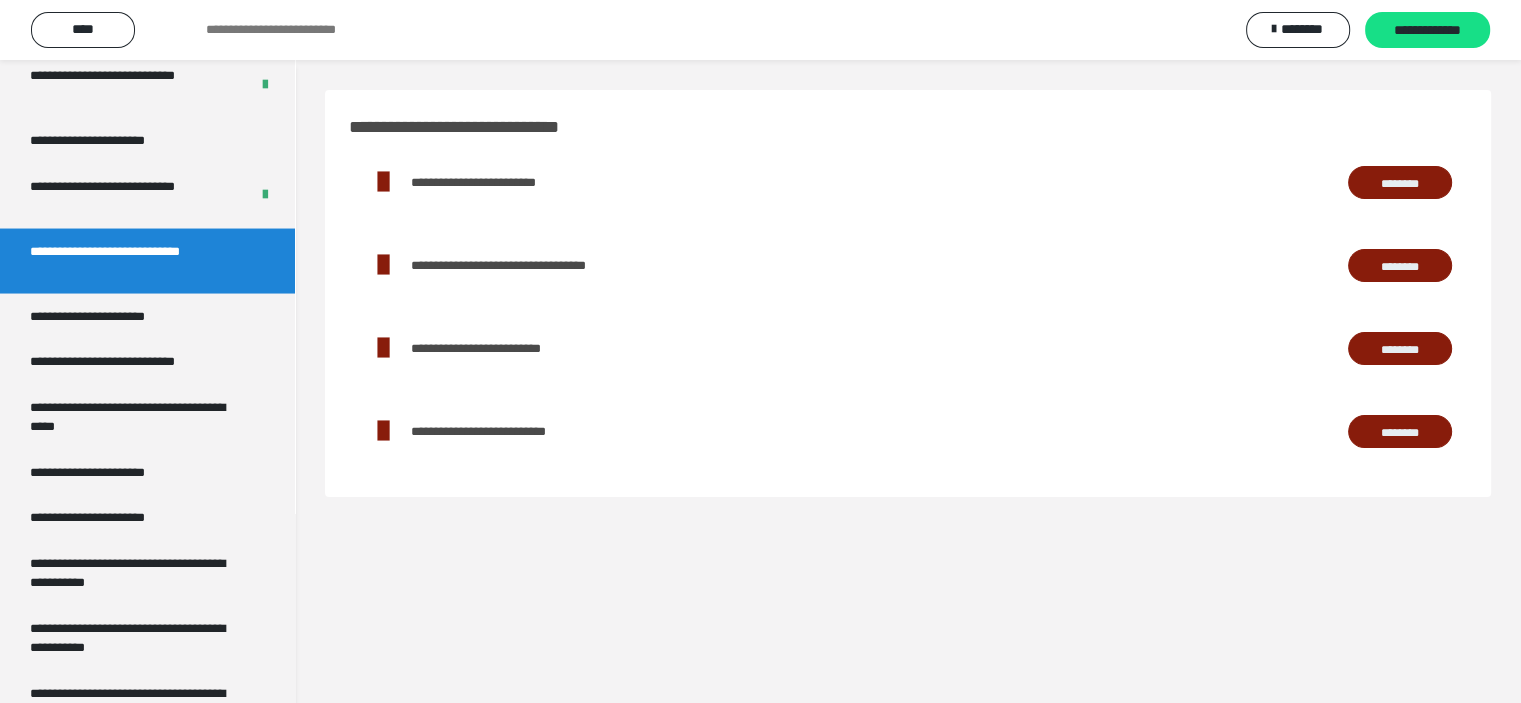 scroll, scrollTop: 3818, scrollLeft: 0, axis: vertical 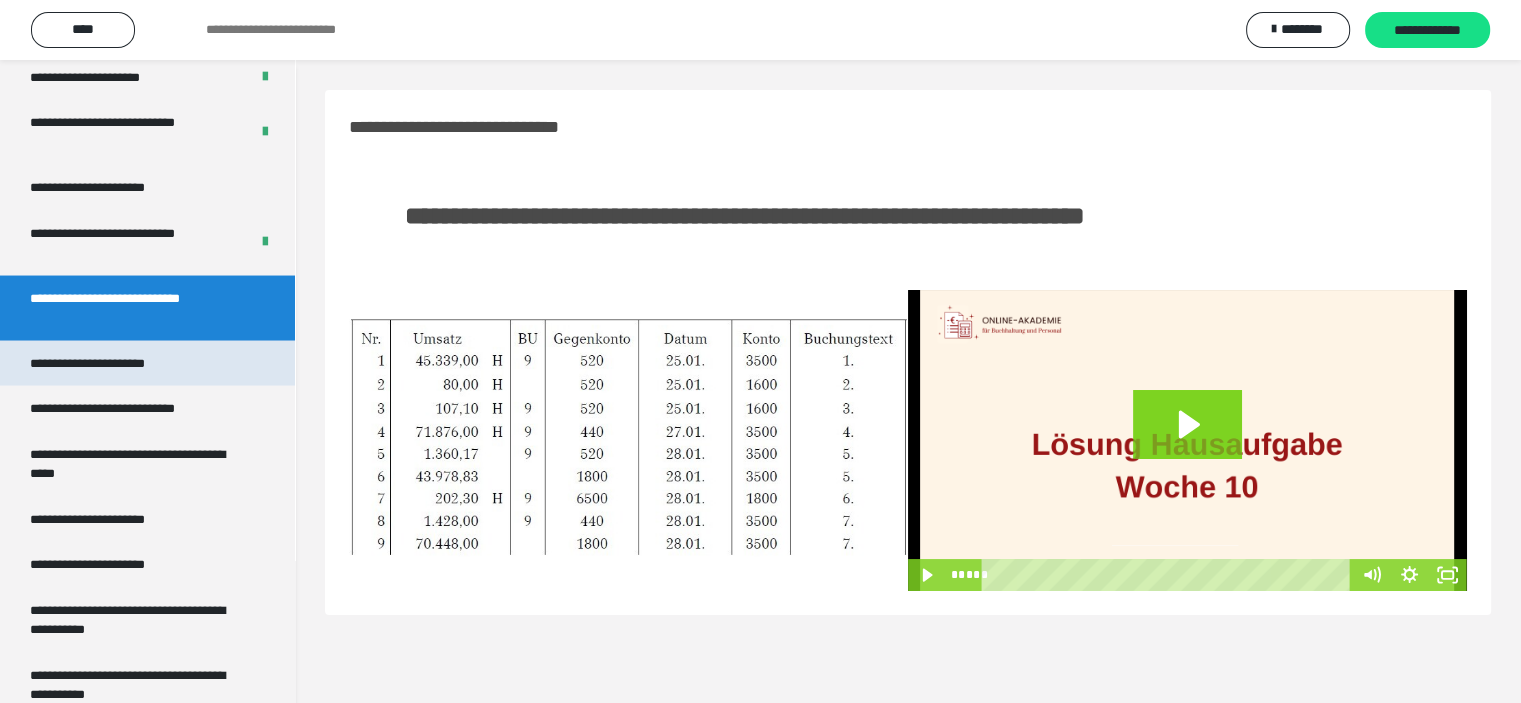 click on "**********" at bounding box center (109, 363) 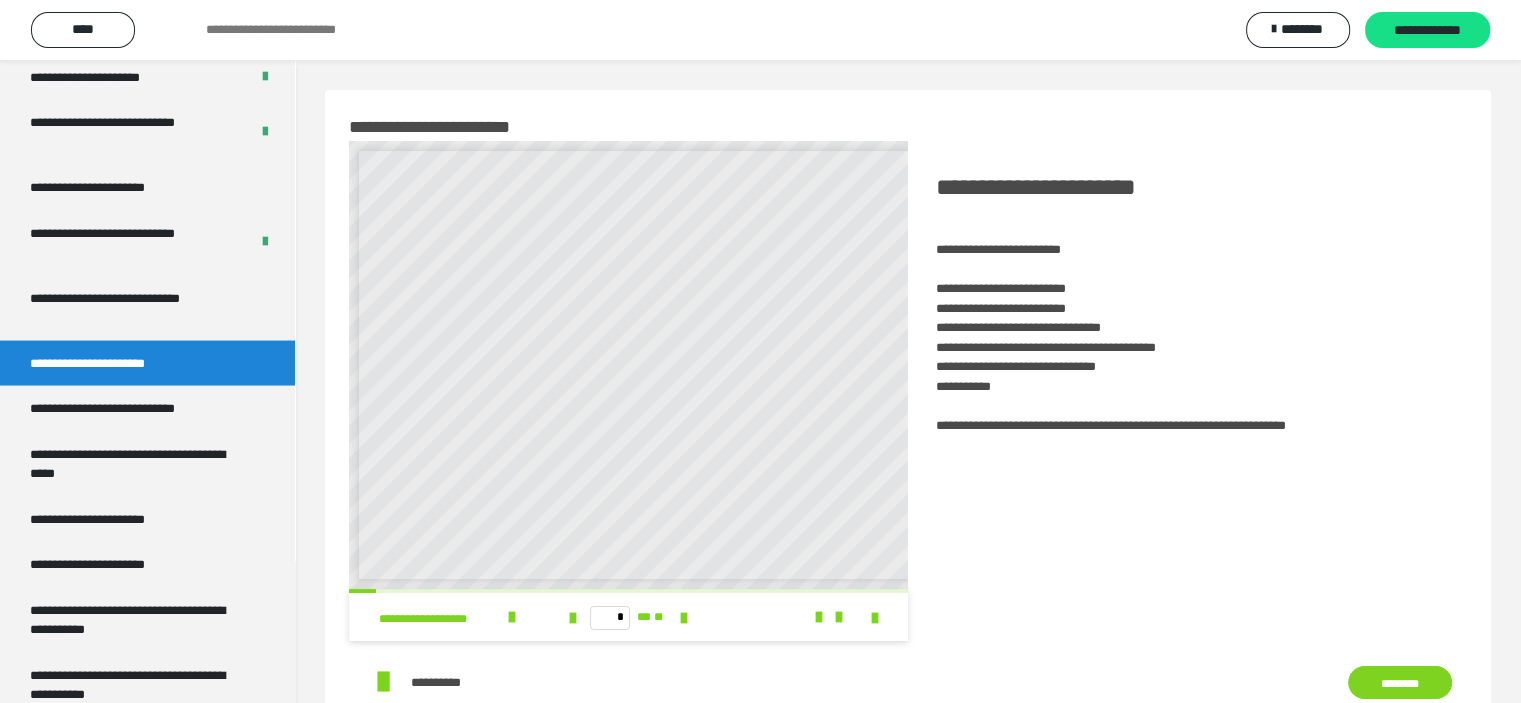 scroll, scrollTop: 8, scrollLeft: 0, axis: vertical 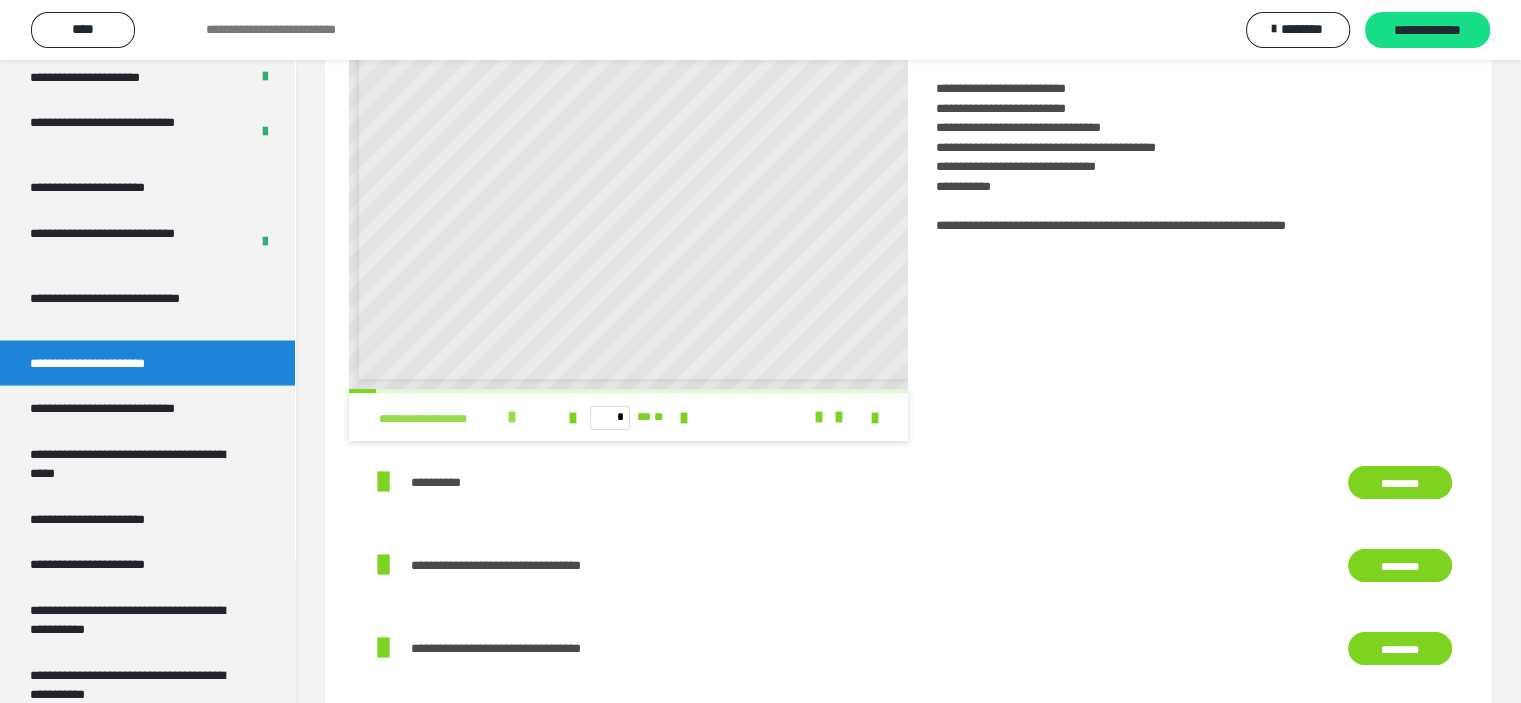 click on "**********" at bounding box center (459, 417) 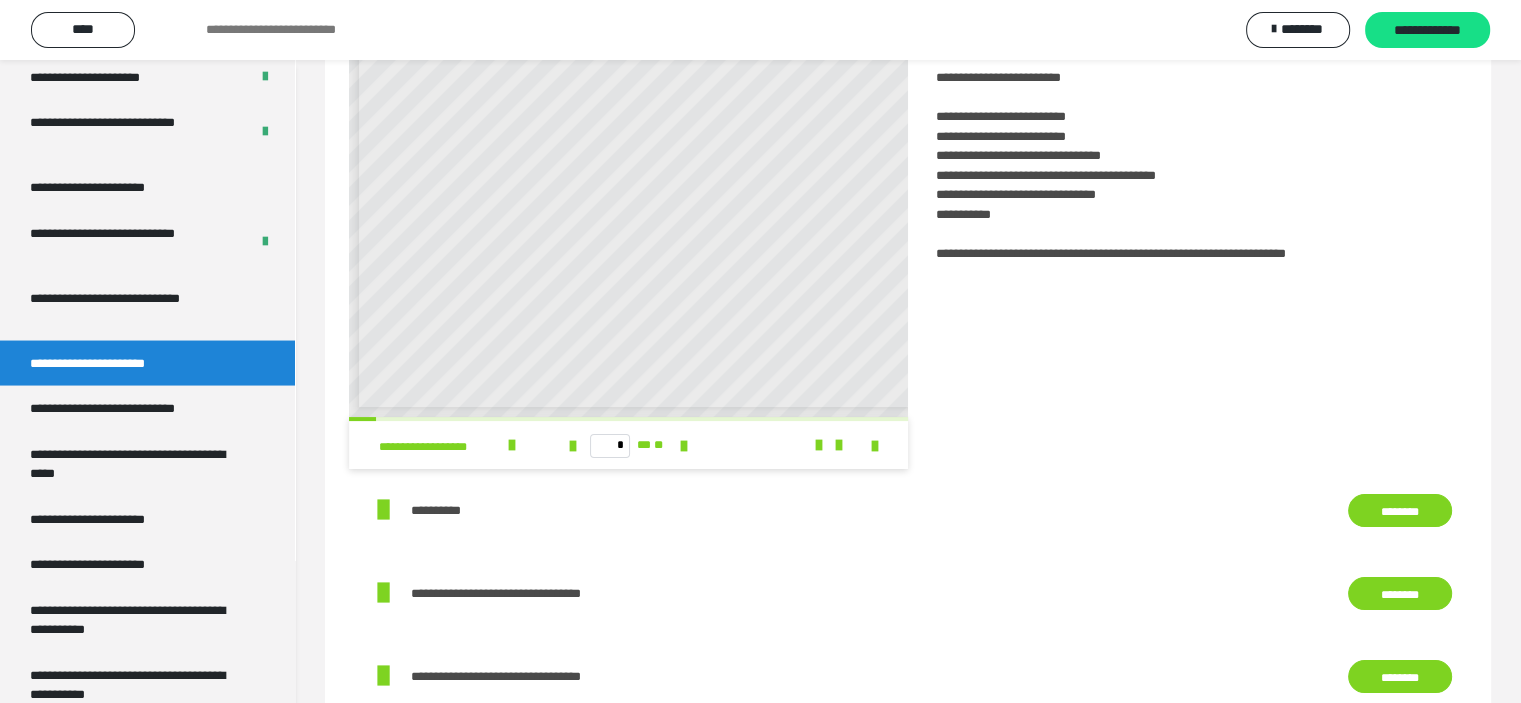 scroll, scrollTop: 200, scrollLeft: 0, axis: vertical 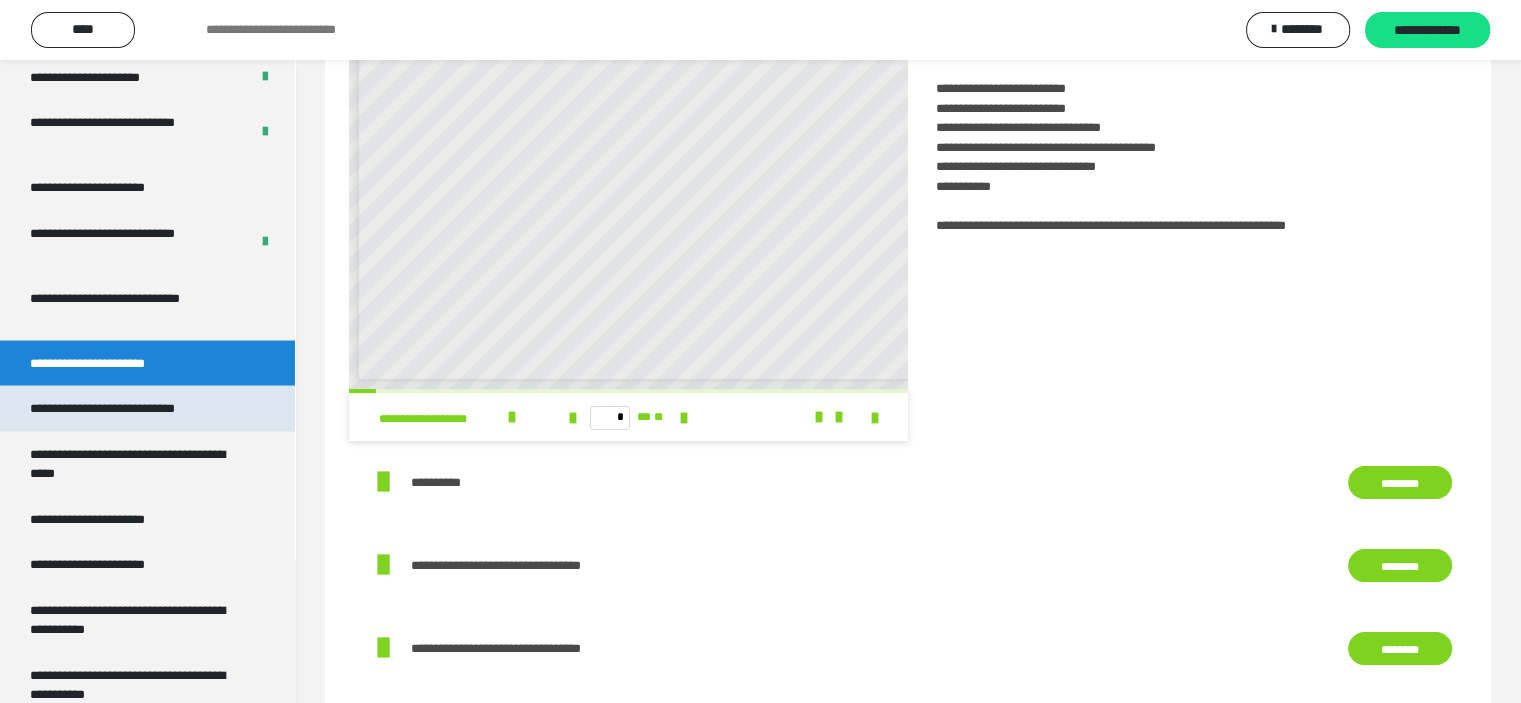 click on "**********" at bounding box center [129, 408] 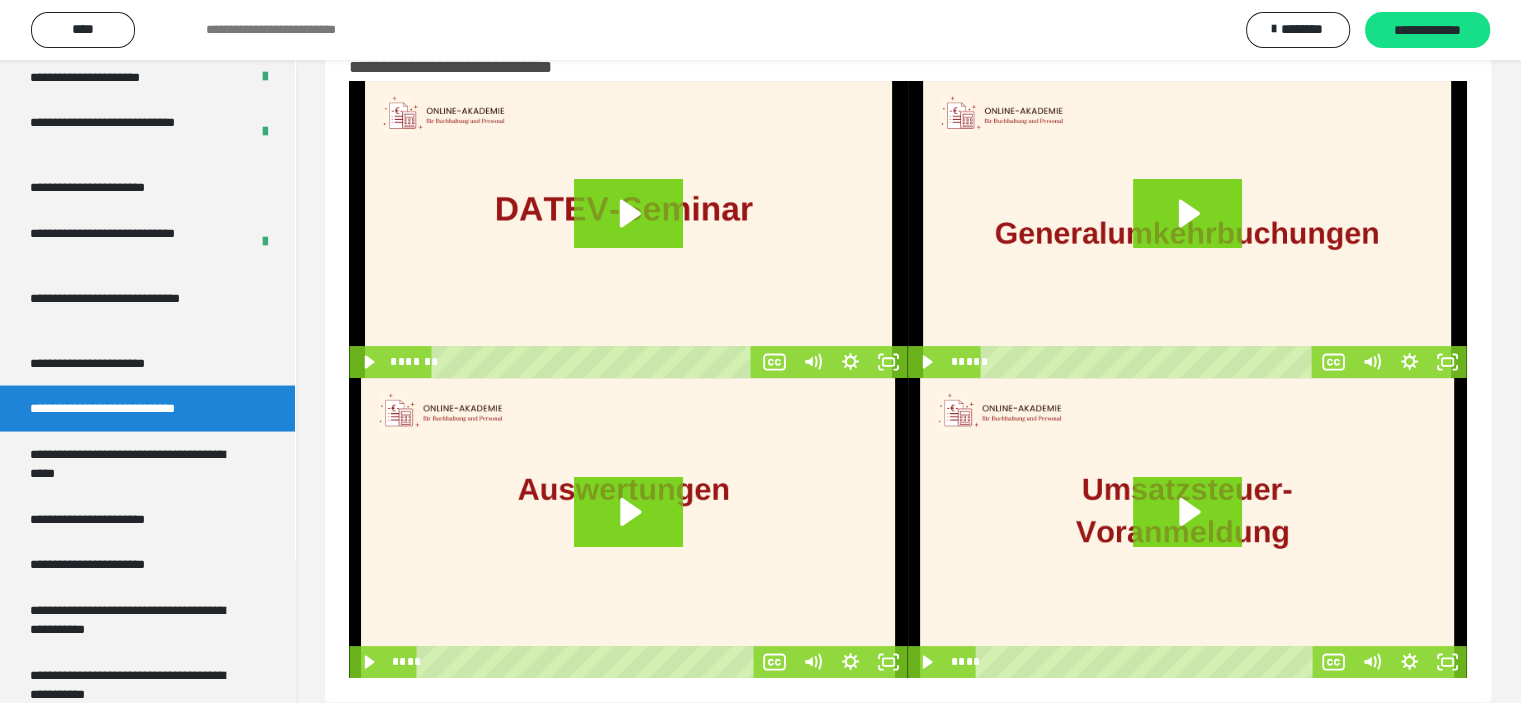 scroll, scrollTop: 0, scrollLeft: 0, axis: both 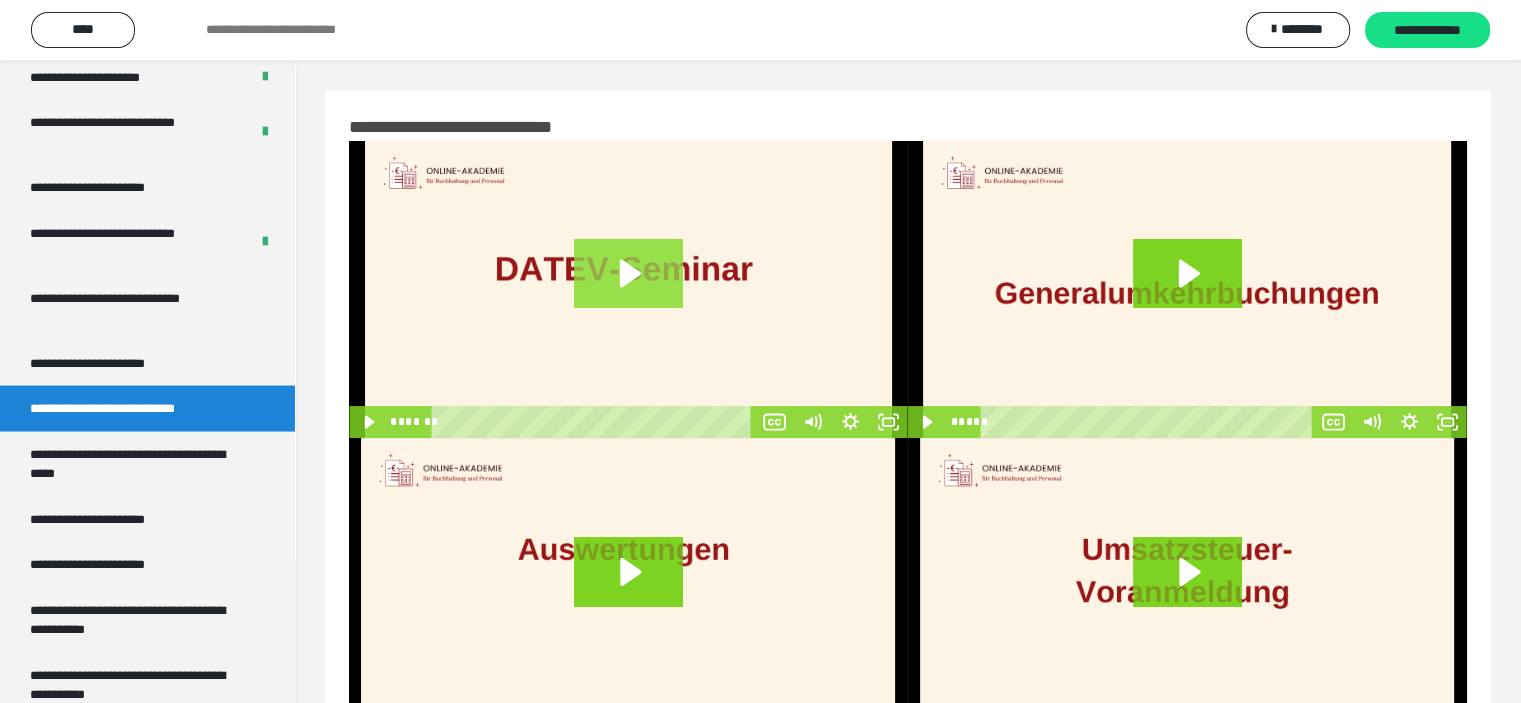 click 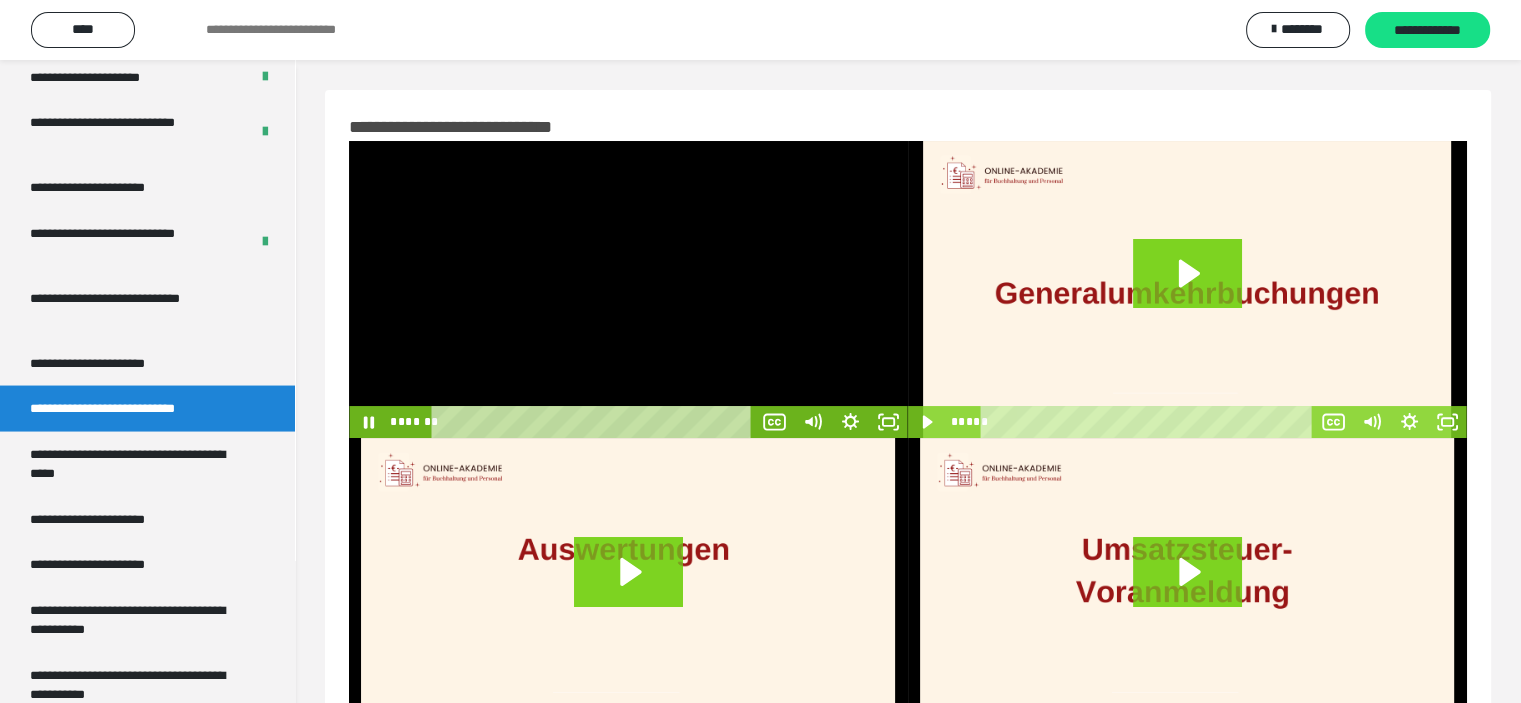 type 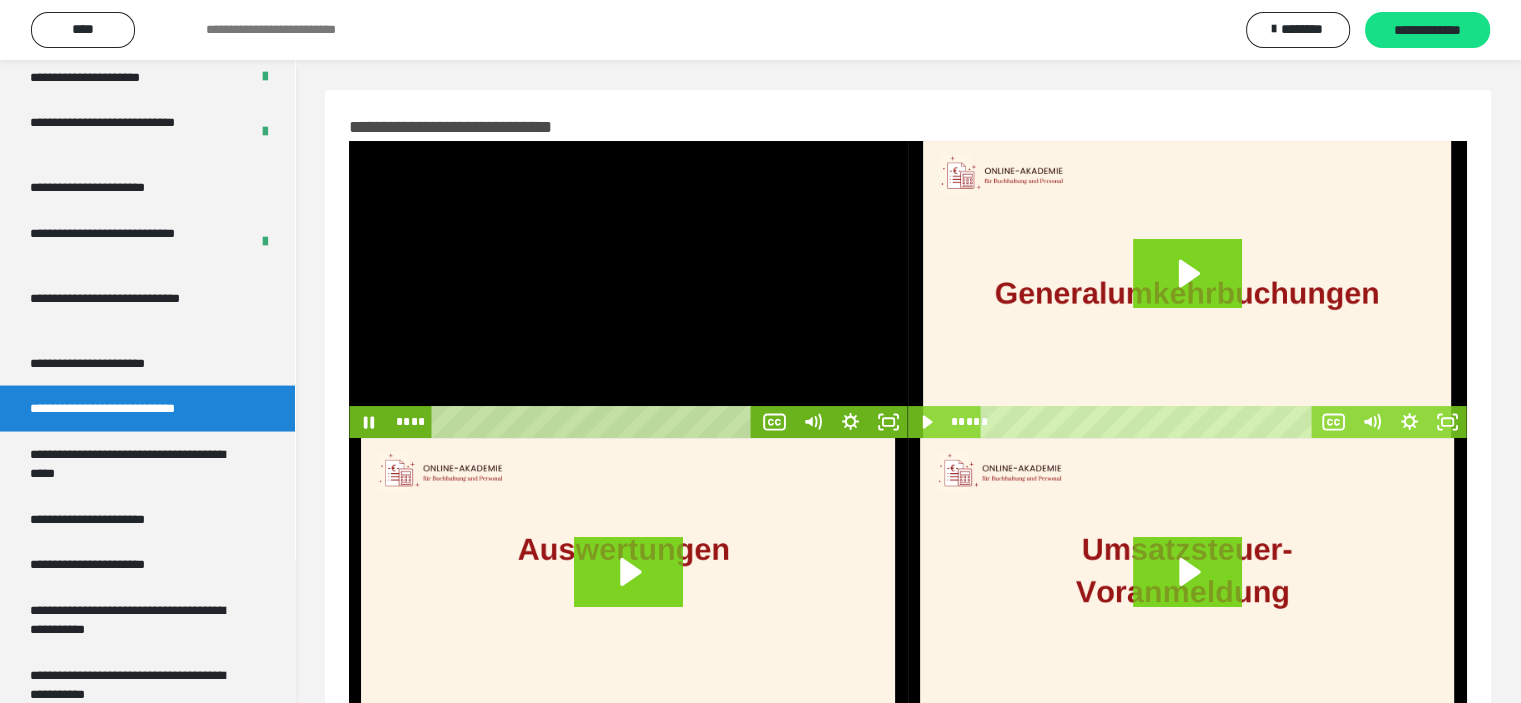 click on "**********" at bounding box center (628, 289) 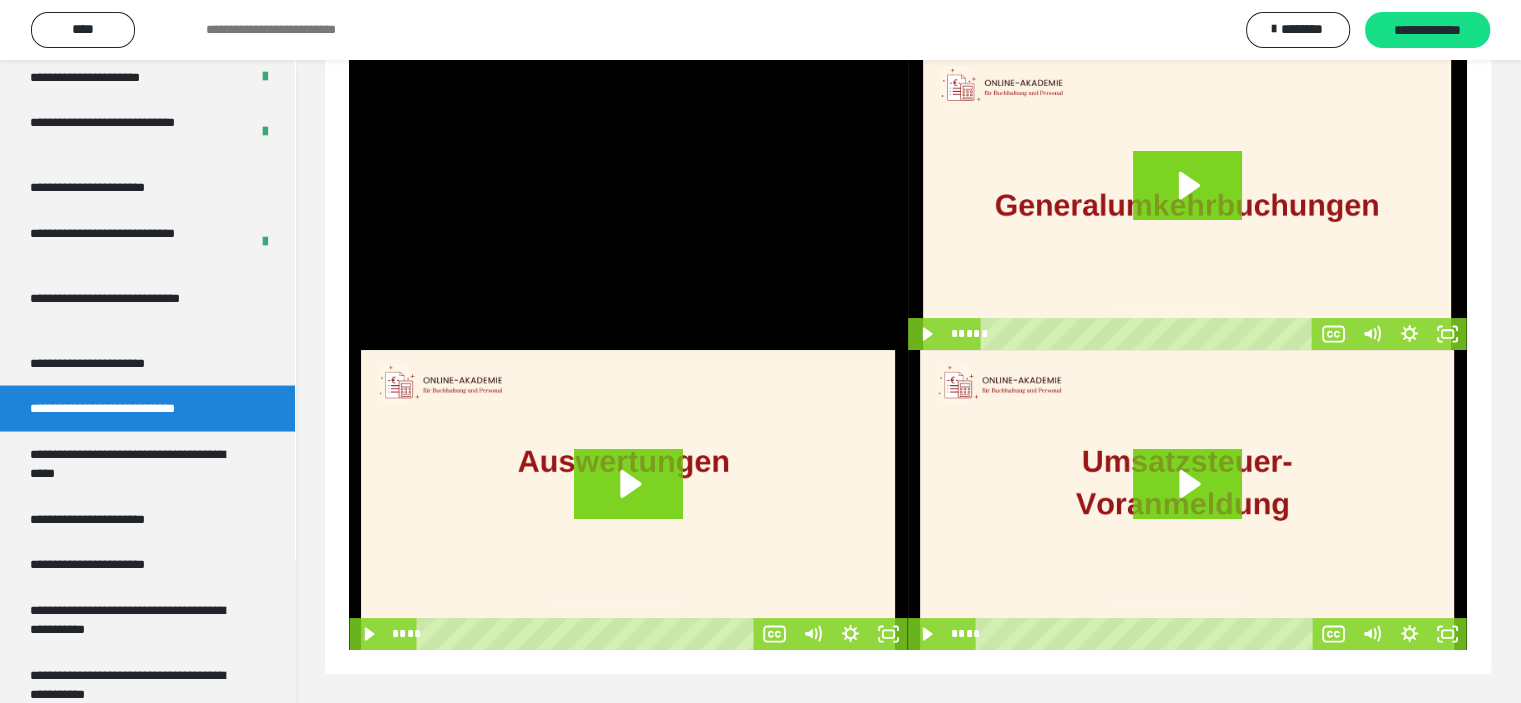 scroll, scrollTop: 0, scrollLeft: 0, axis: both 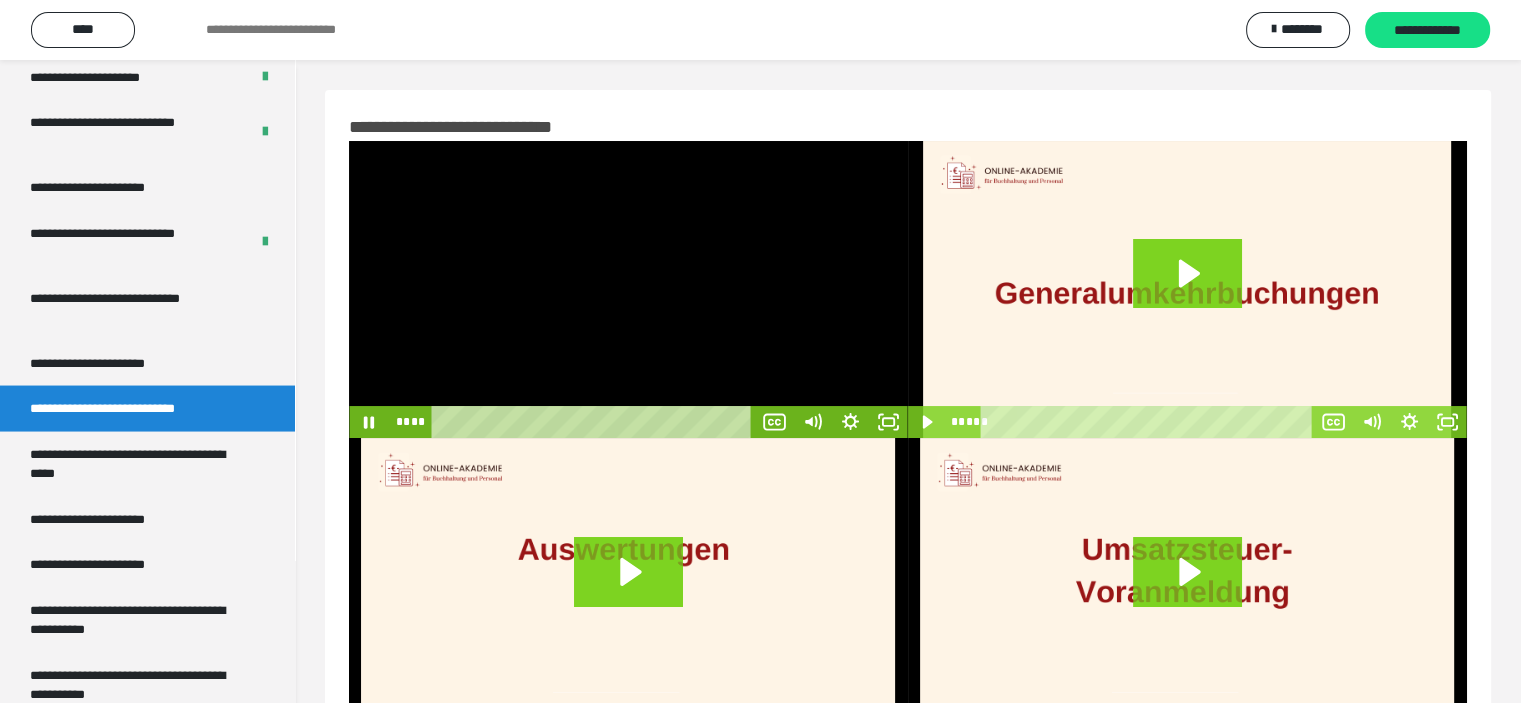 click at bounding box center (628, 289) 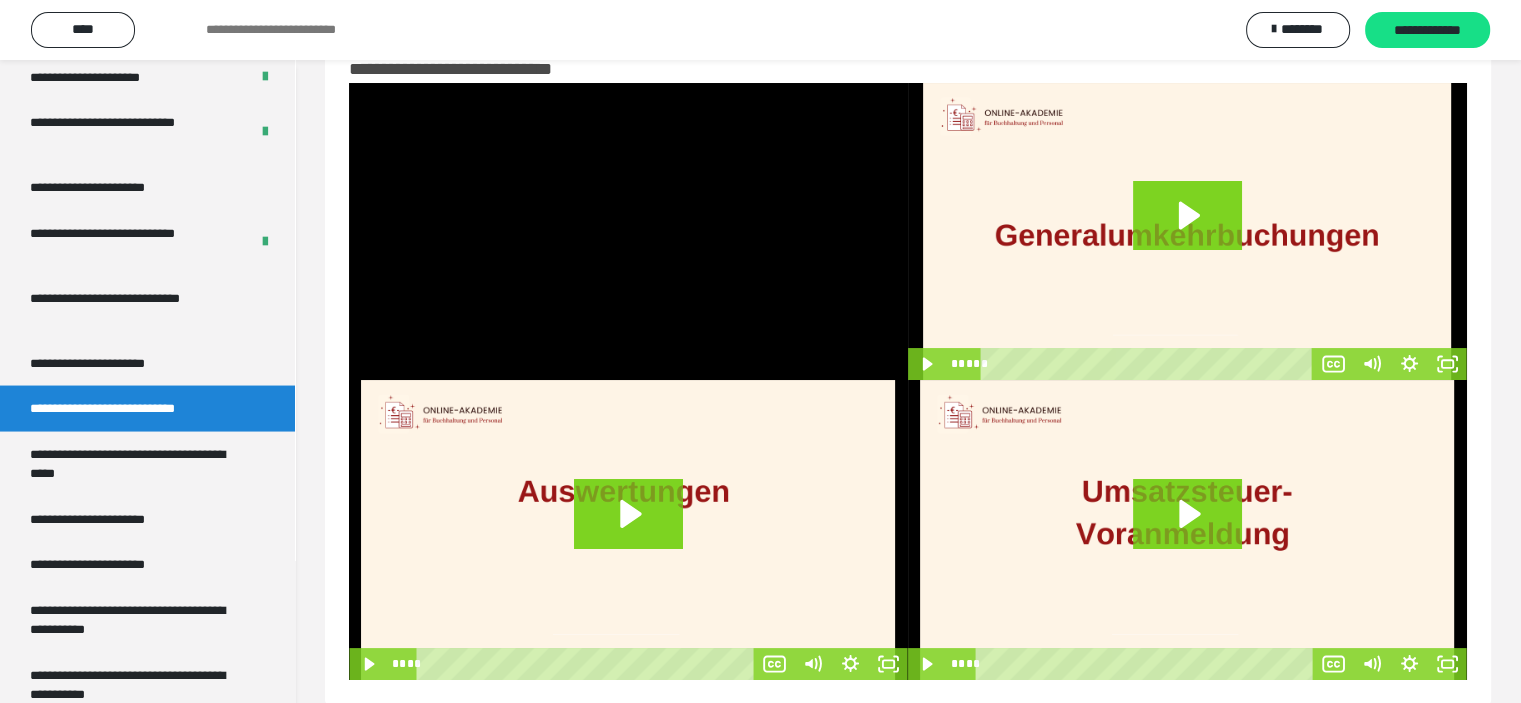 scroll, scrollTop: 88, scrollLeft: 0, axis: vertical 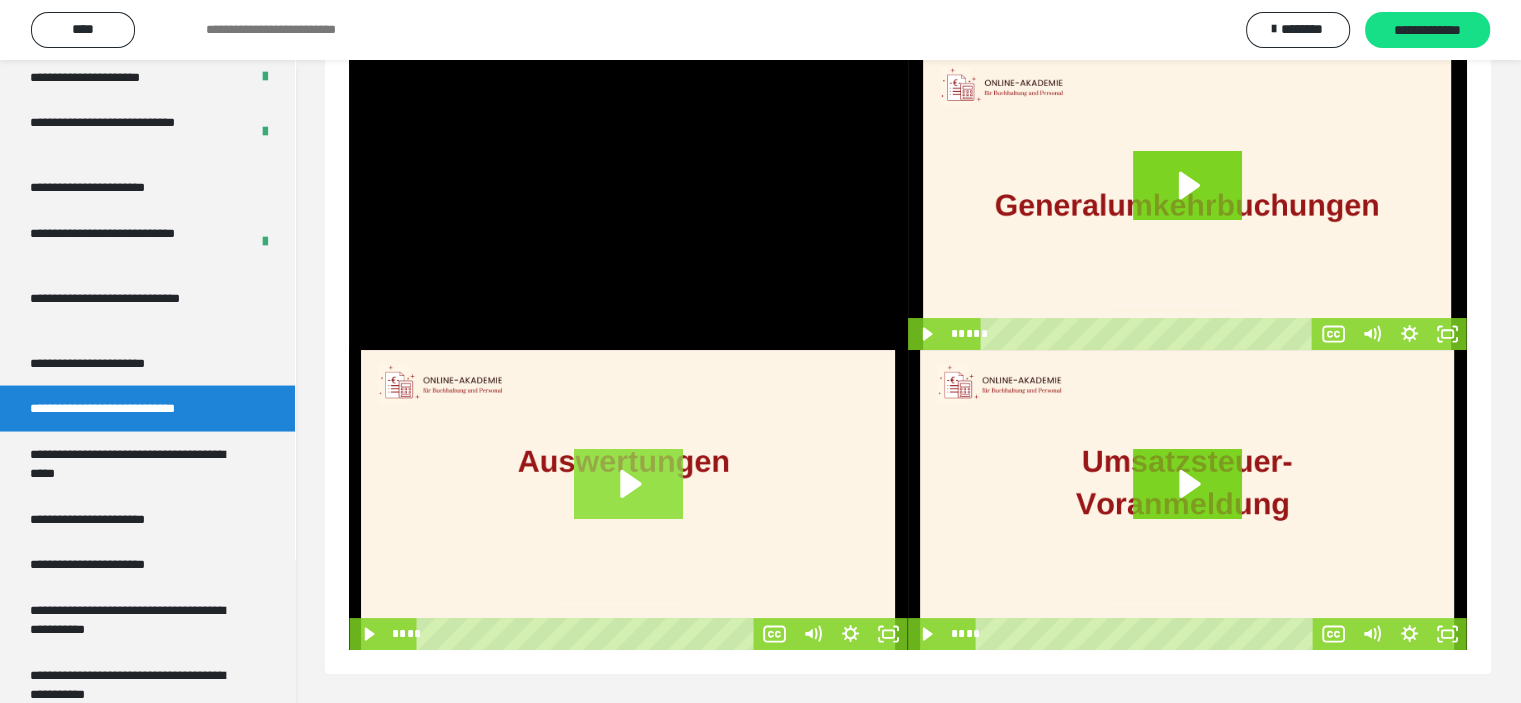 click 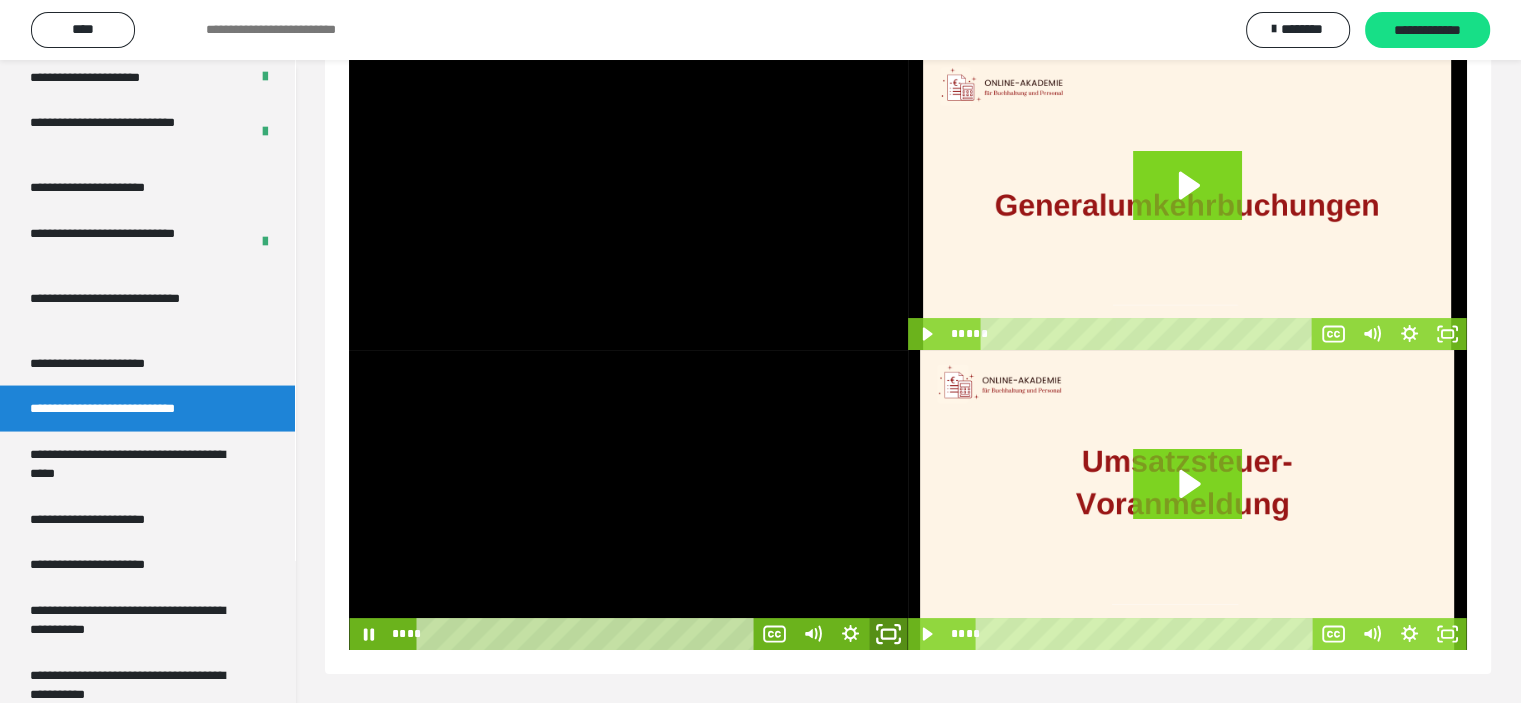 click 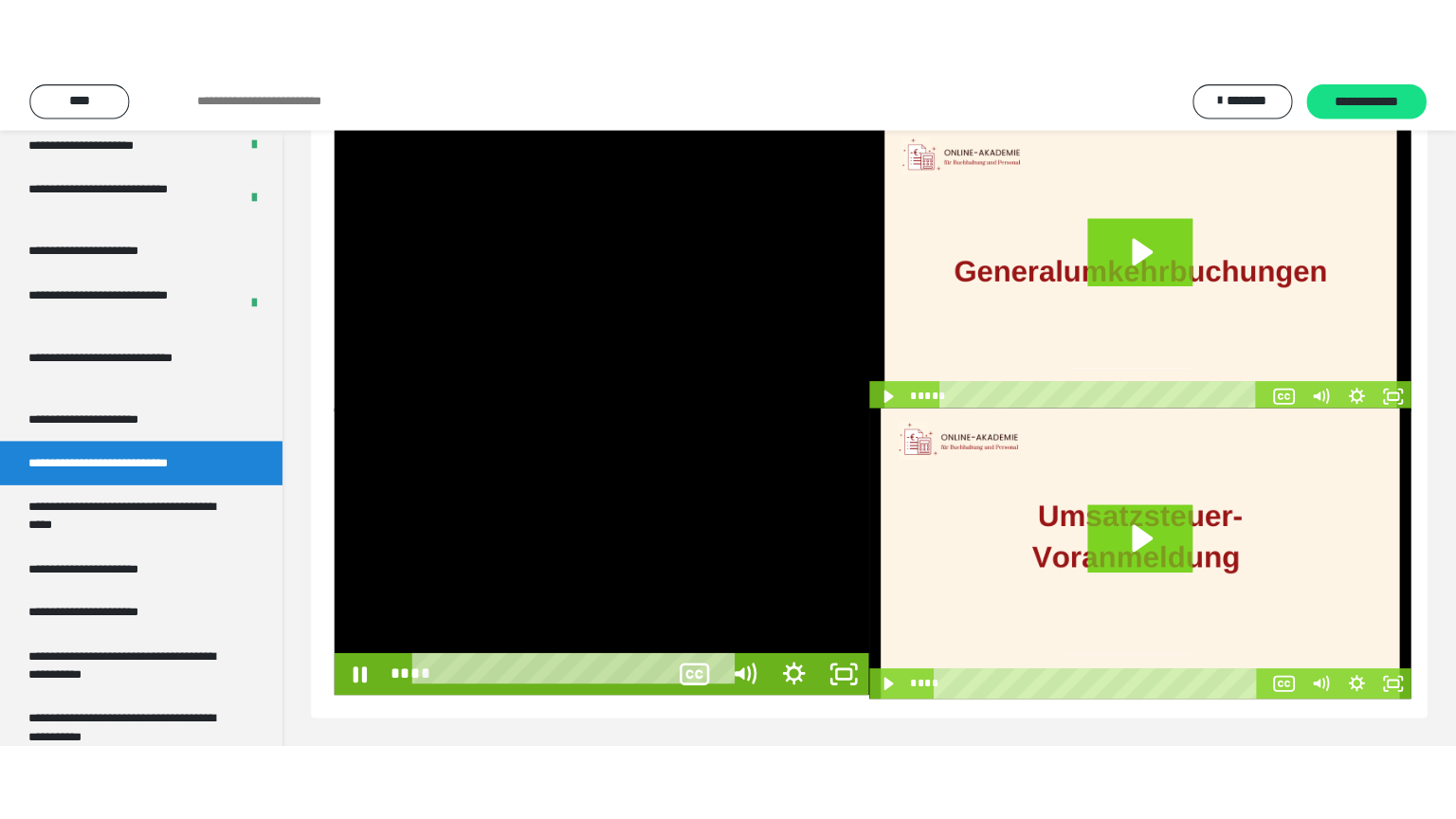 scroll, scrollTop: 57, scrollLeft: 0, axis: vertical 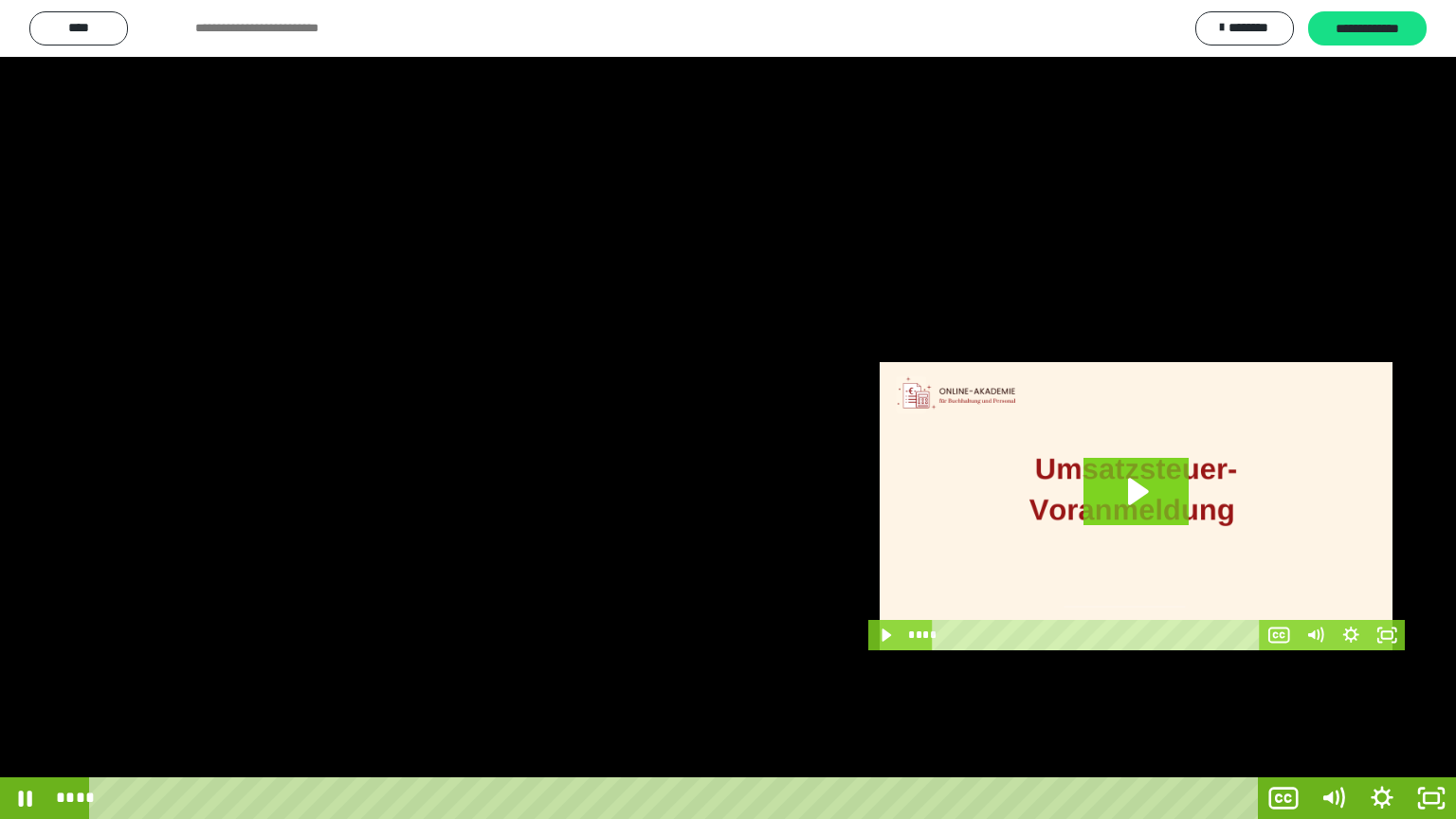 click at bounding box center [728, 410] 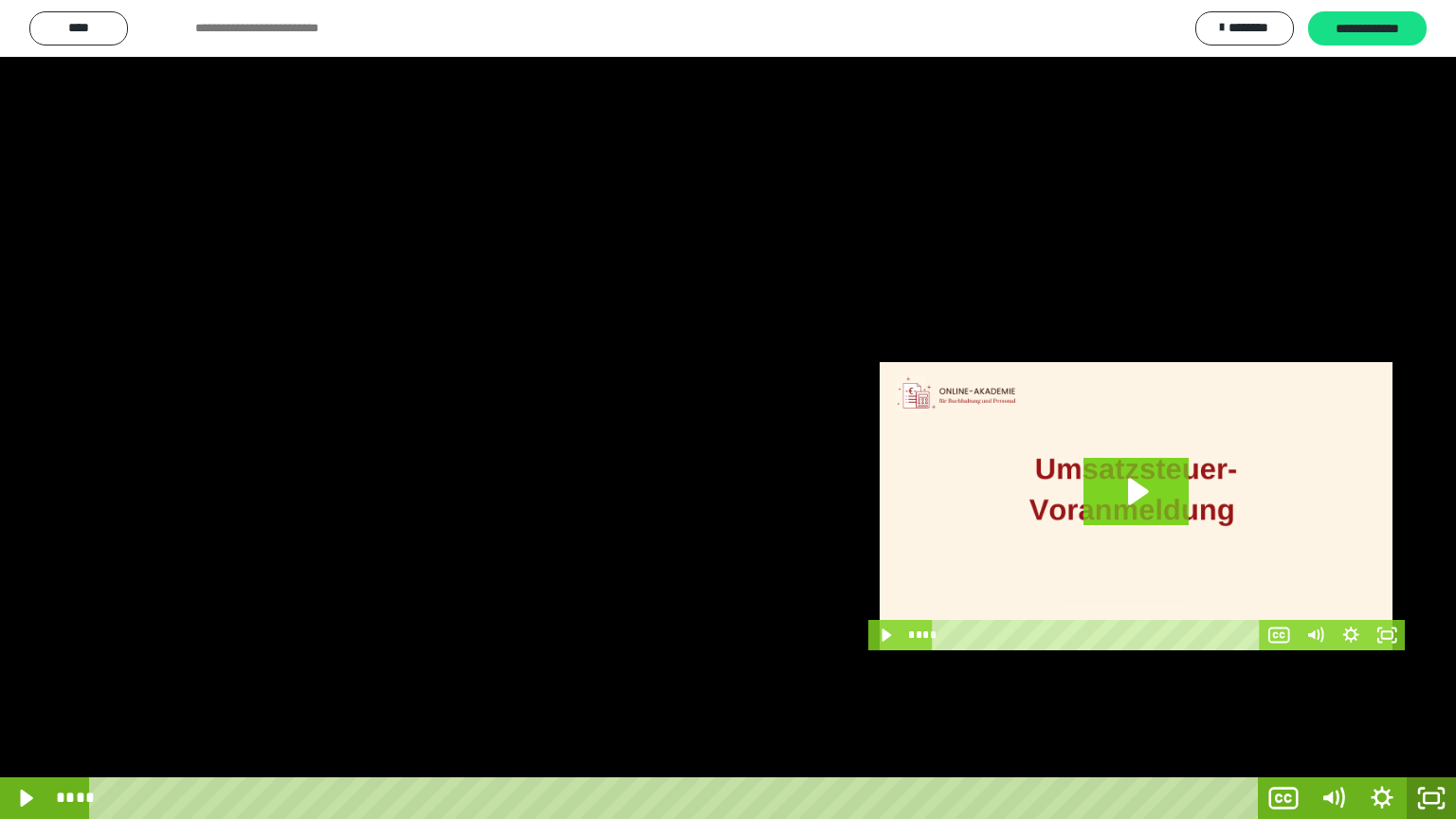 click 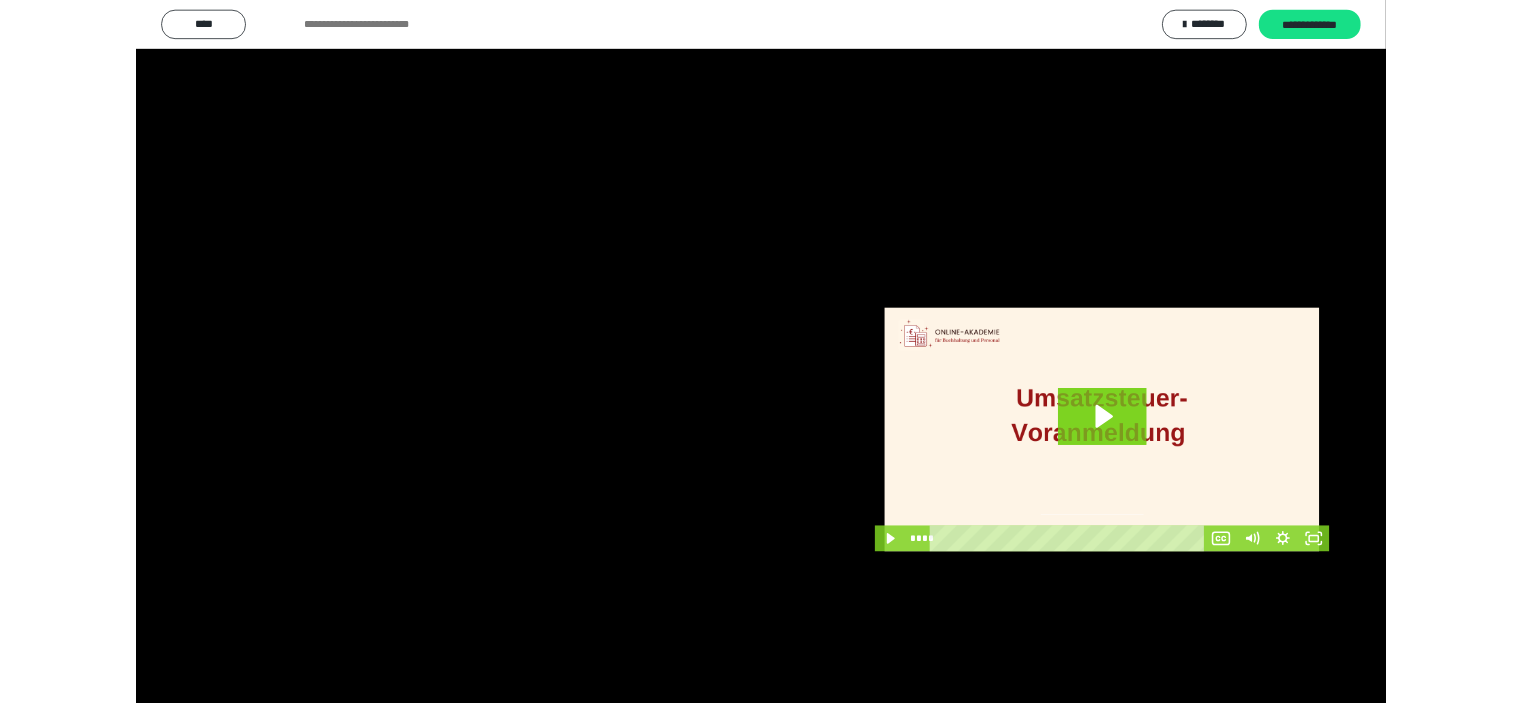 scroll, scrollTop: 3818, scrollLeft: 0, axis: vertical 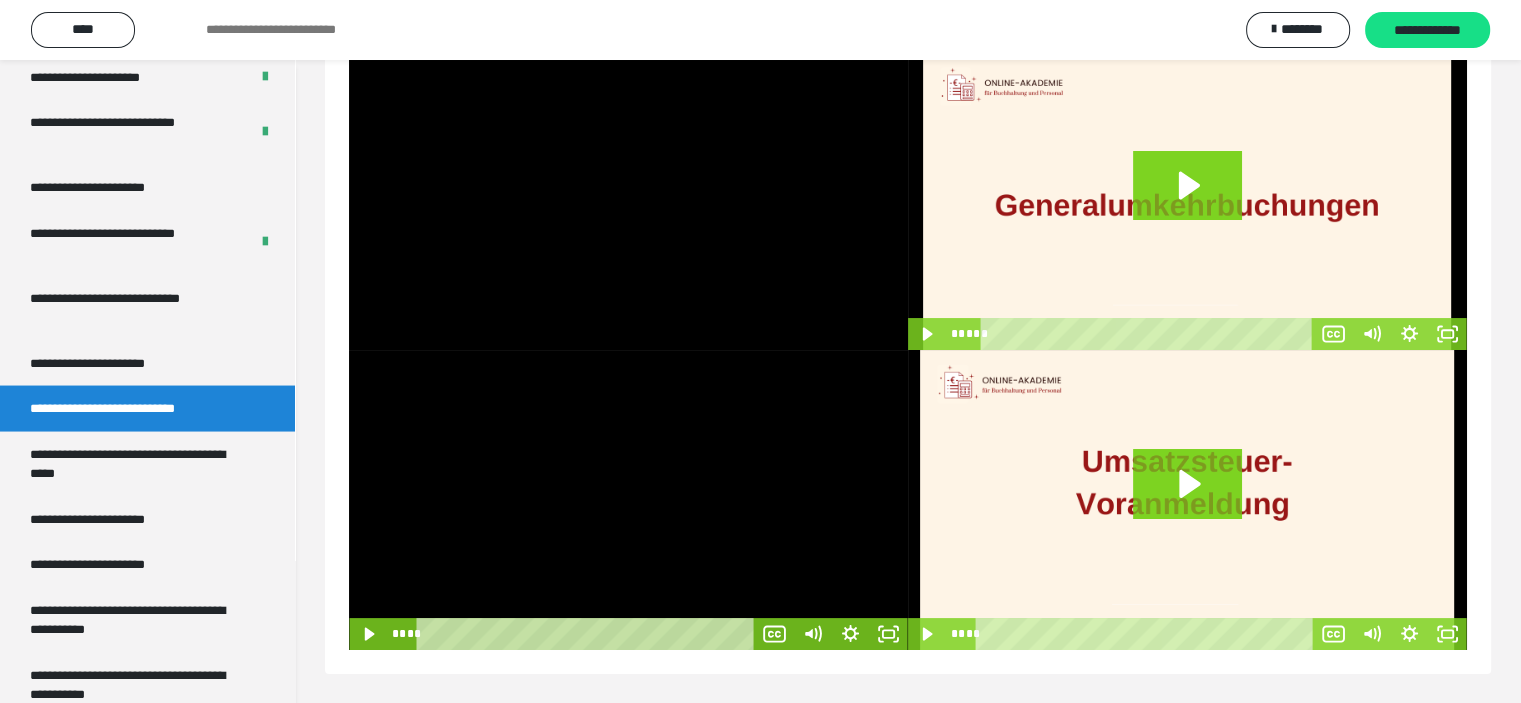 click on "**********" at bounding box center (908, 338) 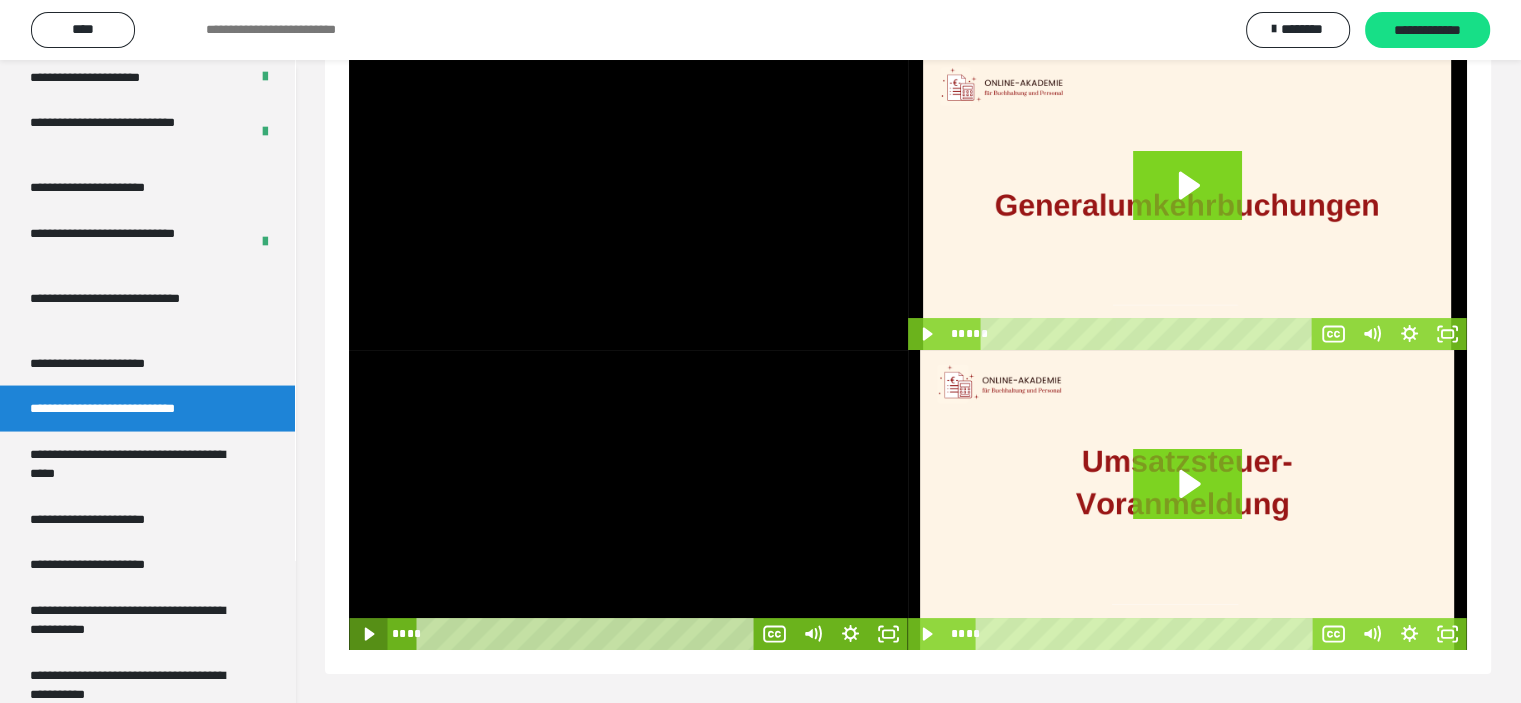 click 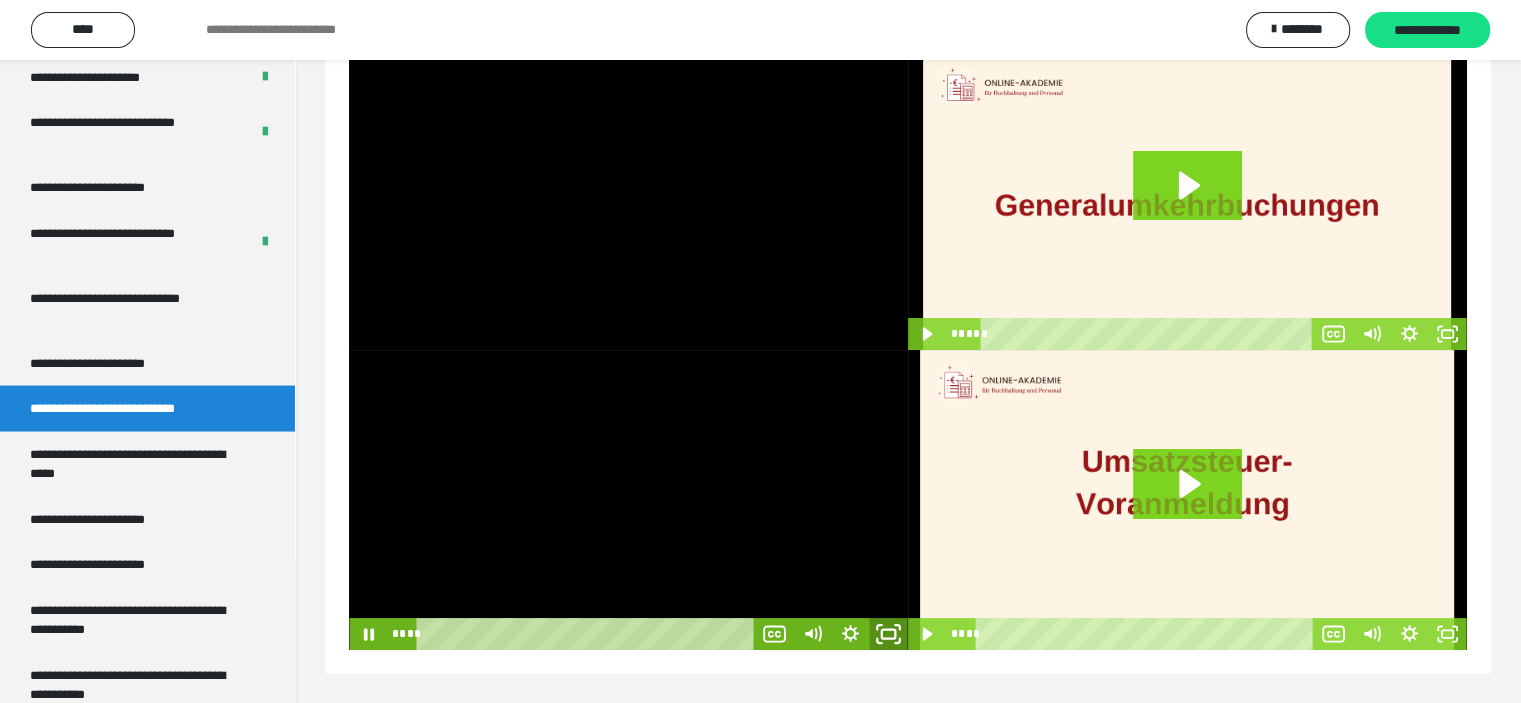 click 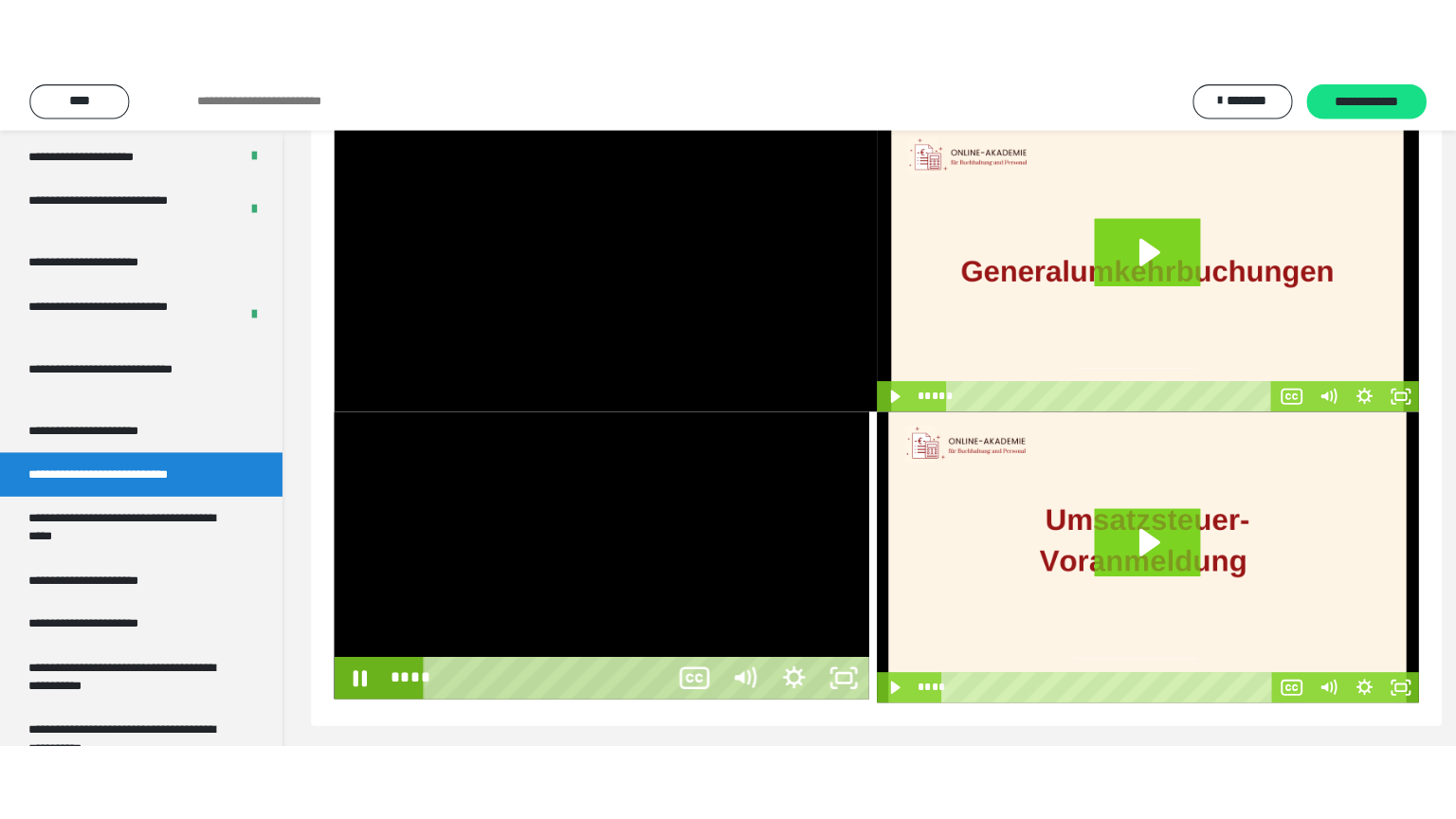 scroll, scrollTop: 57, scrollLeft: 0, axis: vertical 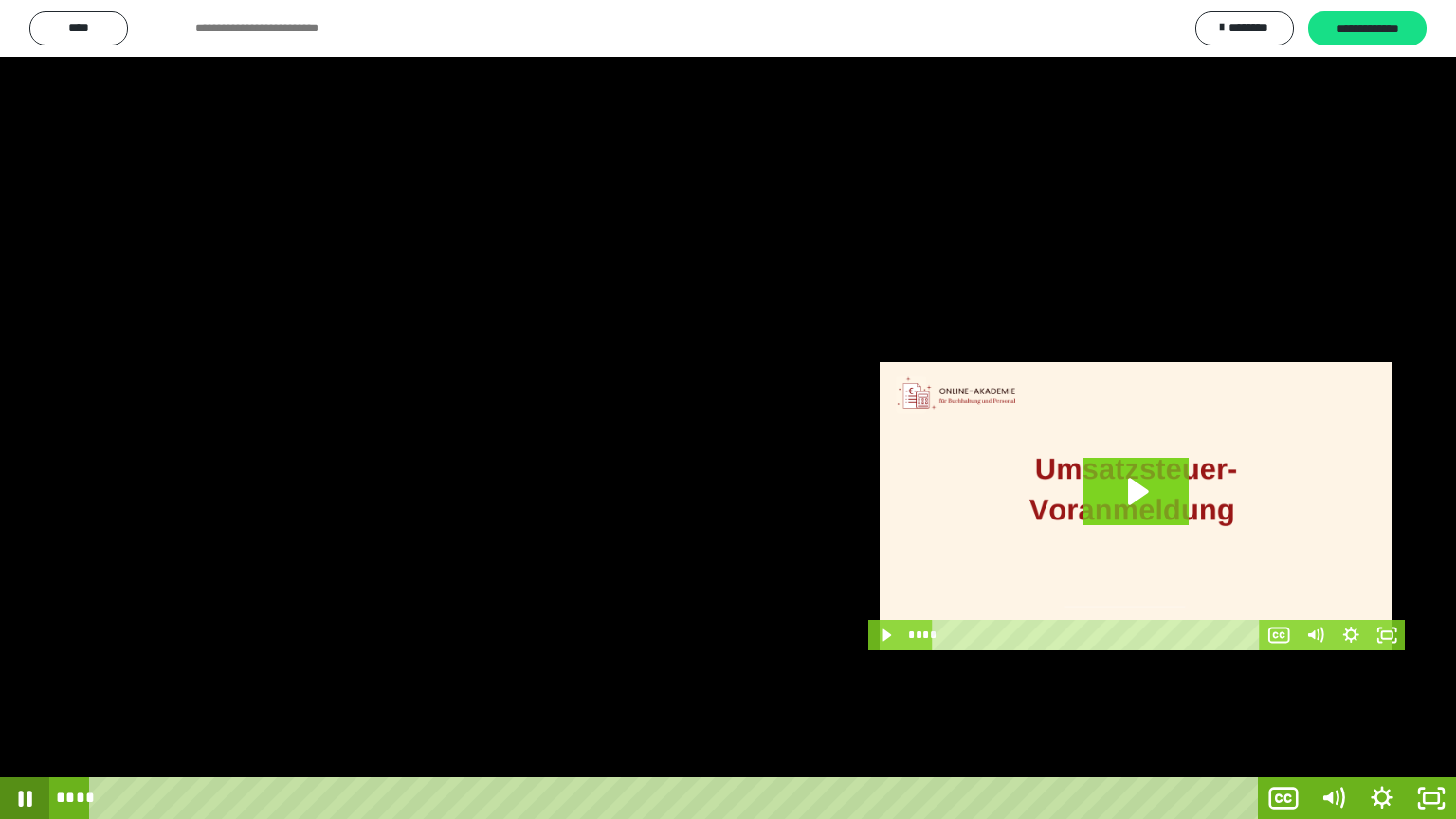 click 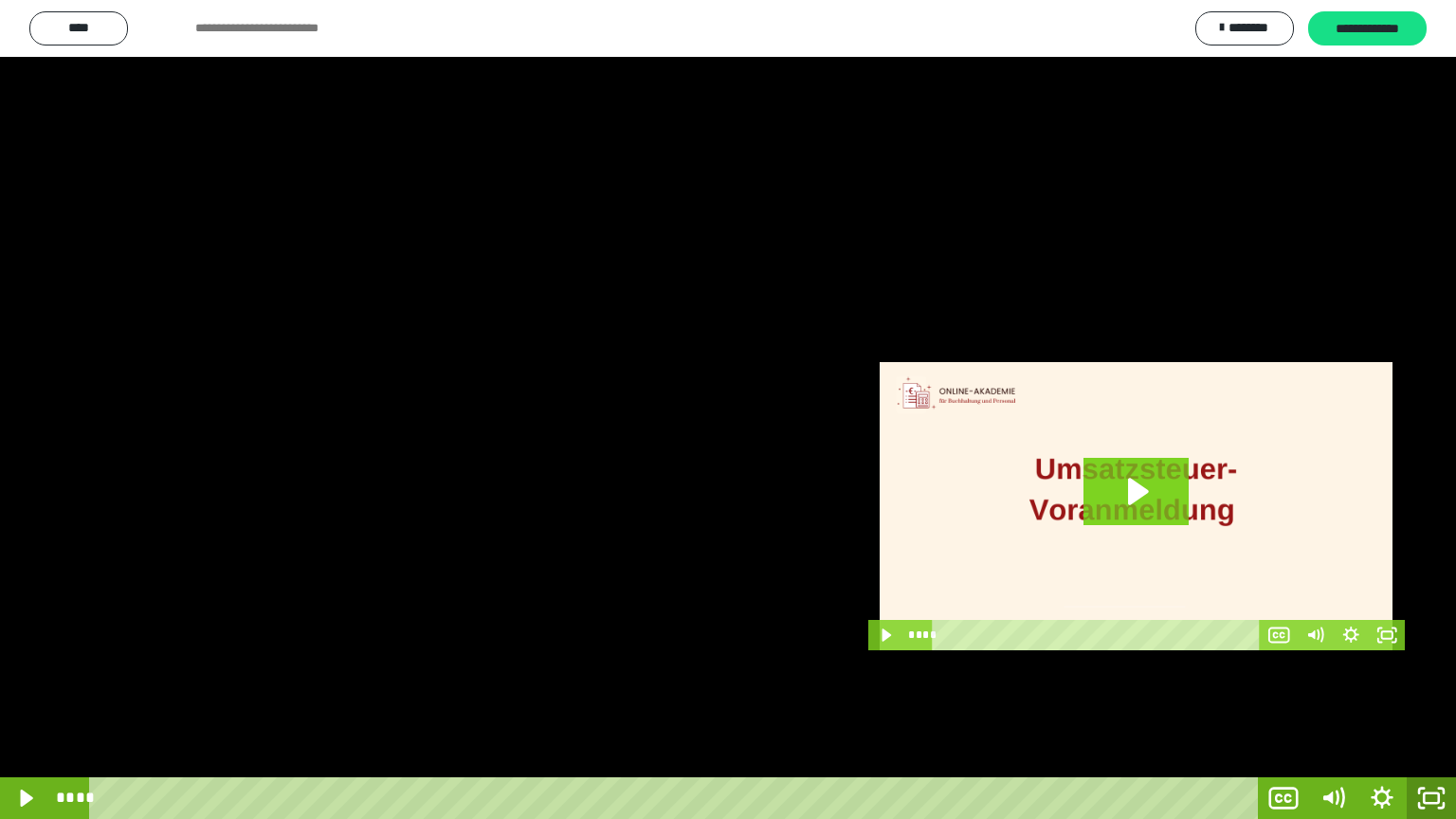 click 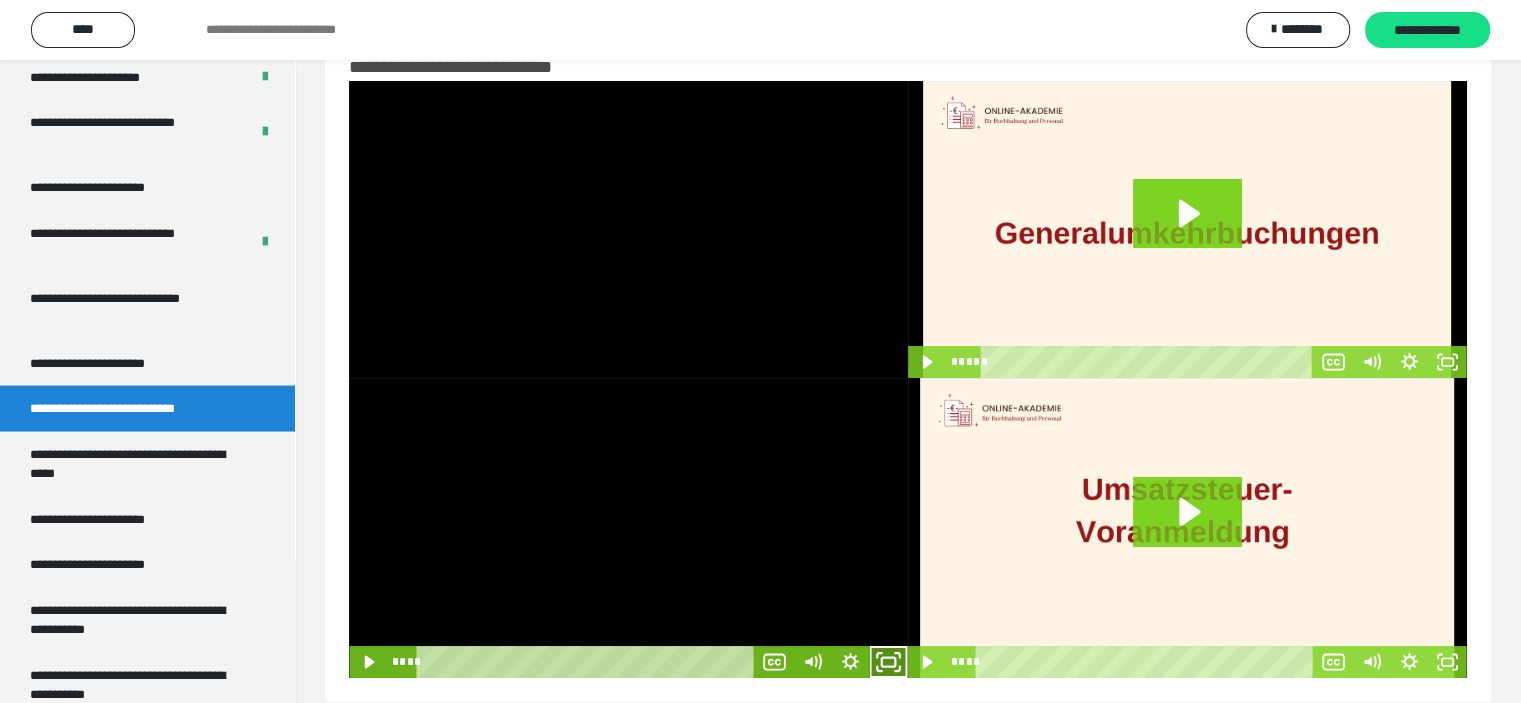 click 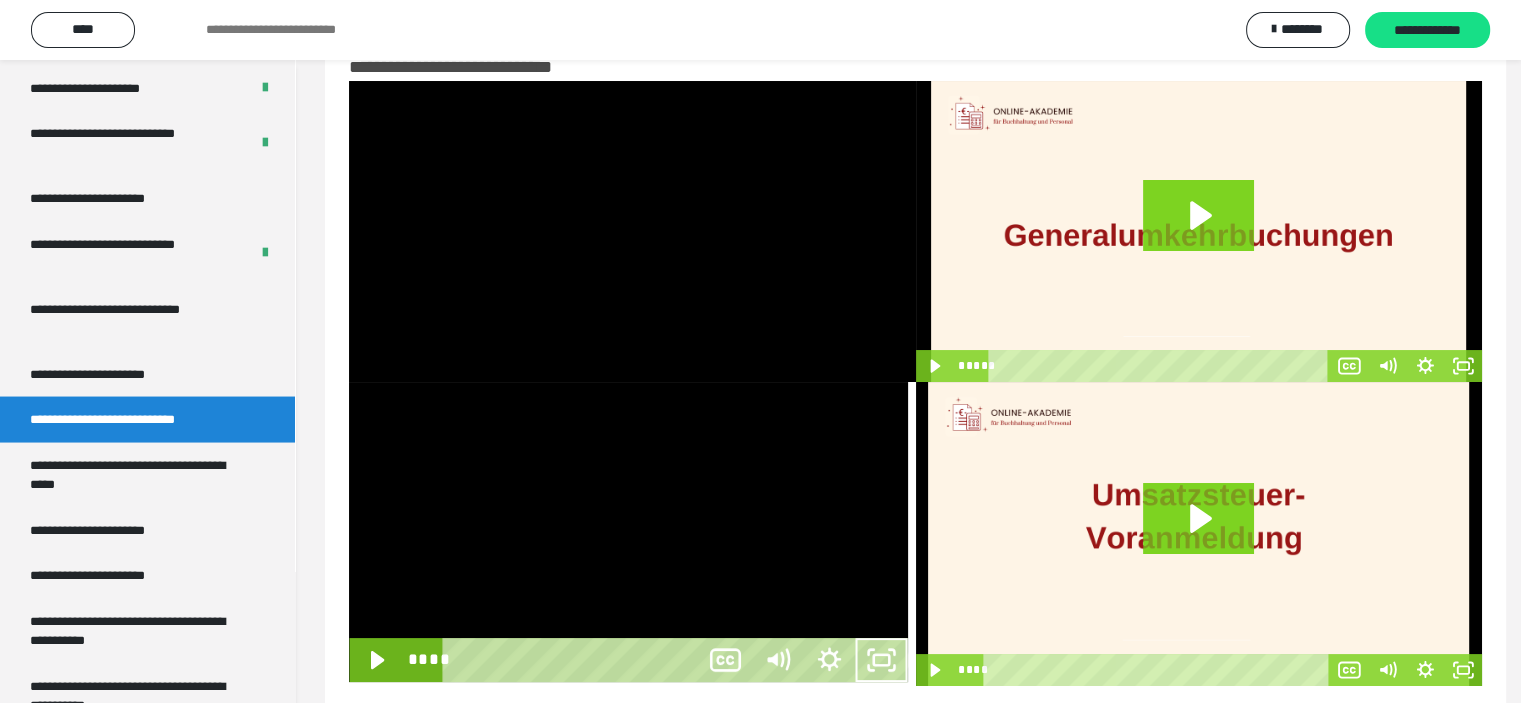 scroll, scrollTop: 3804, scrollLeft: 0, axis: vertical 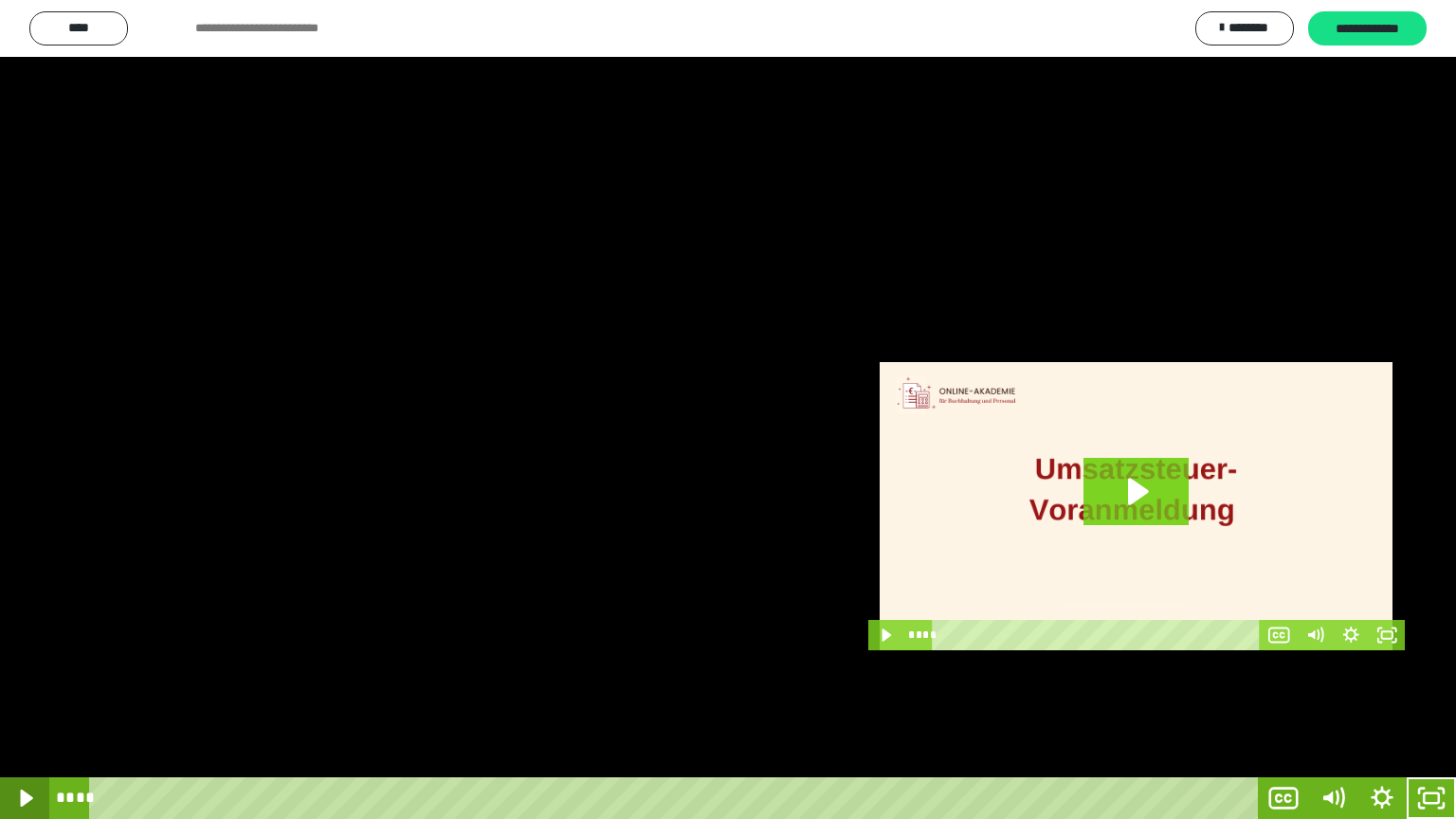 click 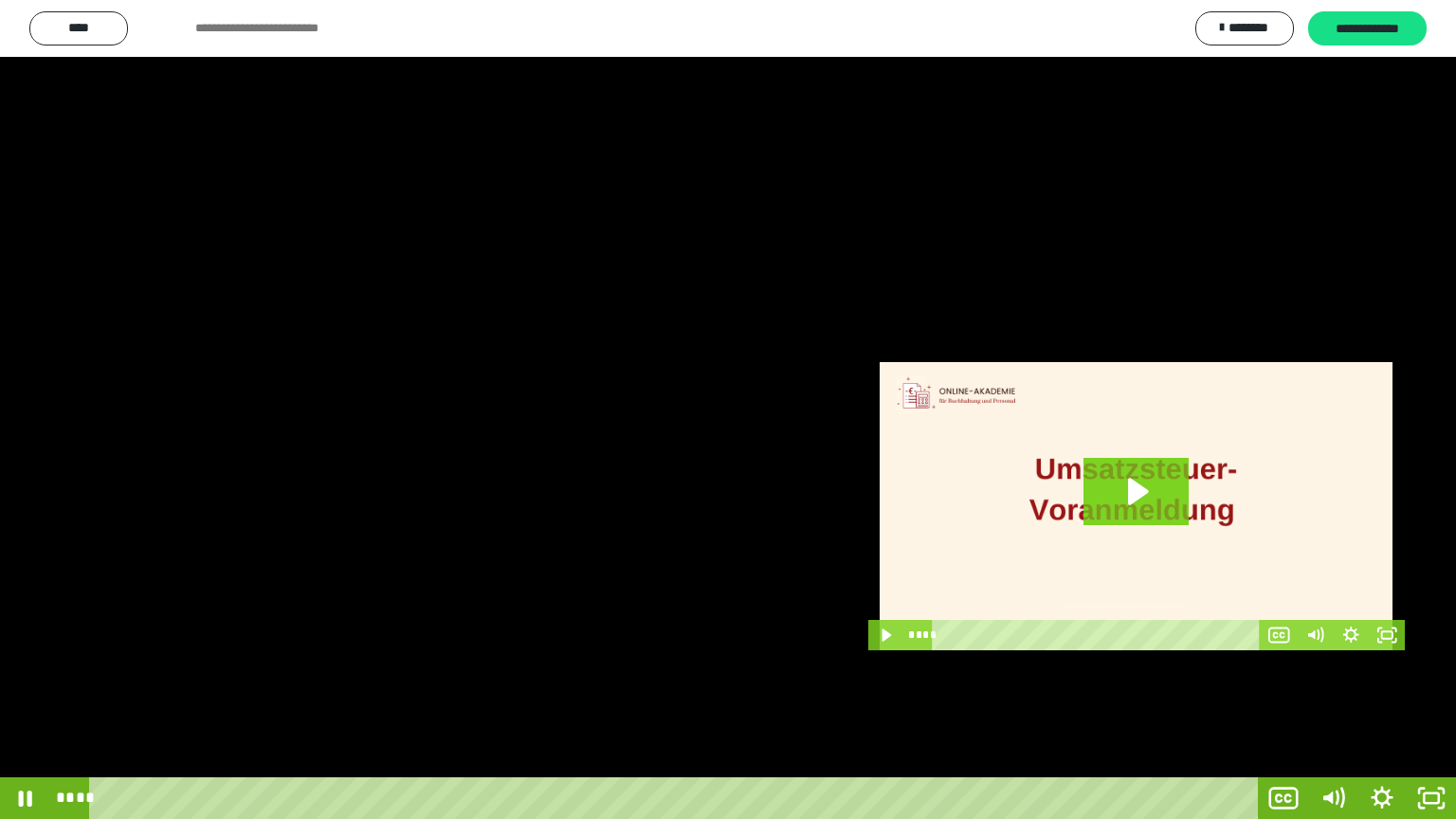 click at bounding box center (728, 410) 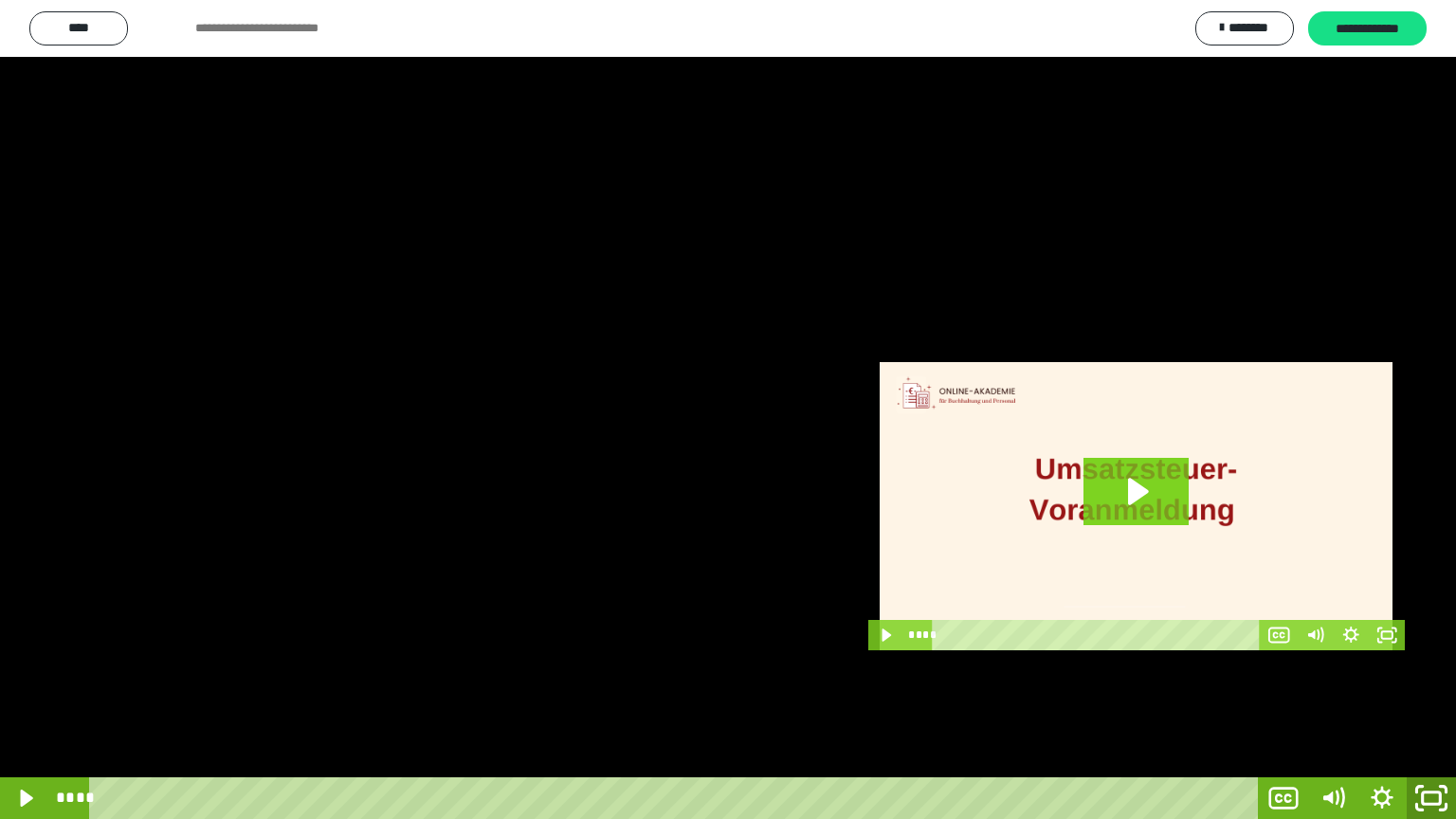 click 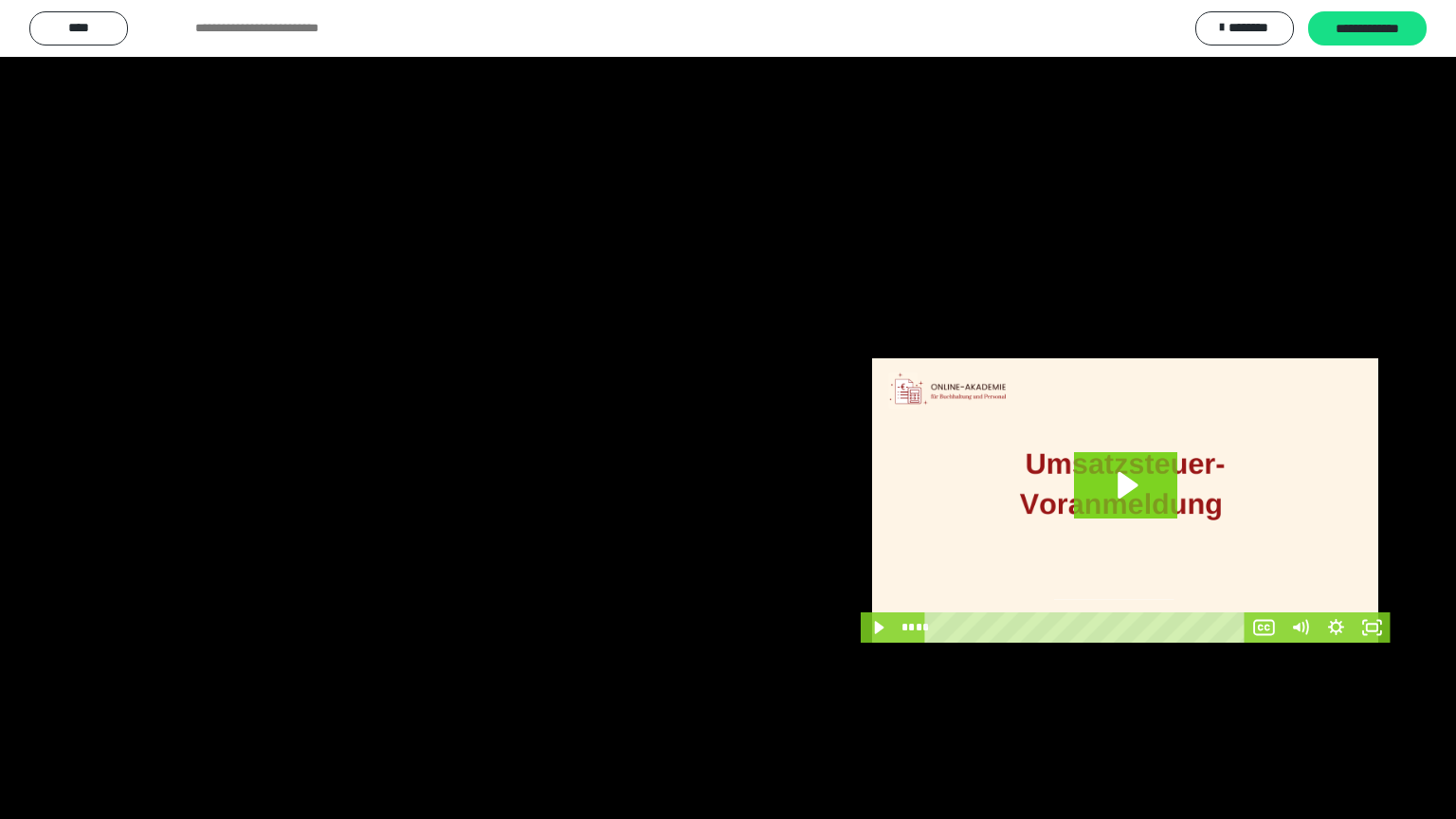 scroll, scrollTop: 3619, scrollLeft: 0, axis: vertical 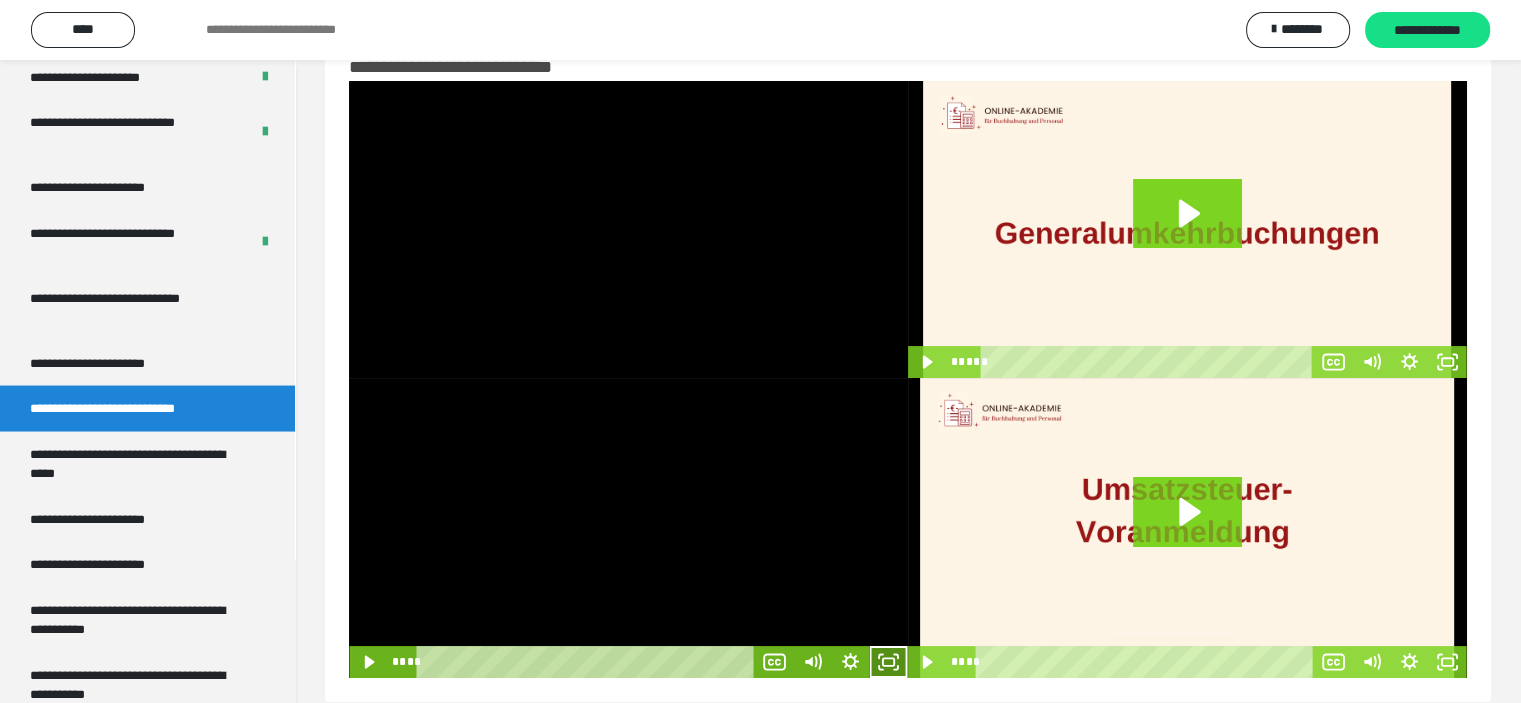 click 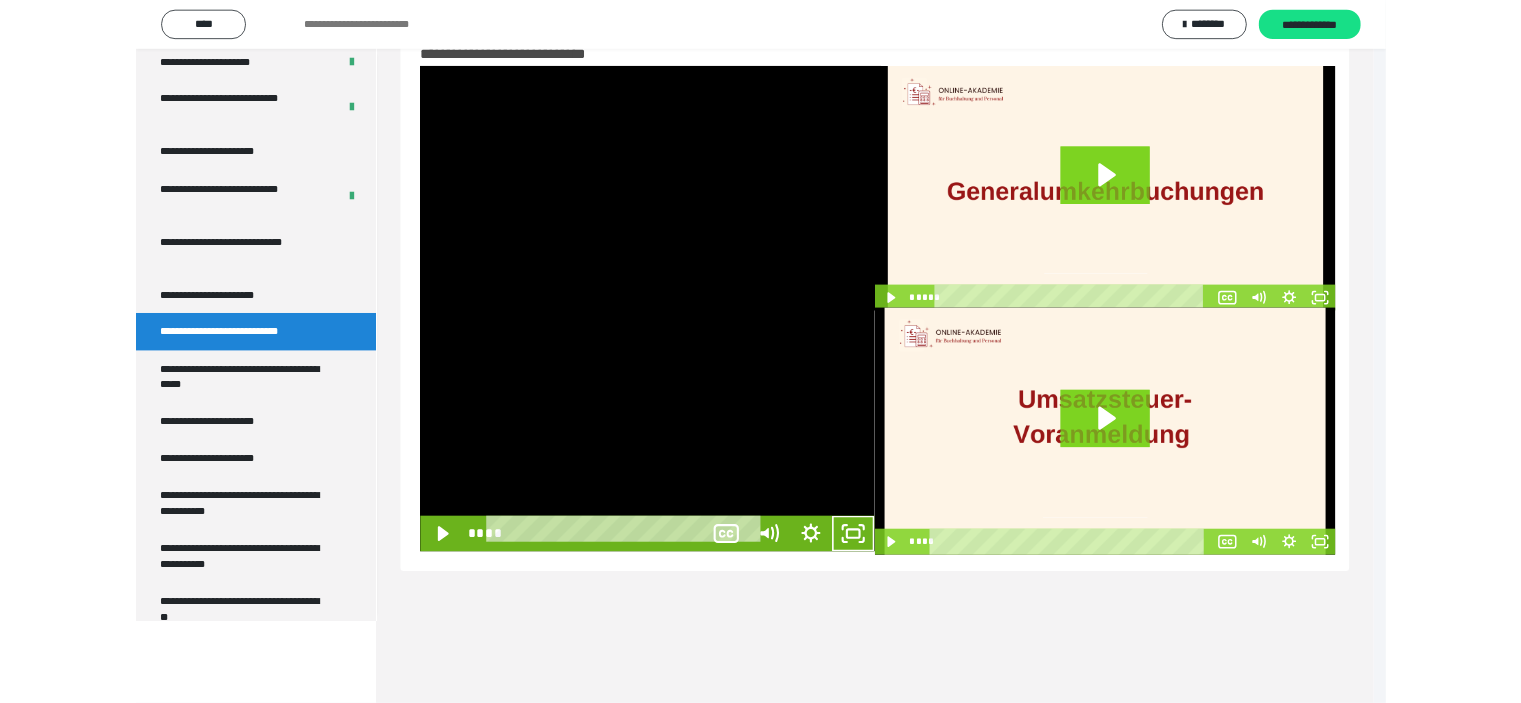 scroll, scrollTop: 3804, scrollLeft: 0, axis: vertical 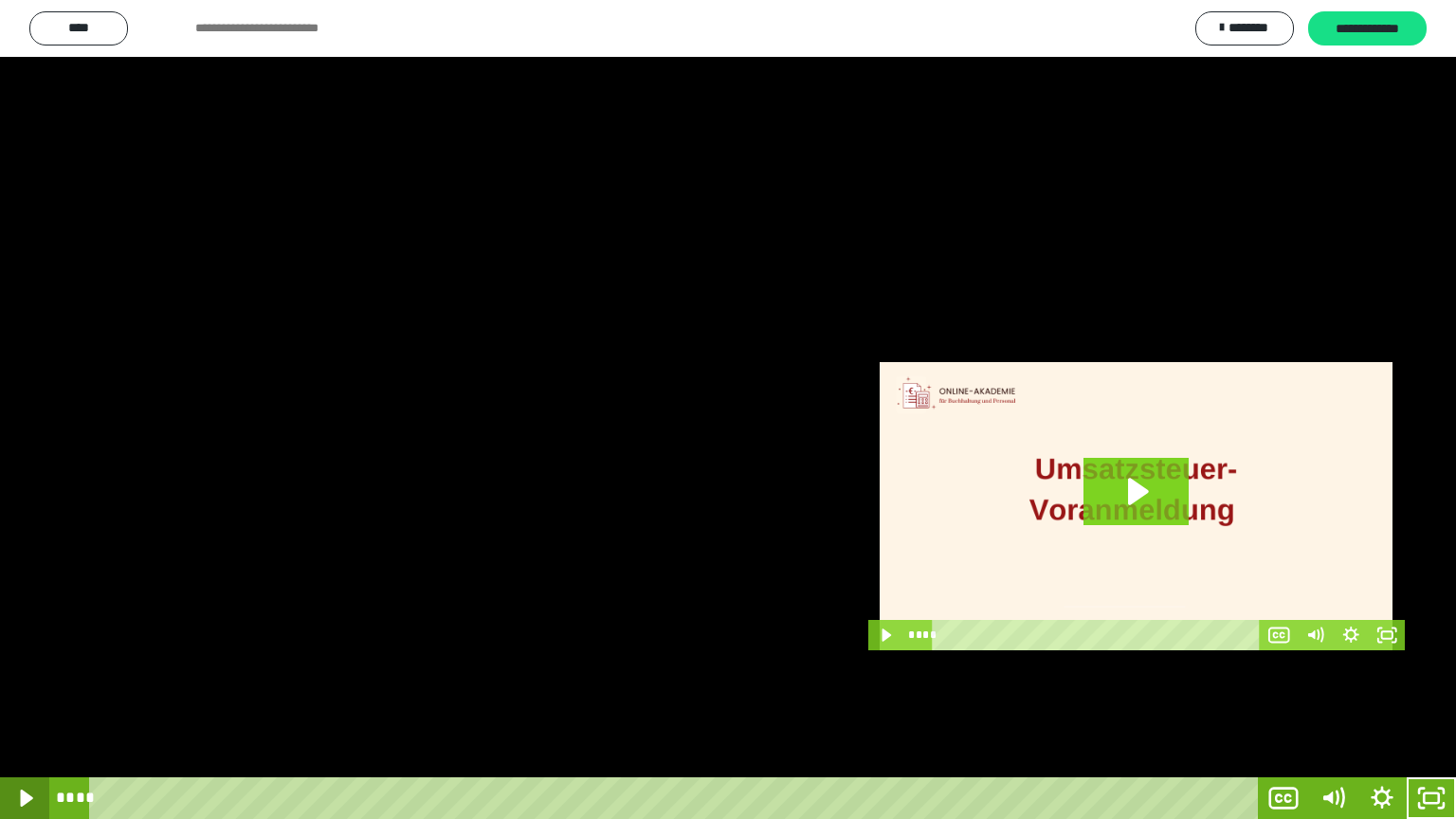 click 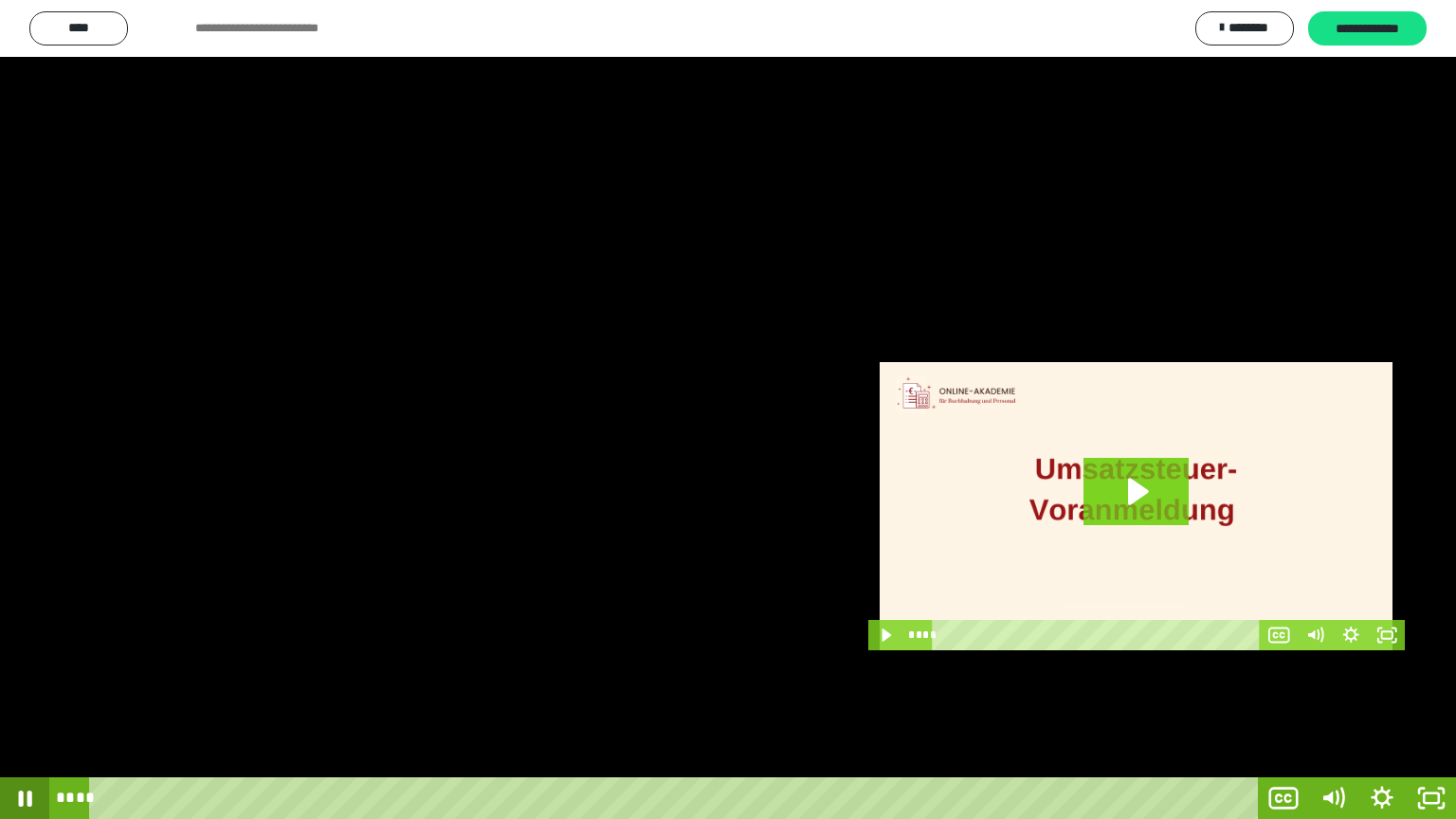 click 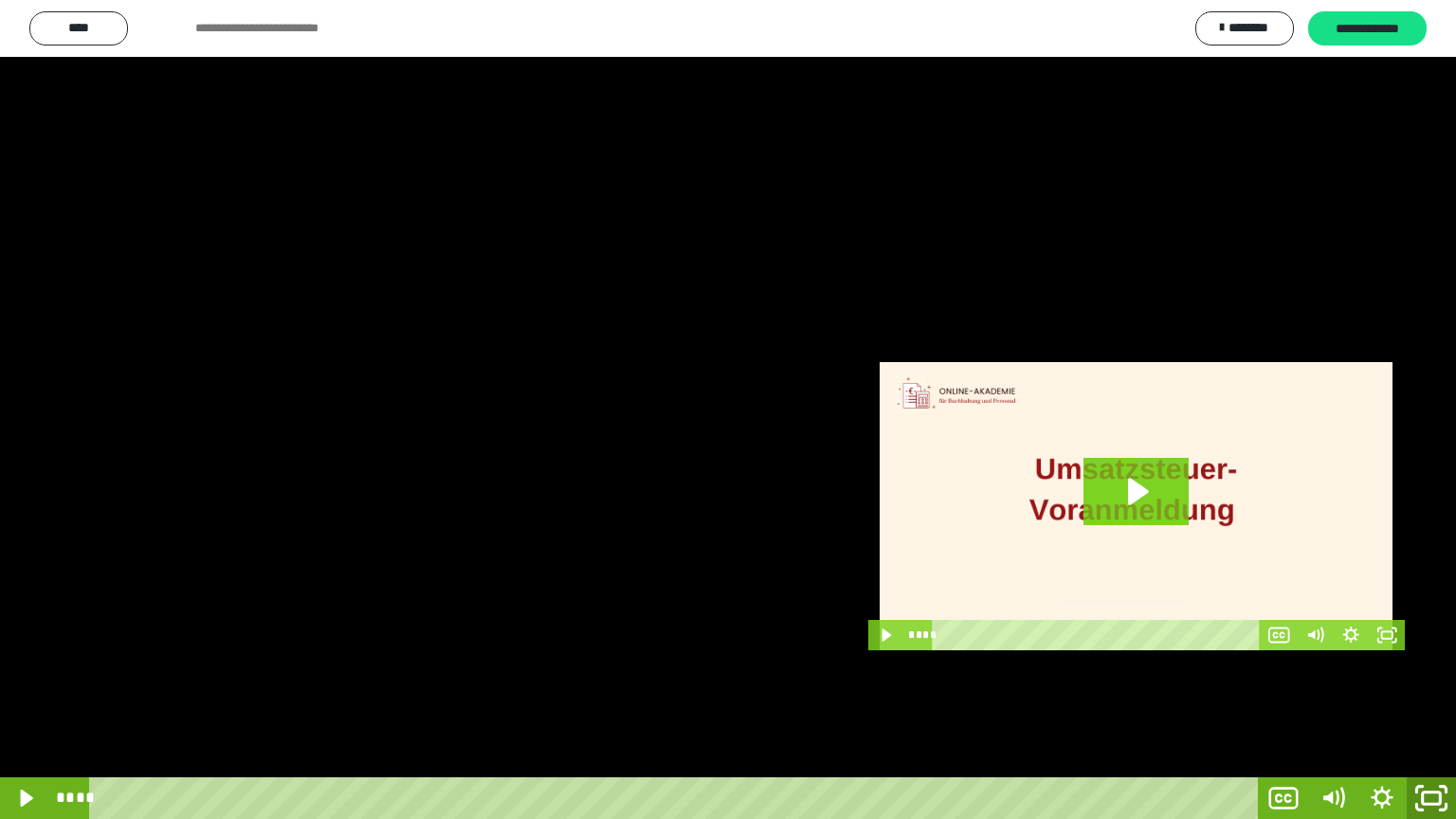 click 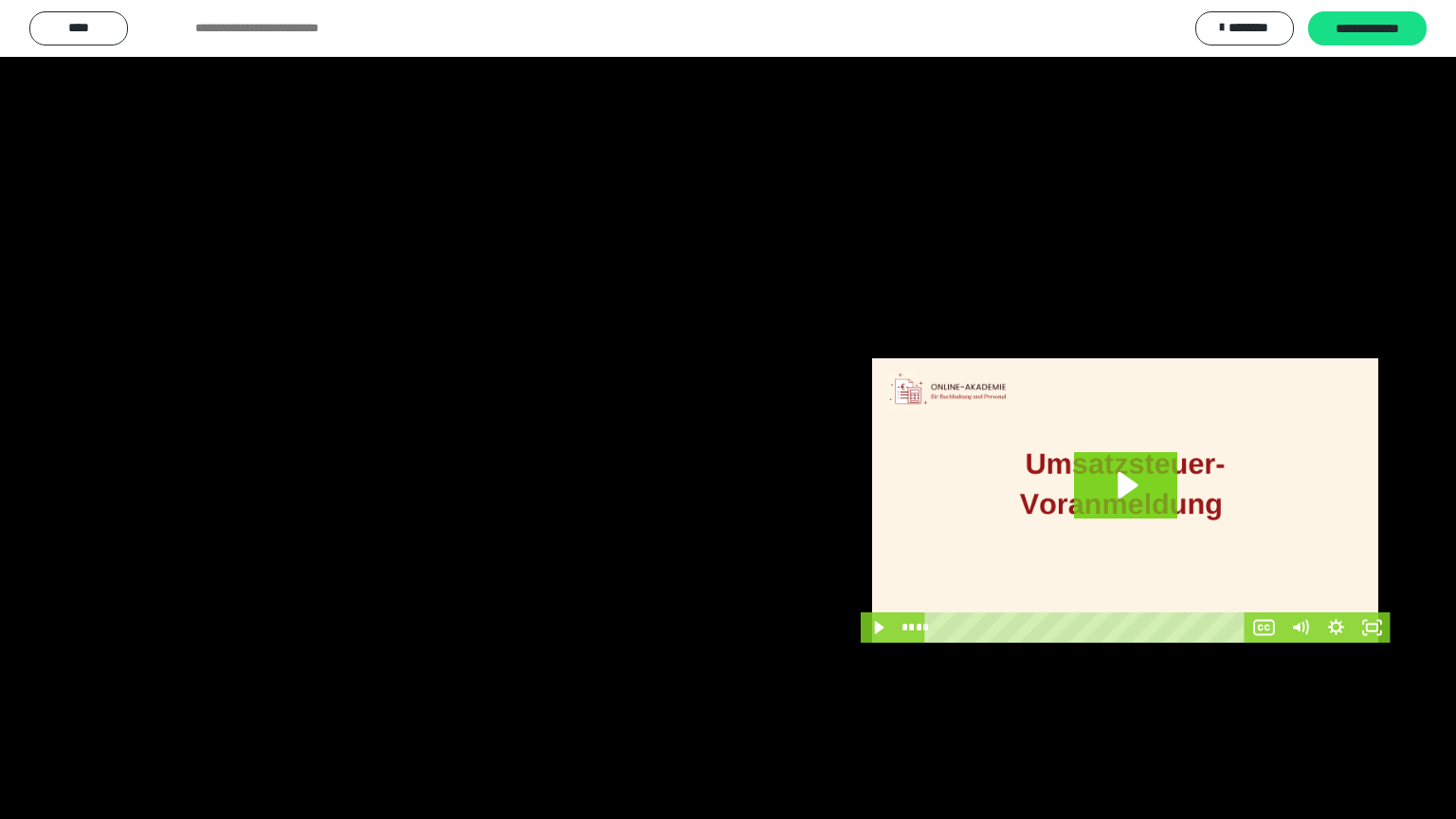 scroll, scrollTop: 3619, scrollLeft: 0, axis: vertical 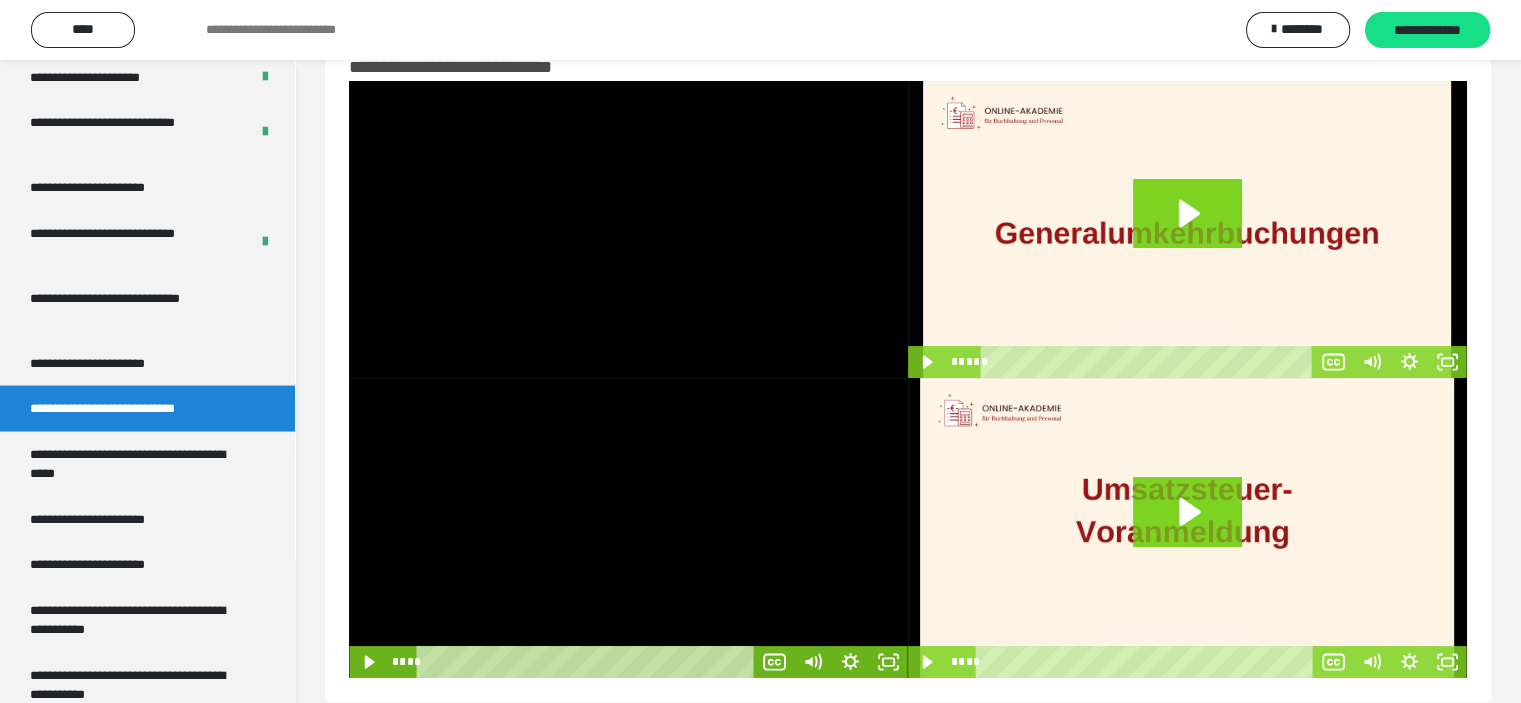 click on "**********" at bounding box center [908, 366] 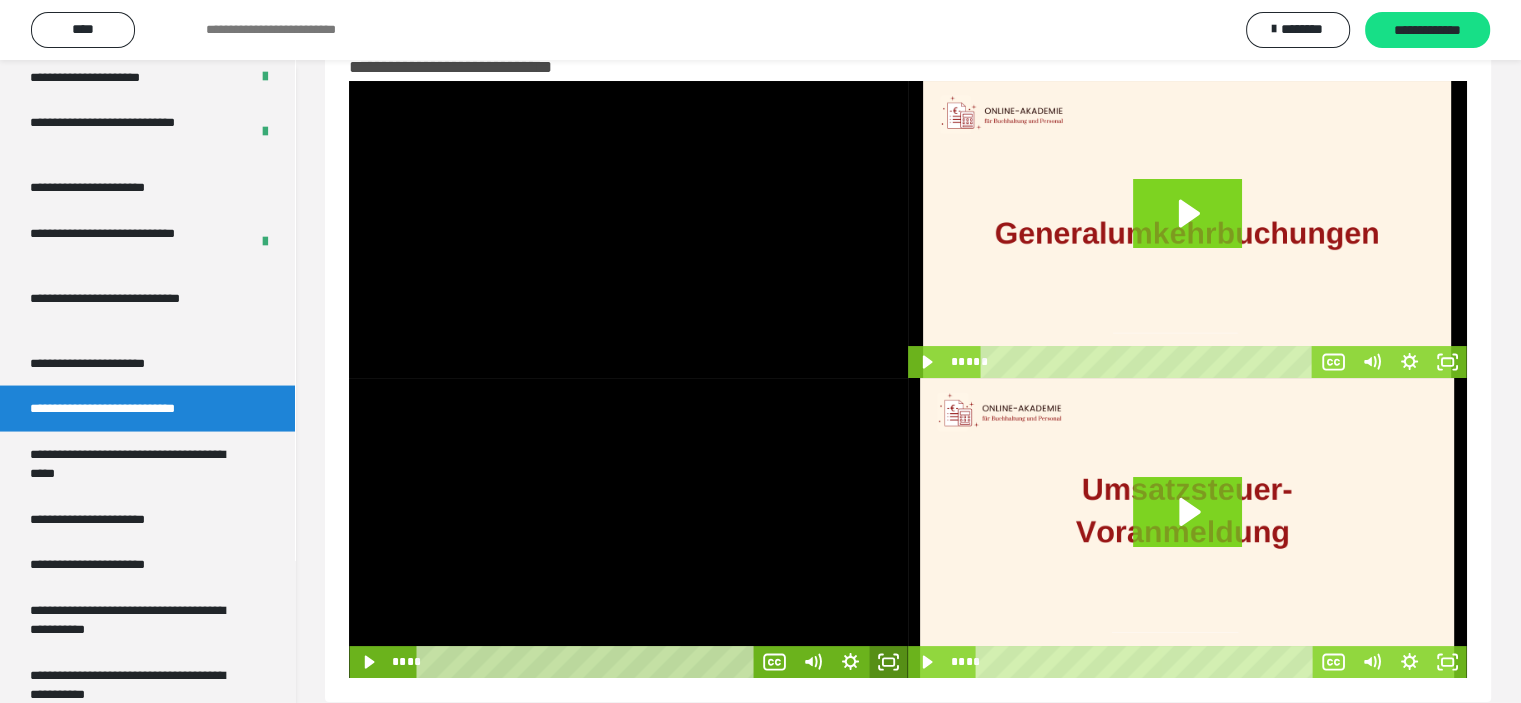 click 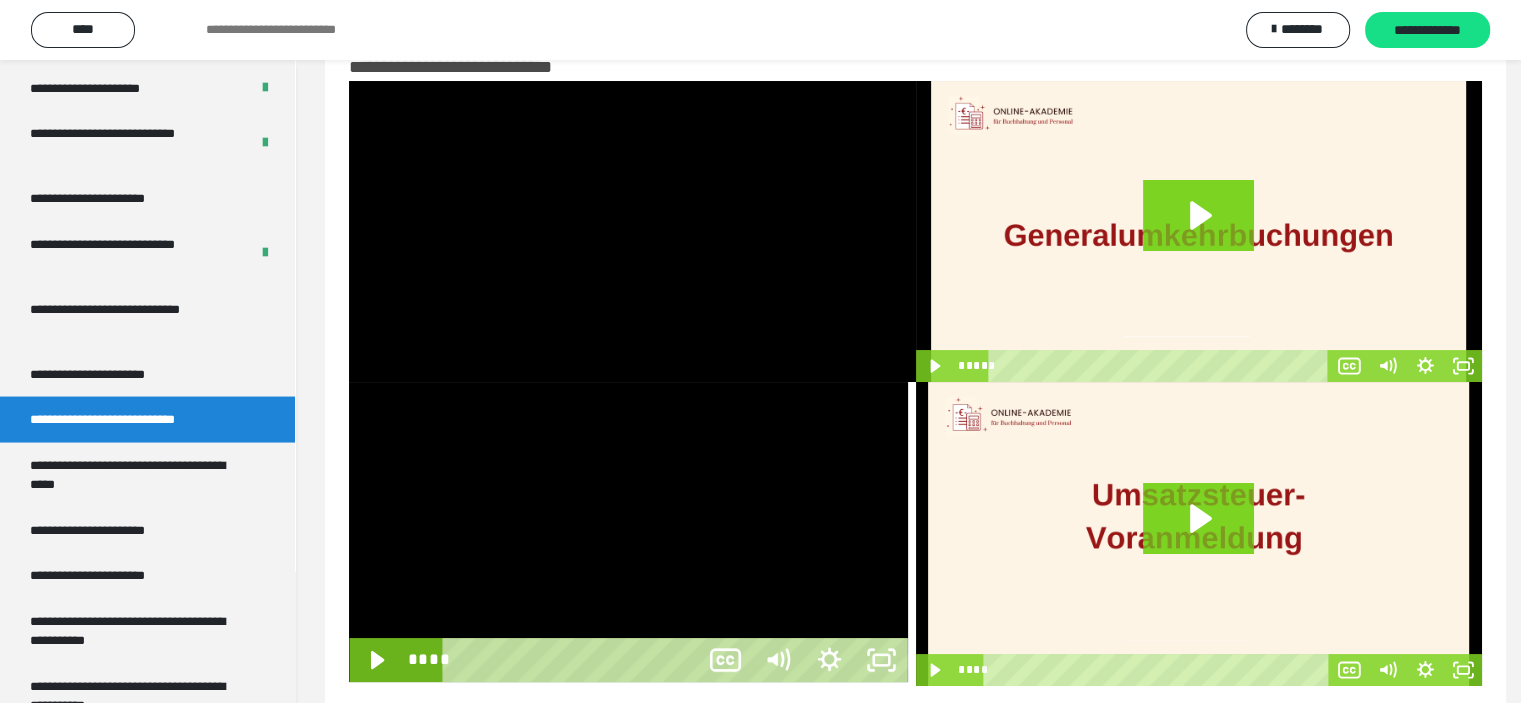 scroll, scrollTop: 3804, scrollLeft: 0, axis: vertical 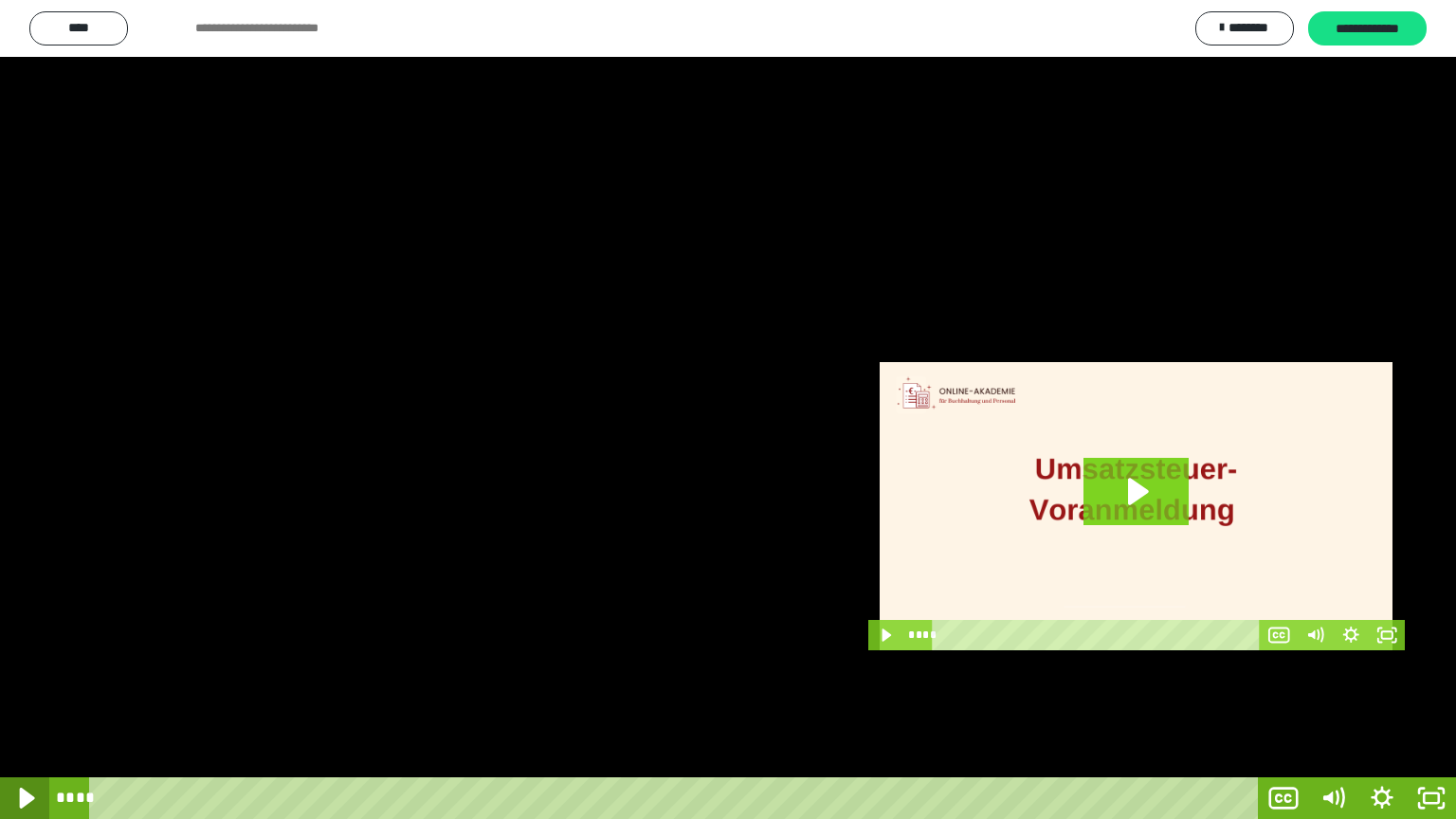 click 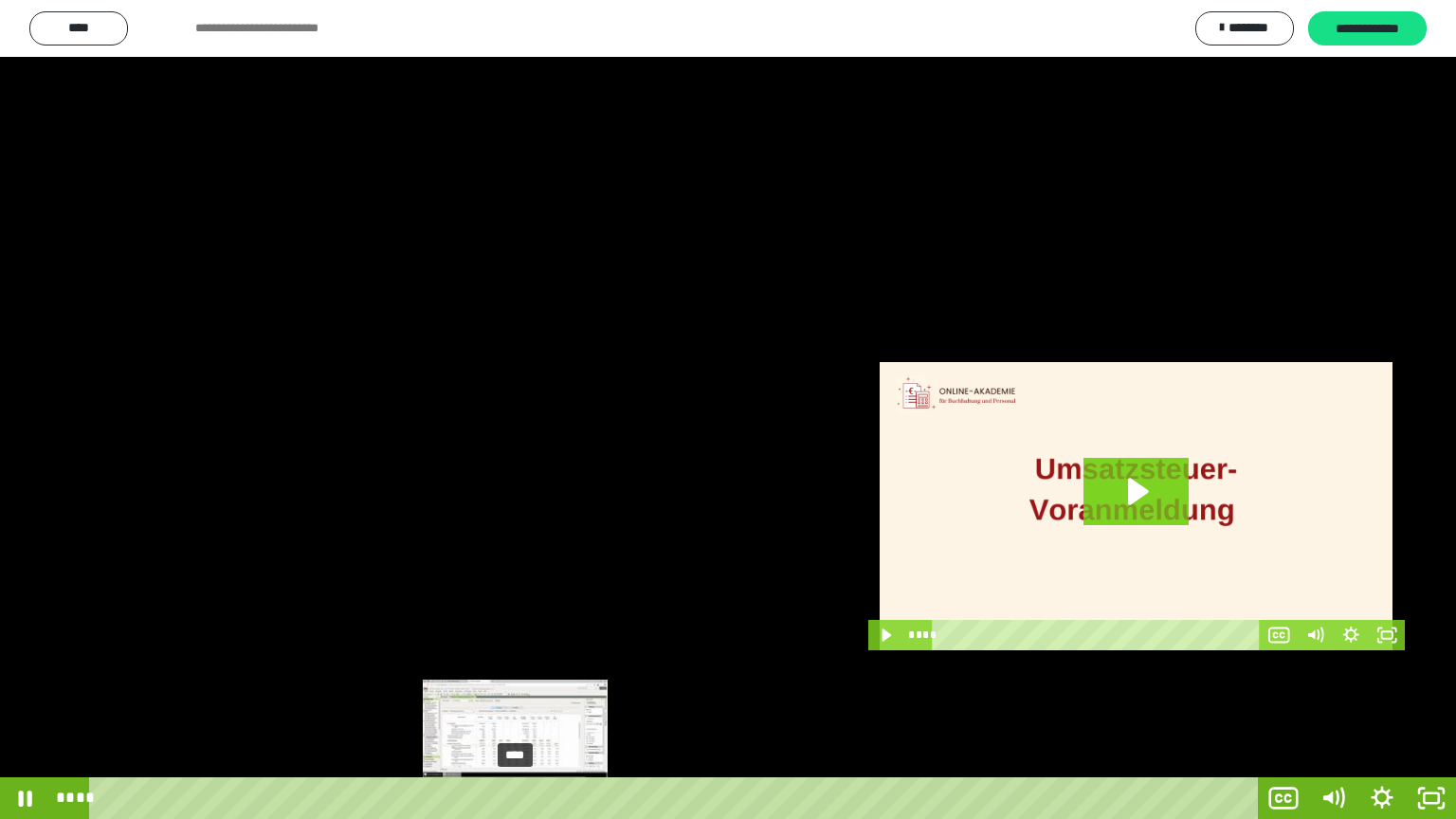 click on "****" at bounding box center [677, 798] 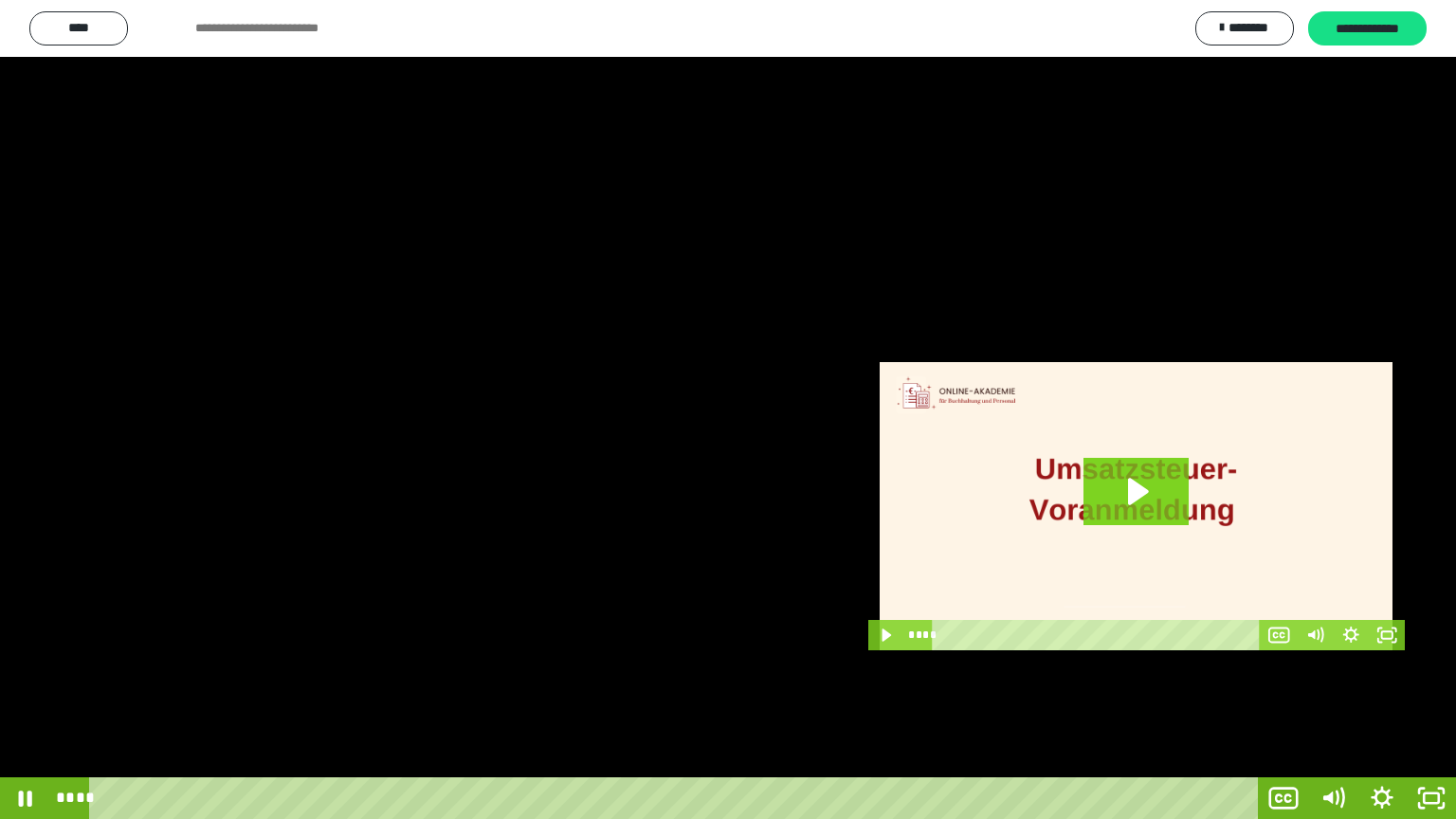 click at bounding box center (728, 410) 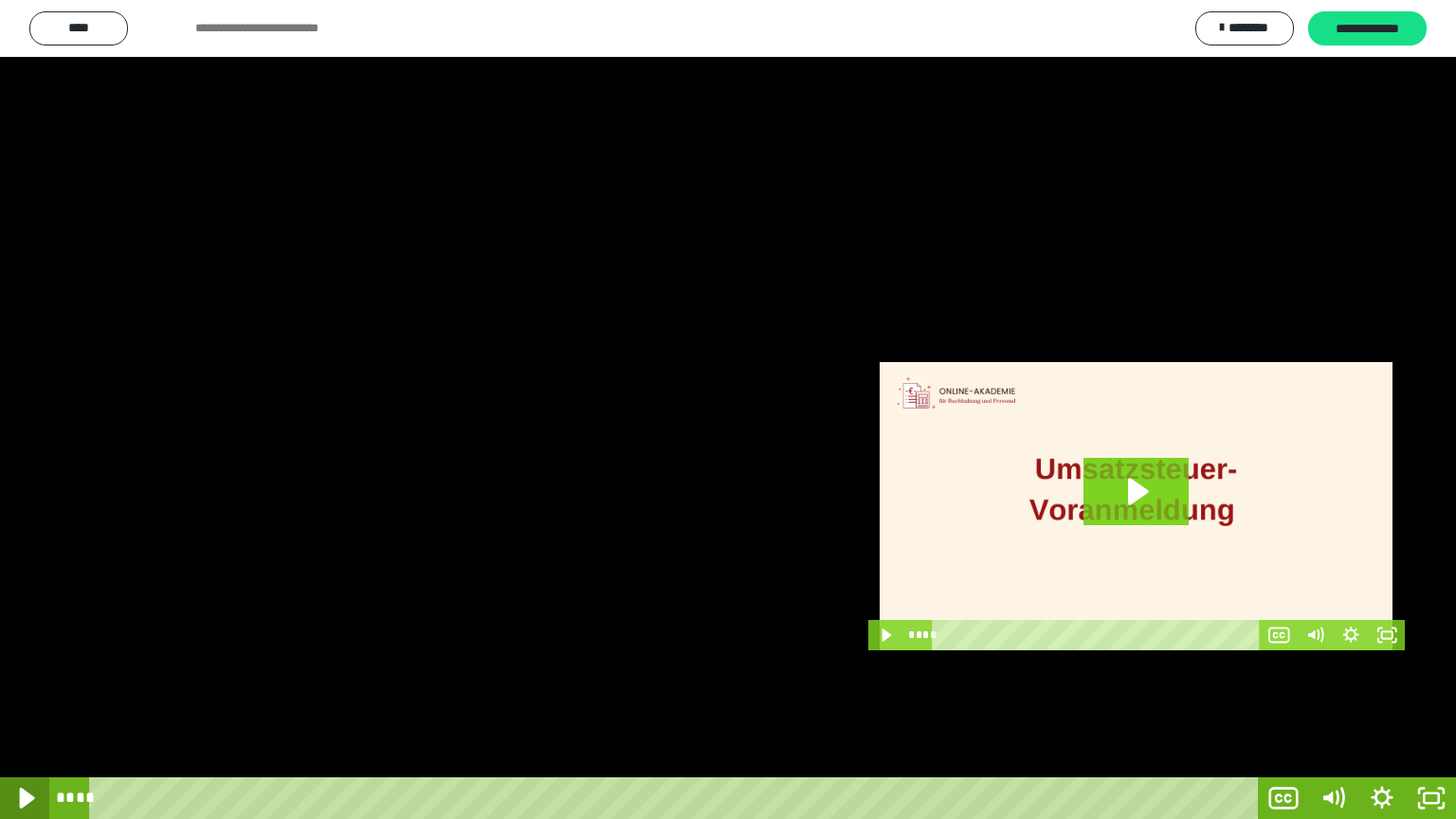 click 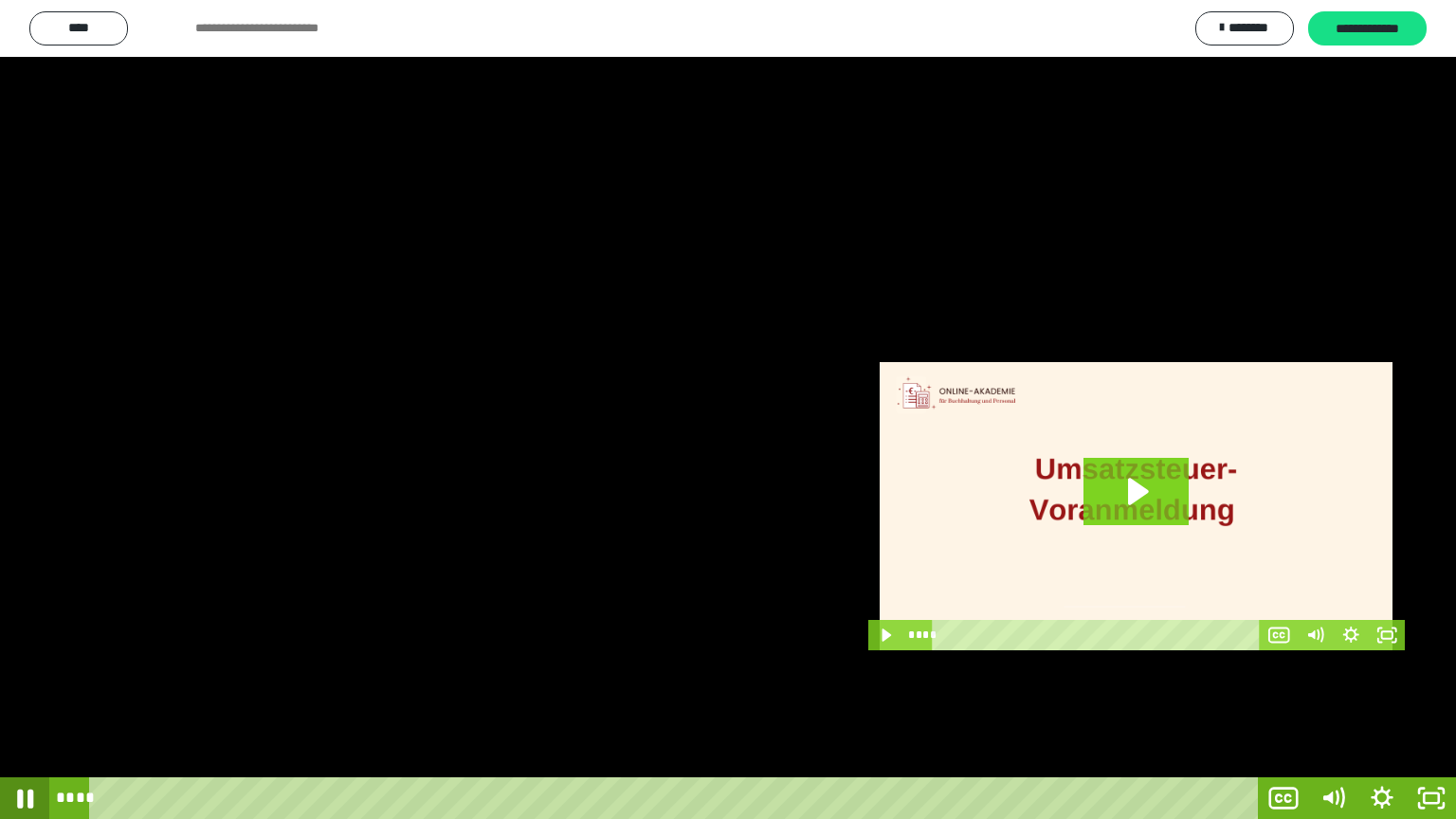 click 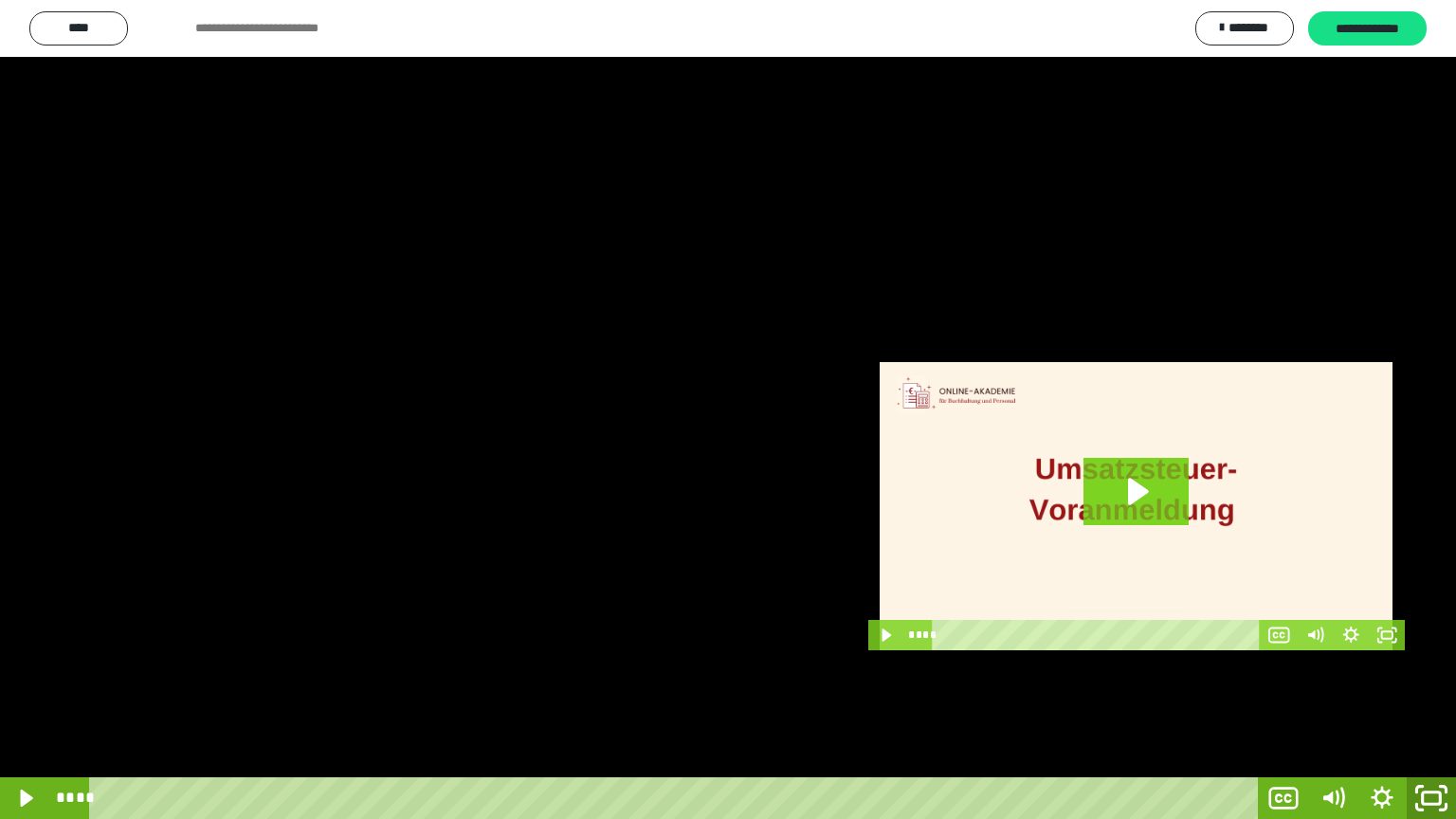 click 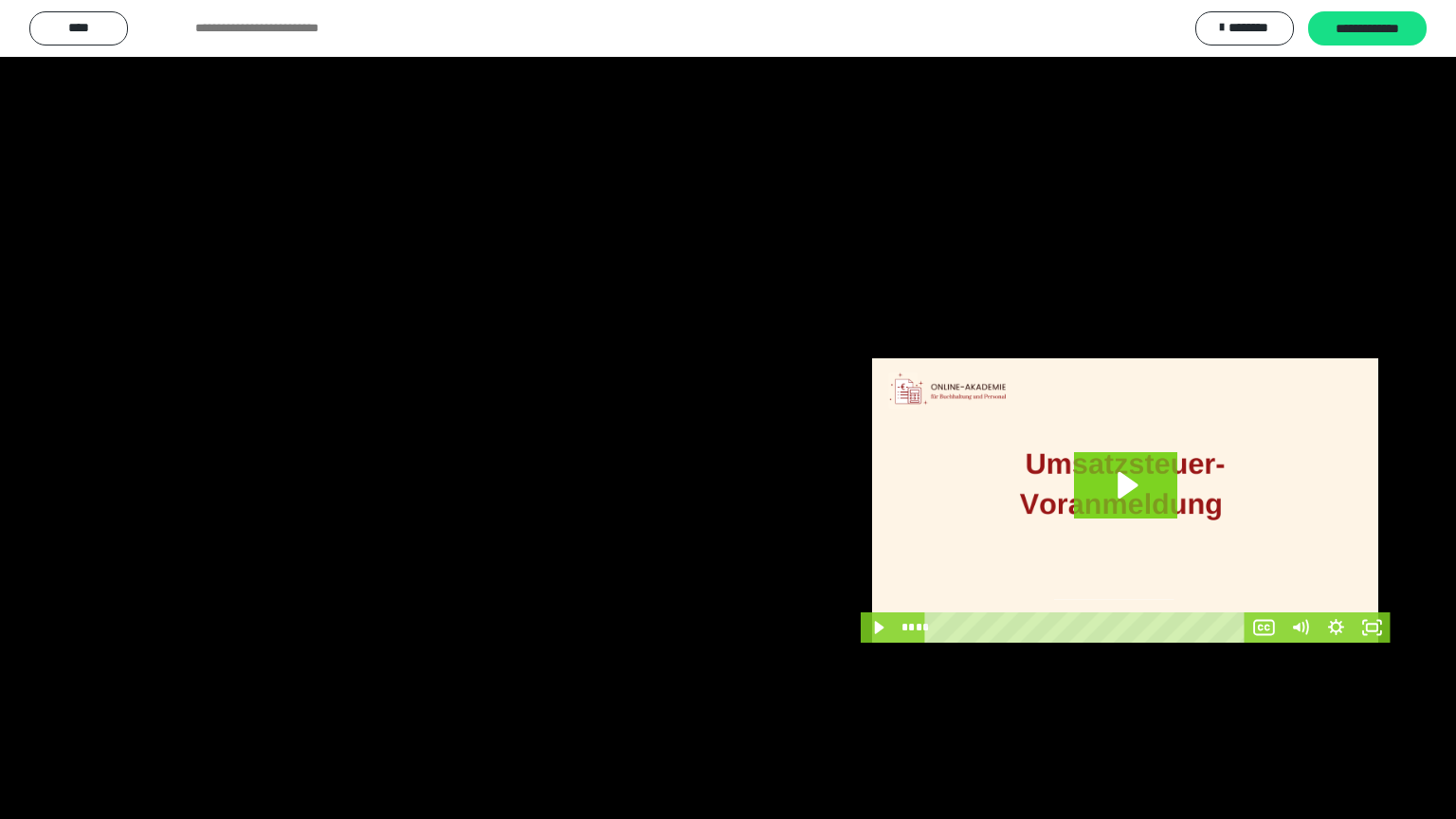scroll, scrollTop: 3619, scrollLeft: 0, axis: vertical 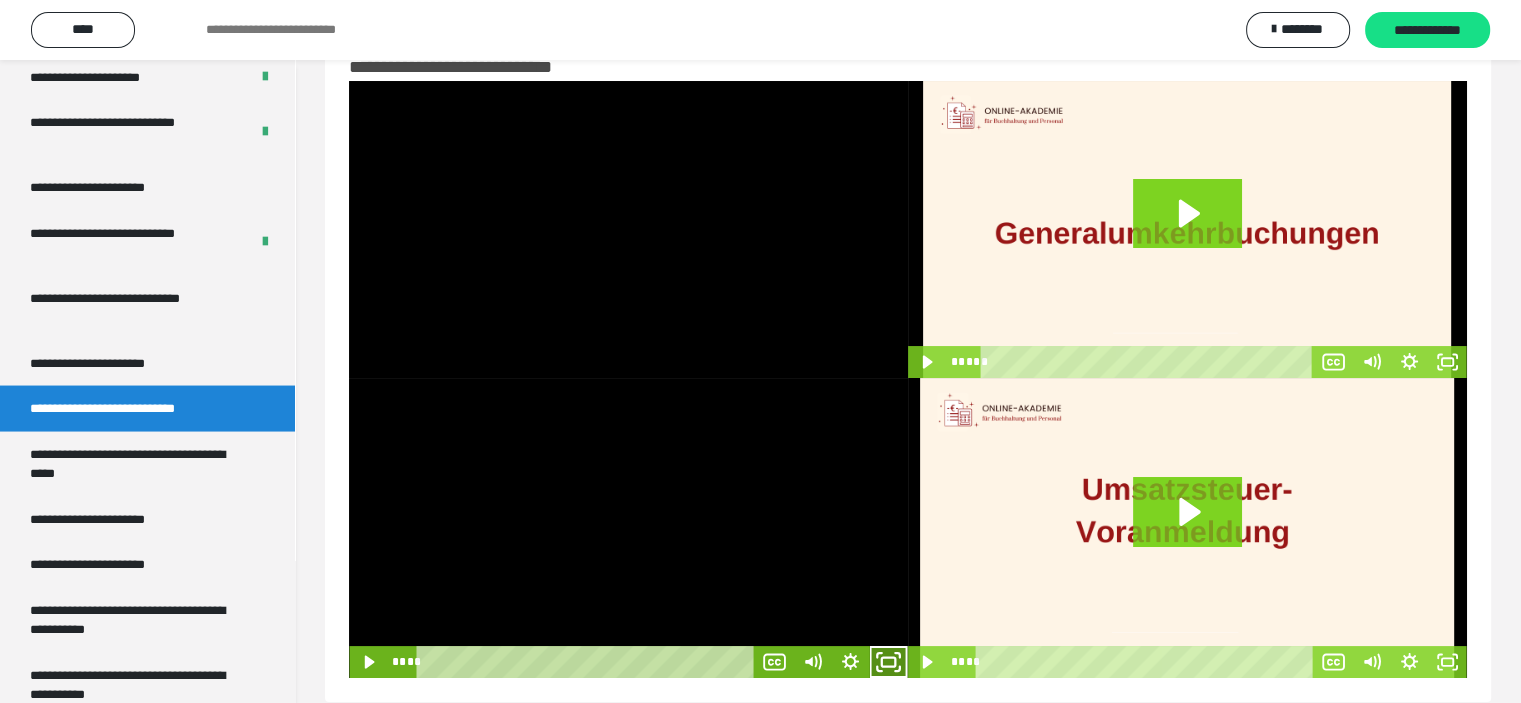 drag, startPoint x: 887, startPoint y: 663, endPoint x: 887, endPoint y: 784, distance: 121 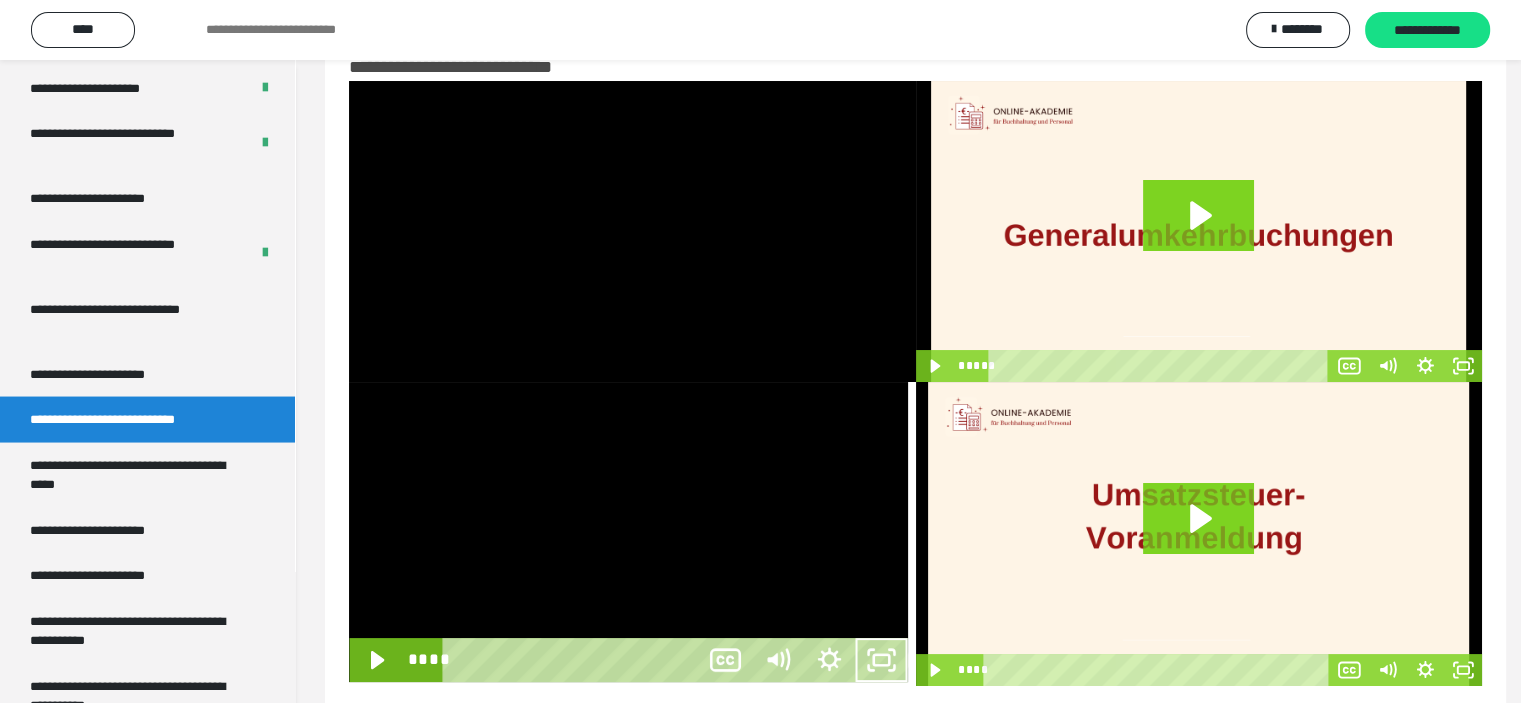 scroll, scrollTop: 3804, scrollLeft: 0, axis: vertical 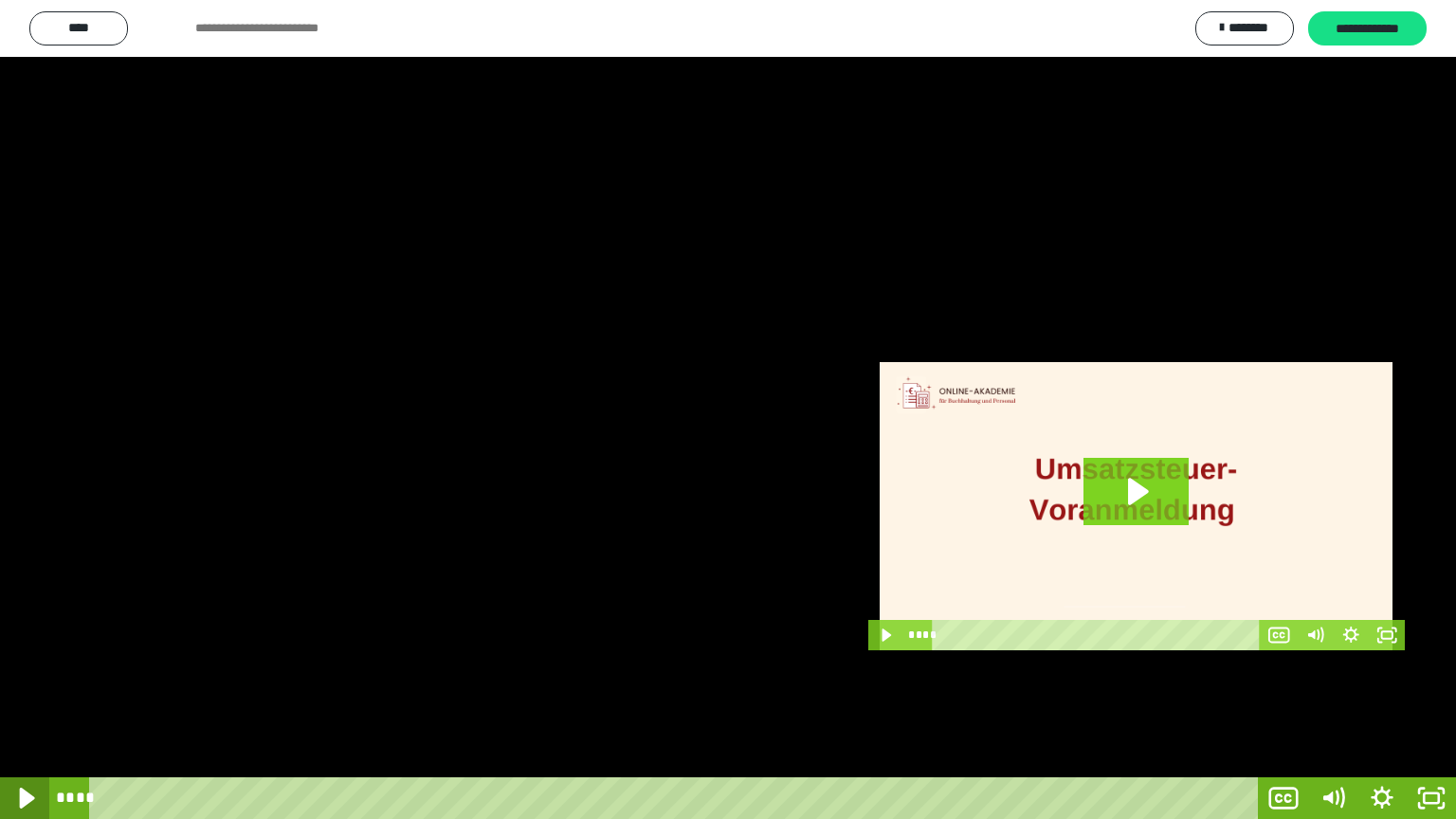 click 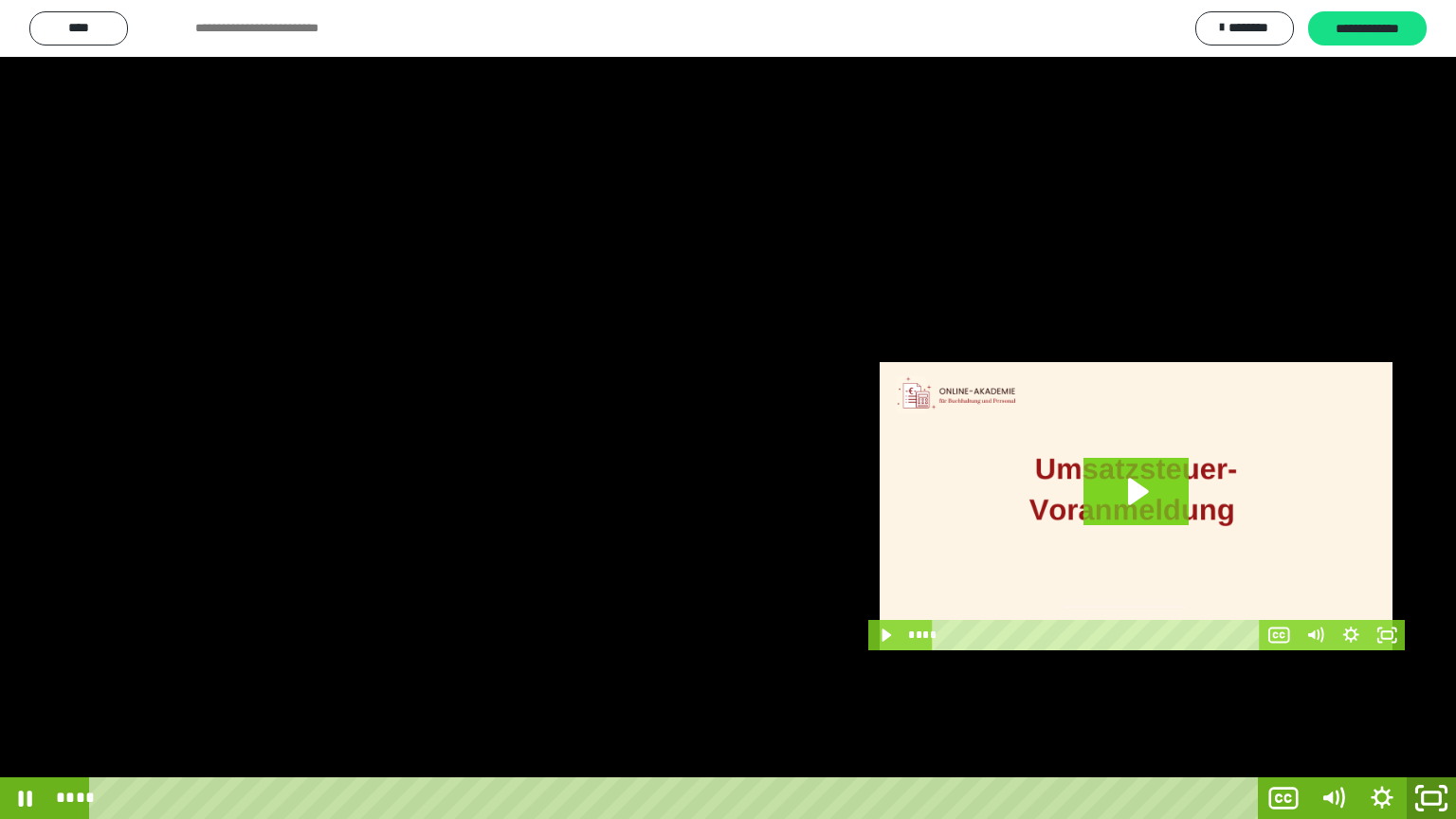 click 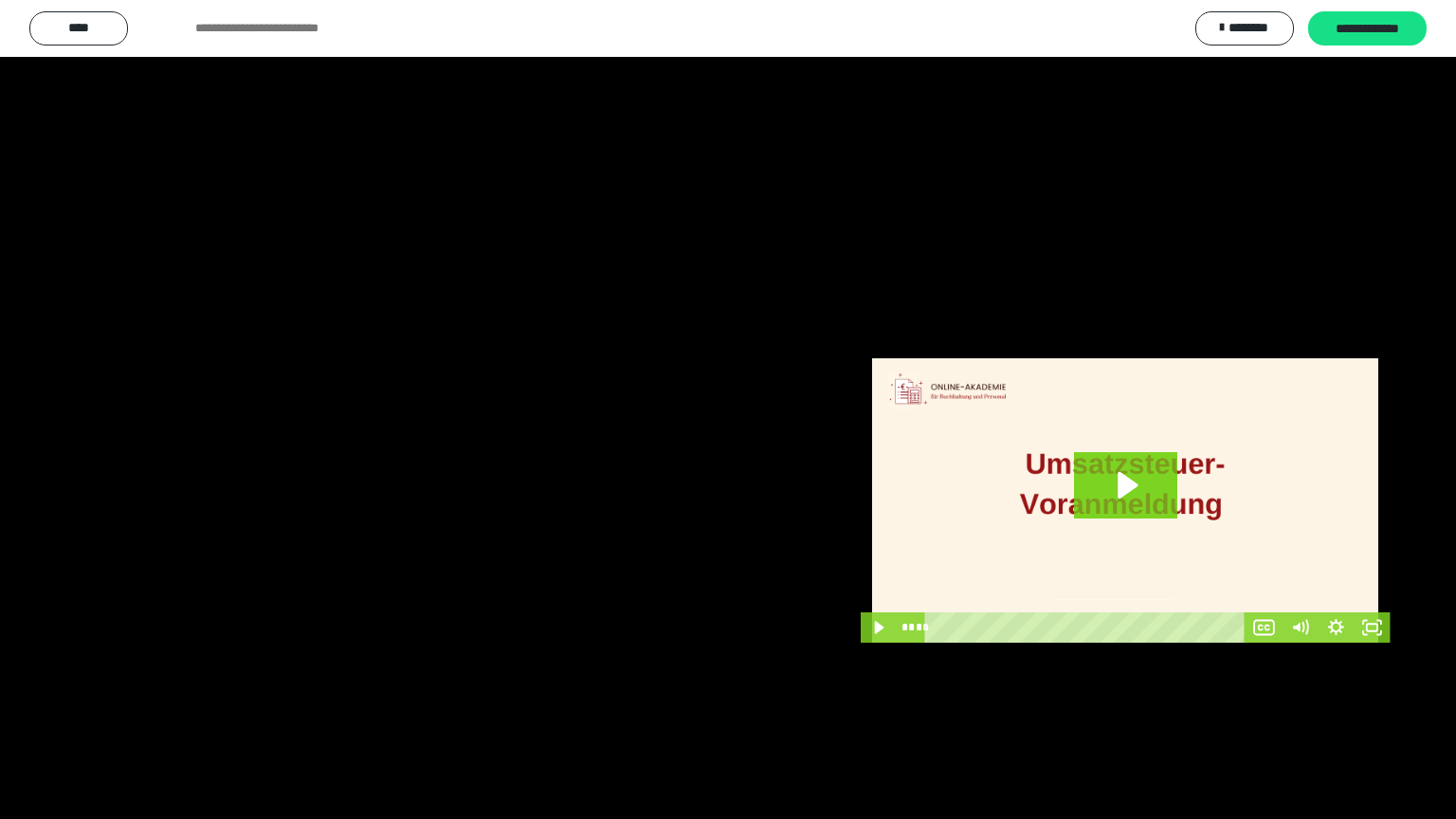 scroll, scrollTop: 3619, scrollLeft: 0, axis: vertical 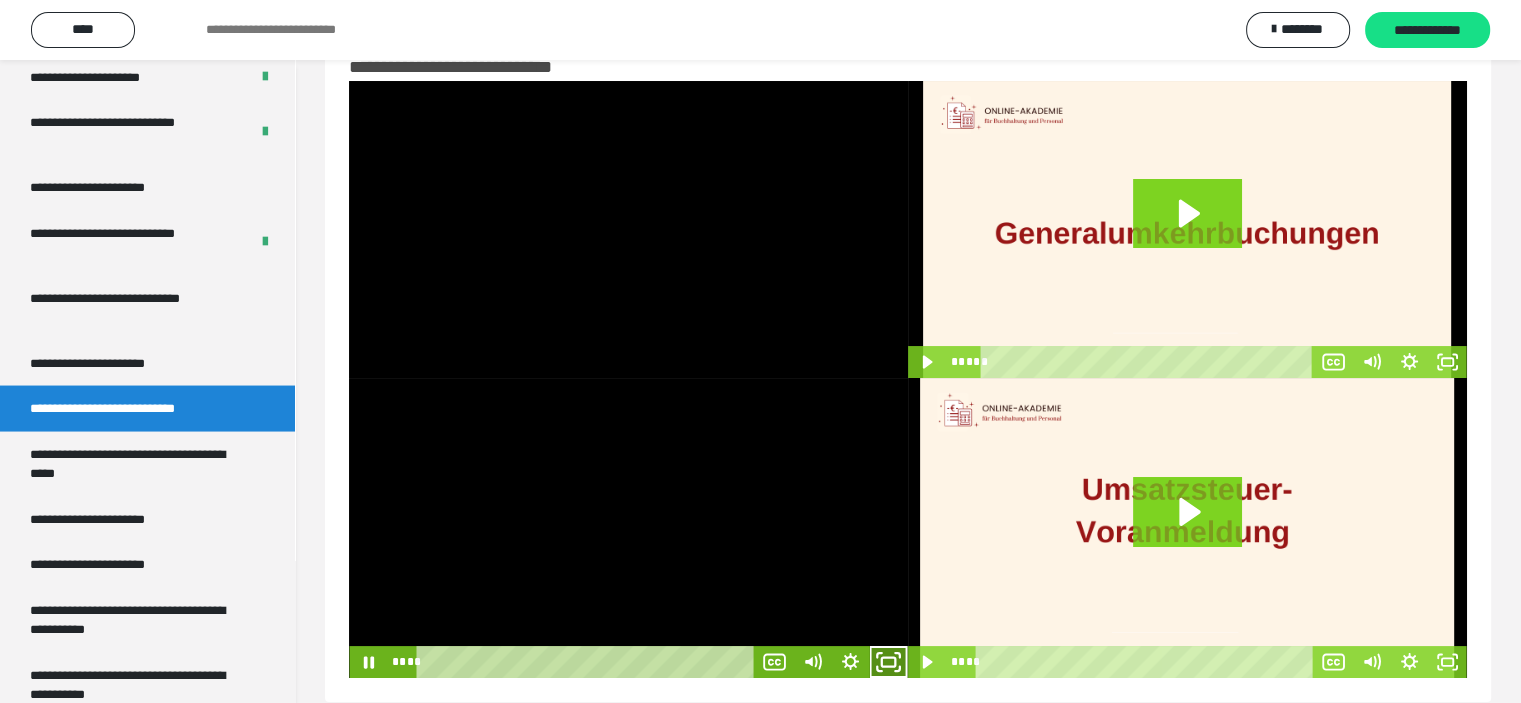 drag, startPoint x: 881, startPoint y: 669, endPoint x: 882, endPoint y: 790, distance: 121.004135 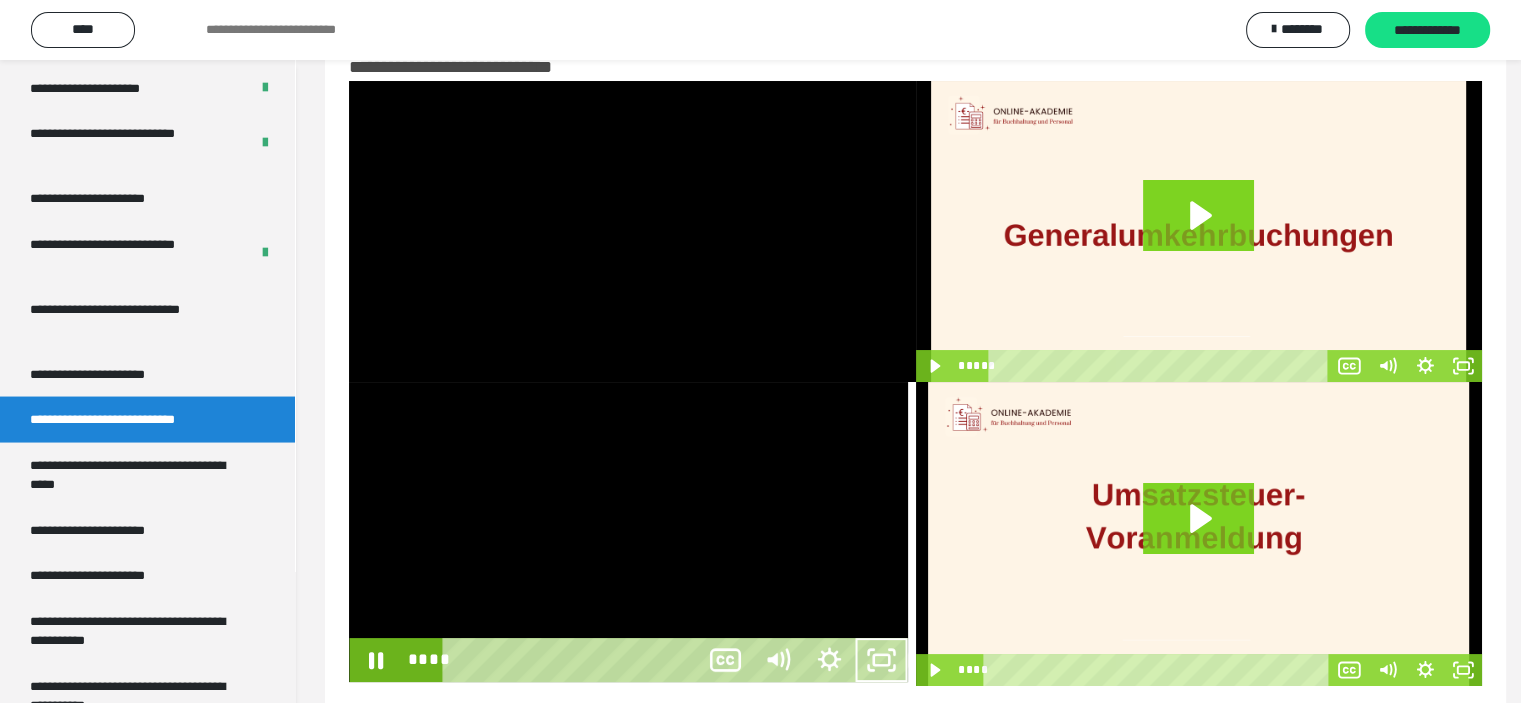 scroll, scrollTop: 3804, scrollLeft: 0, axis: vertical 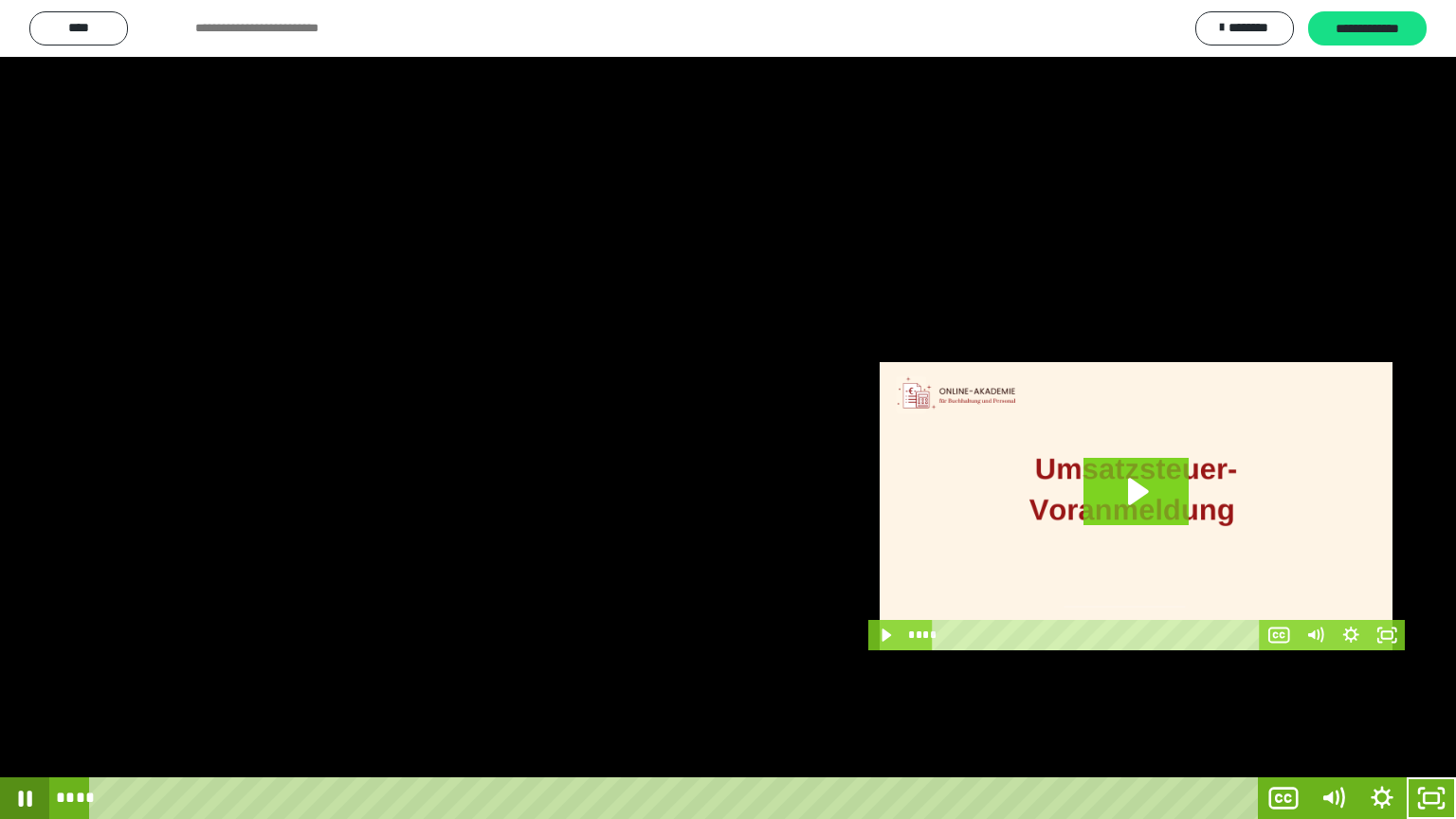 click 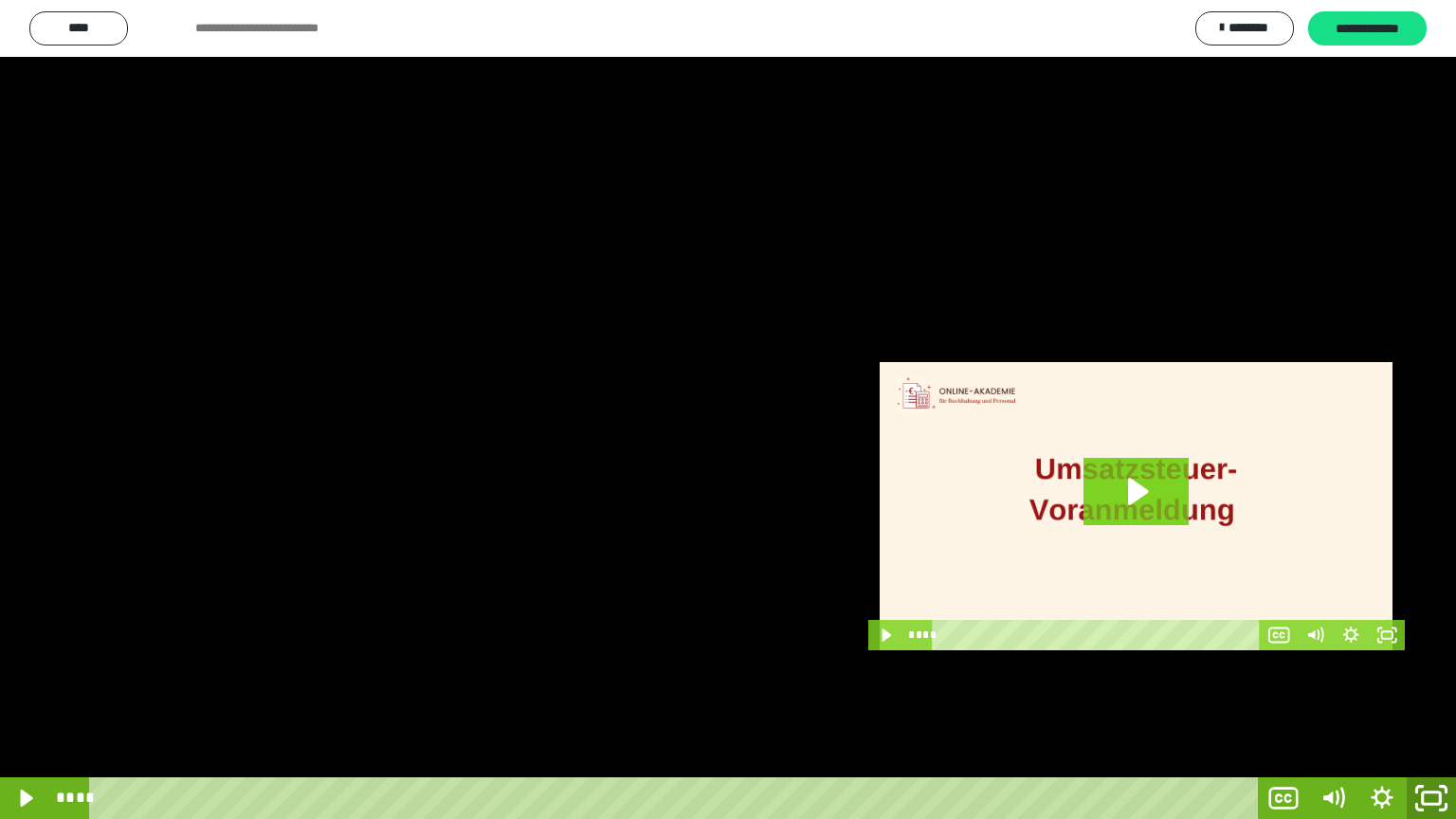 click 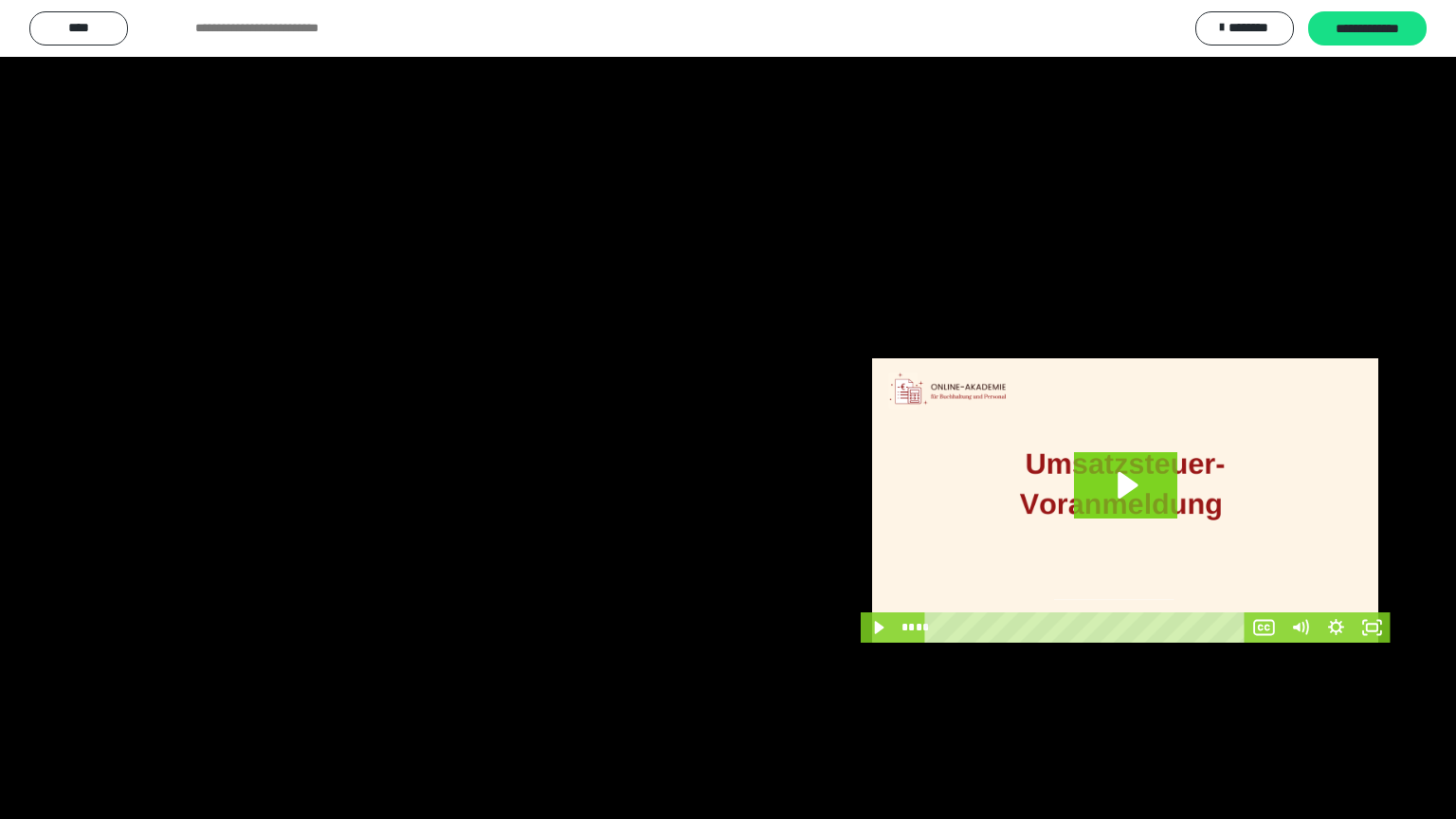 scroll, scrollTop: 3619, scrollLeft: 0, axis: vertical 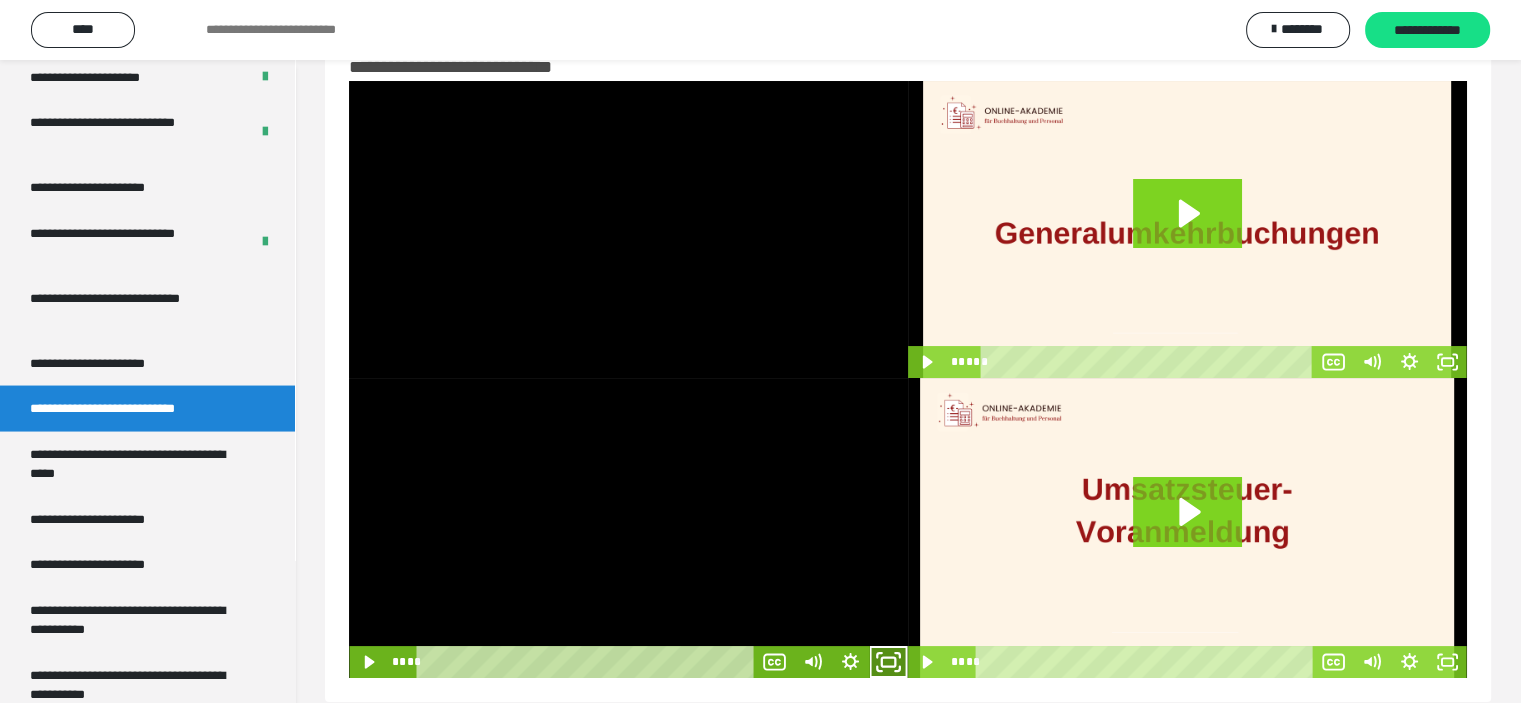 click 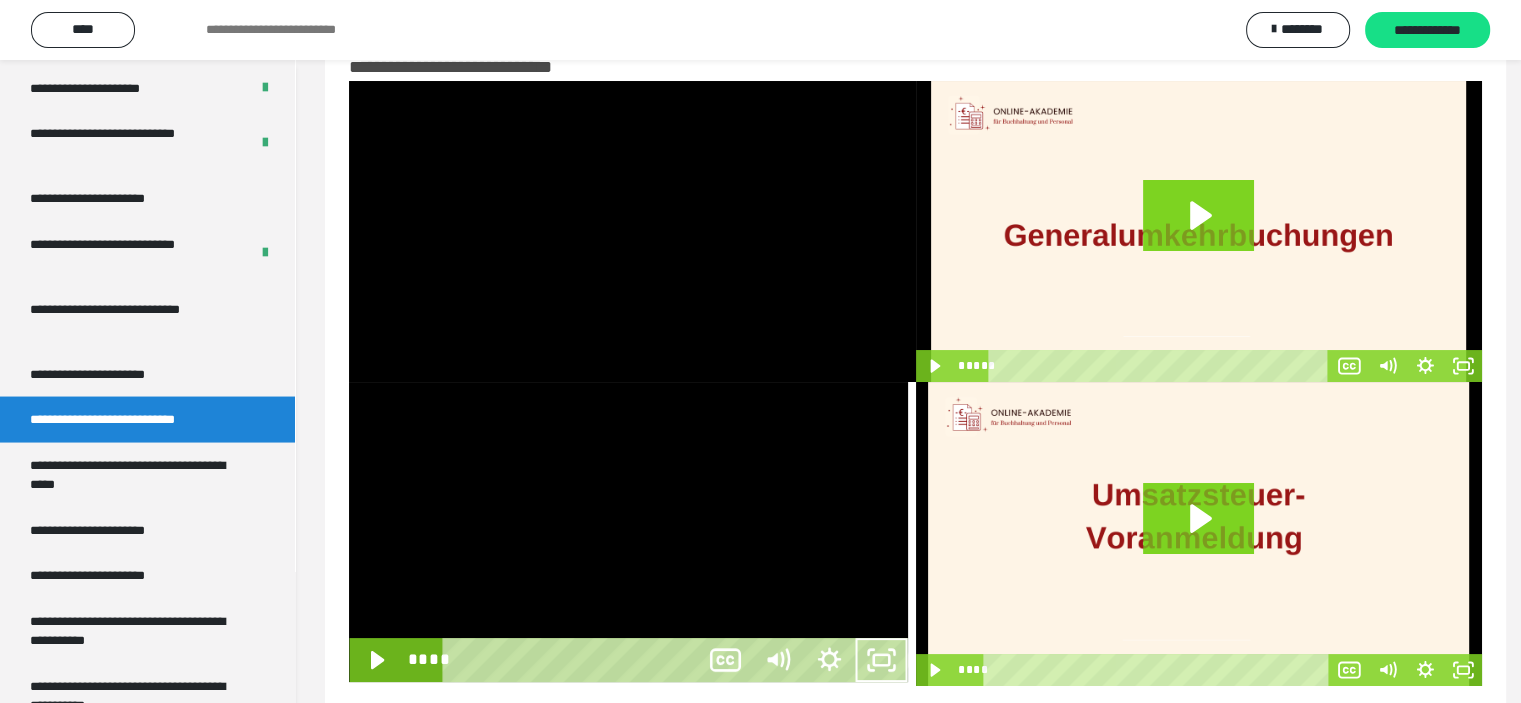 scroll, scrollTop: 3804, scrollLeft: 0, axis: vertical 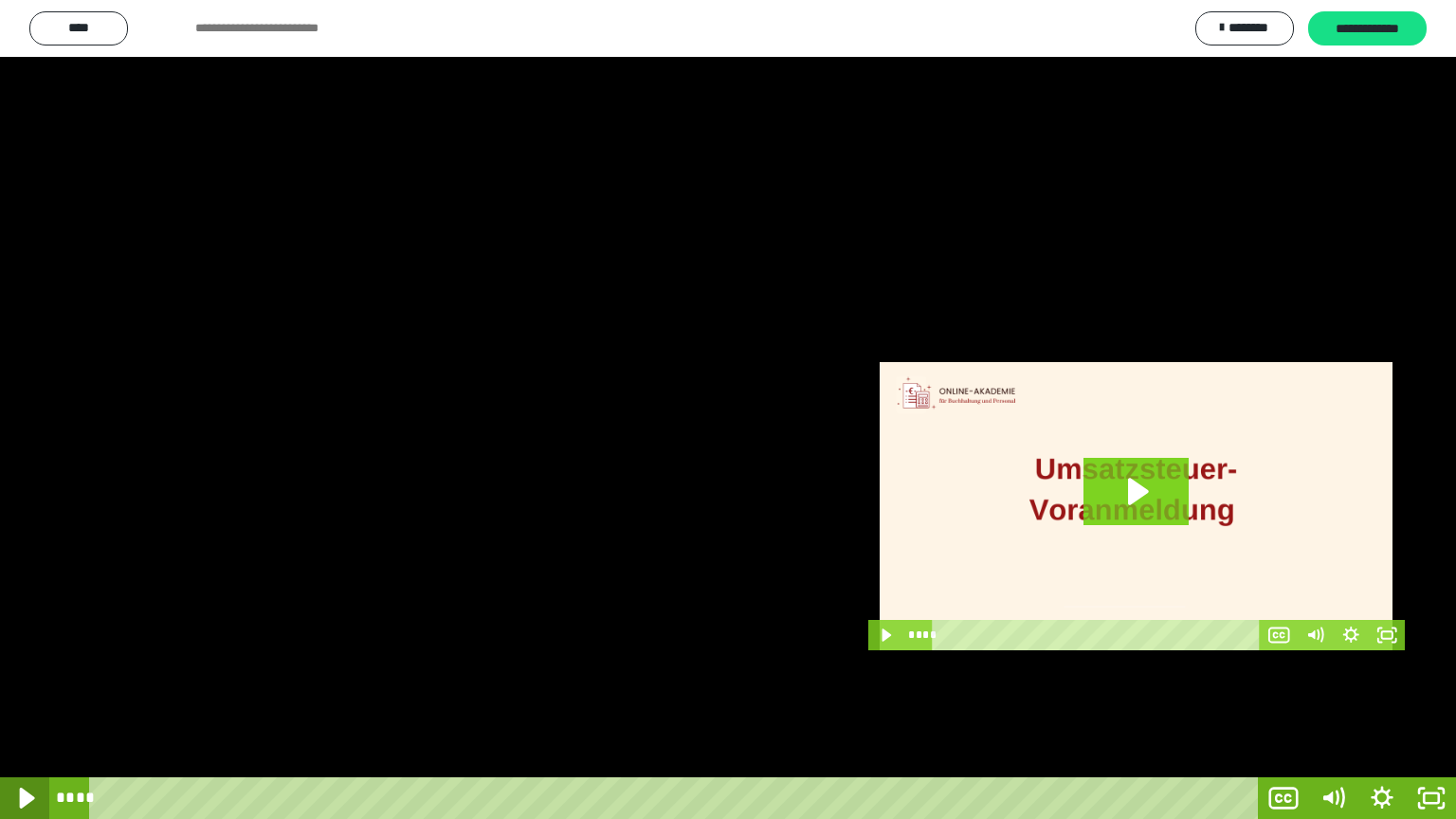 click 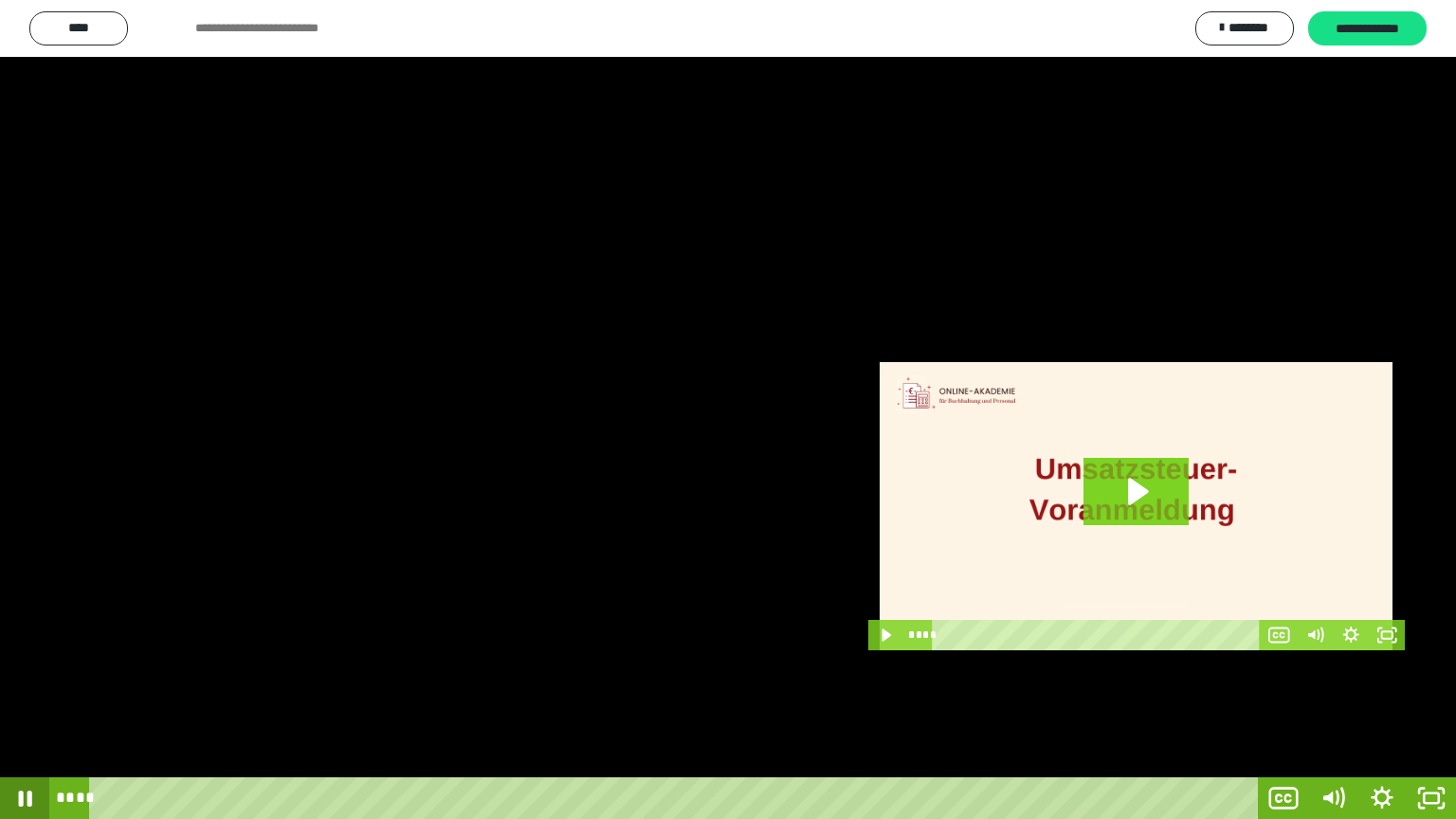 click 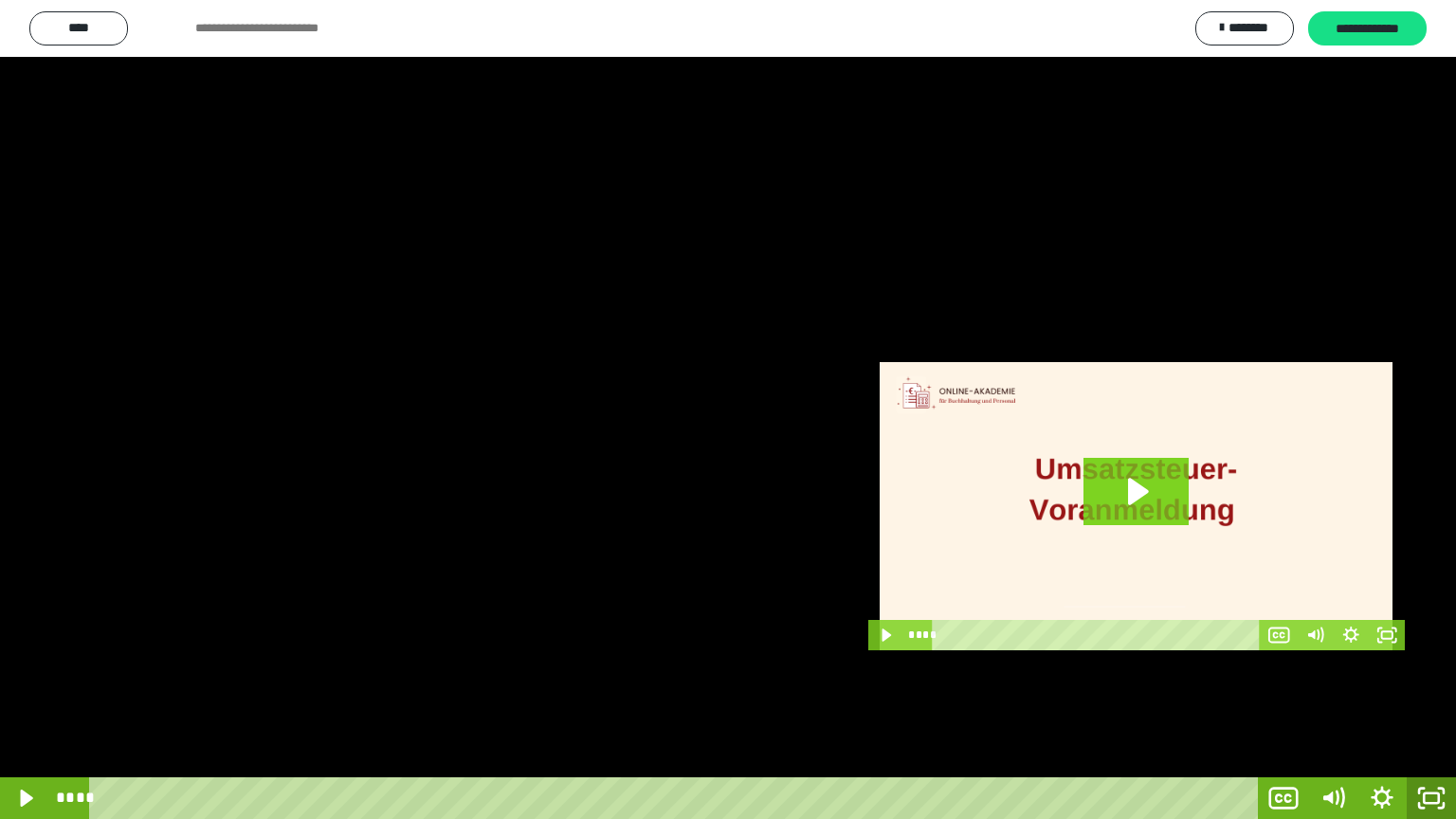 click 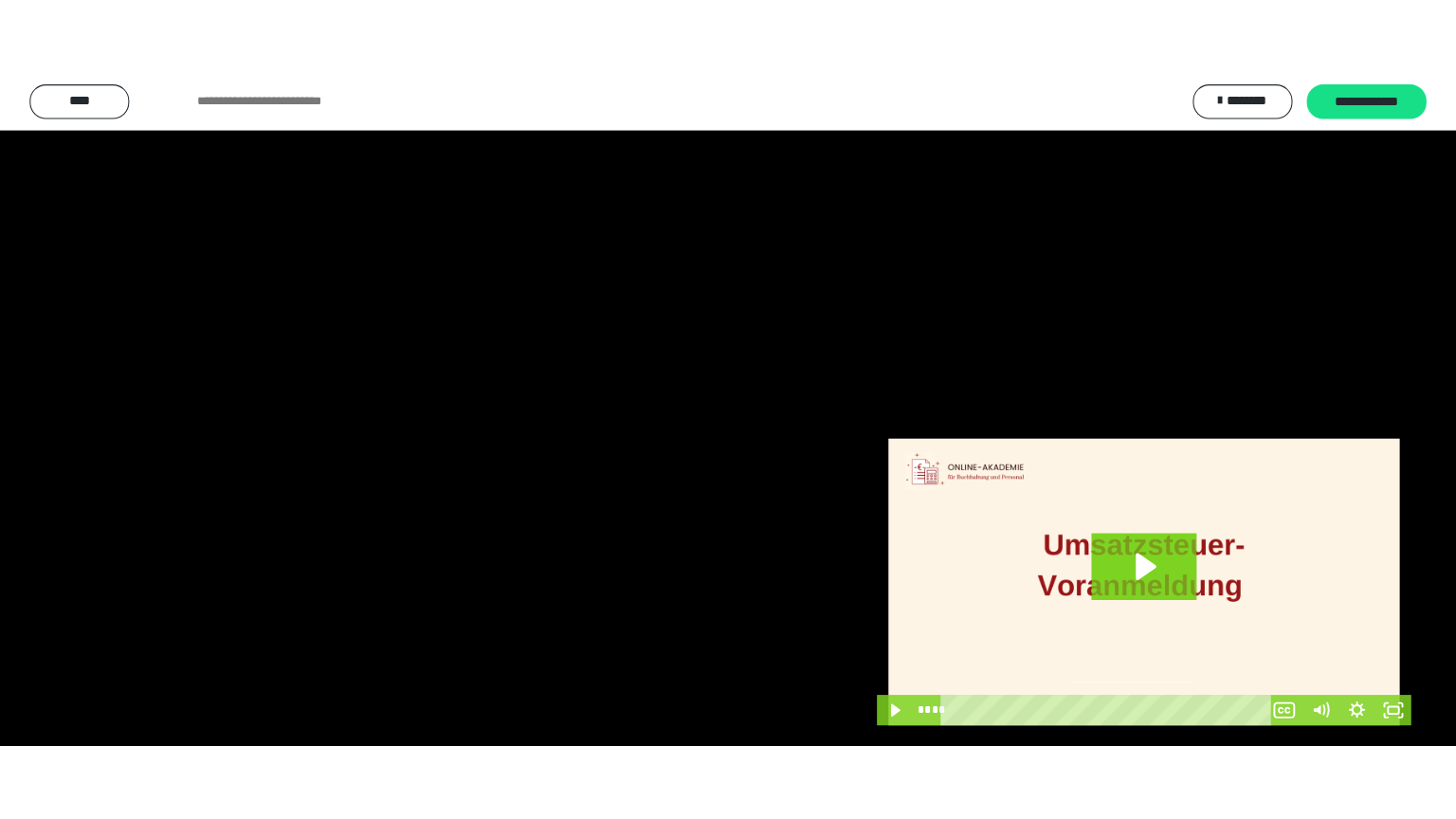 scroll, scrollTop: 3619, scrollLeft: 0, axis: vertical 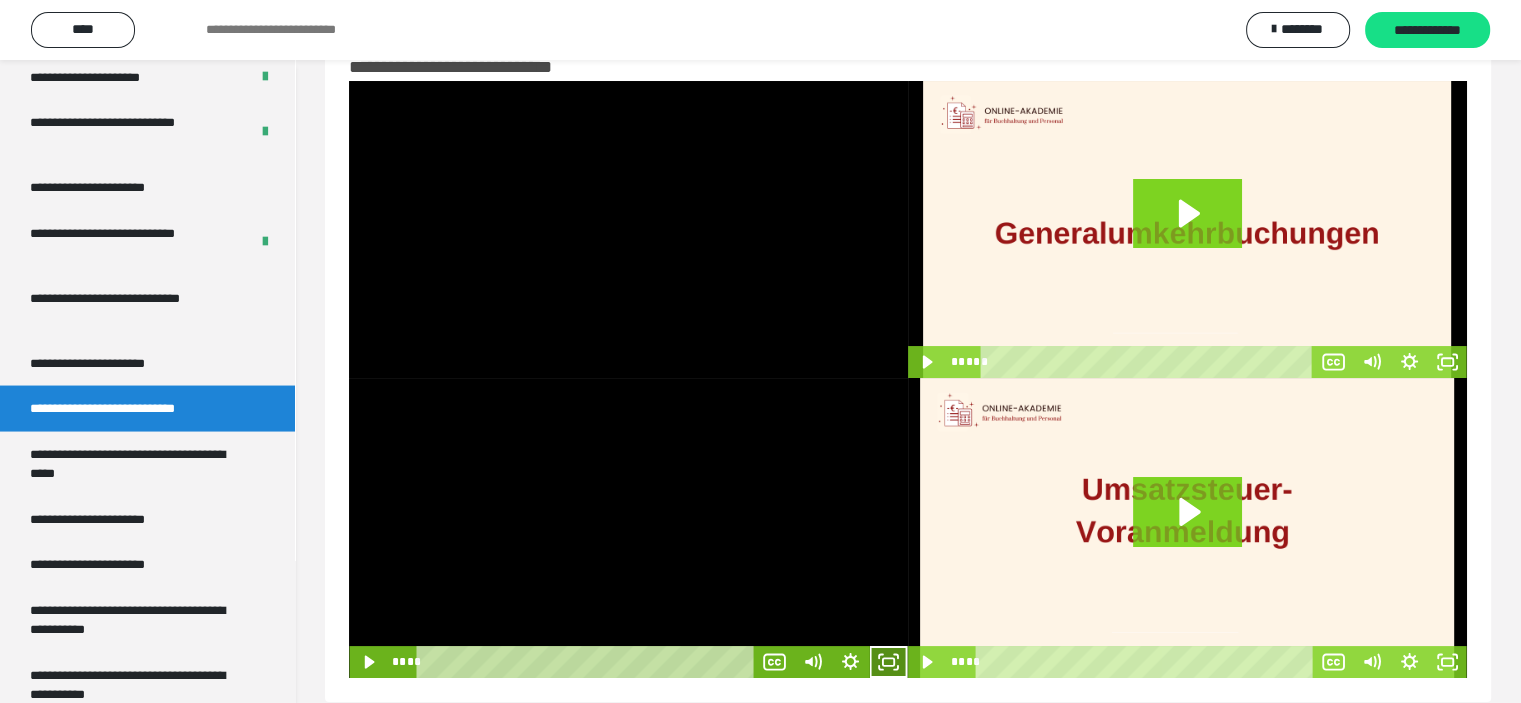 click 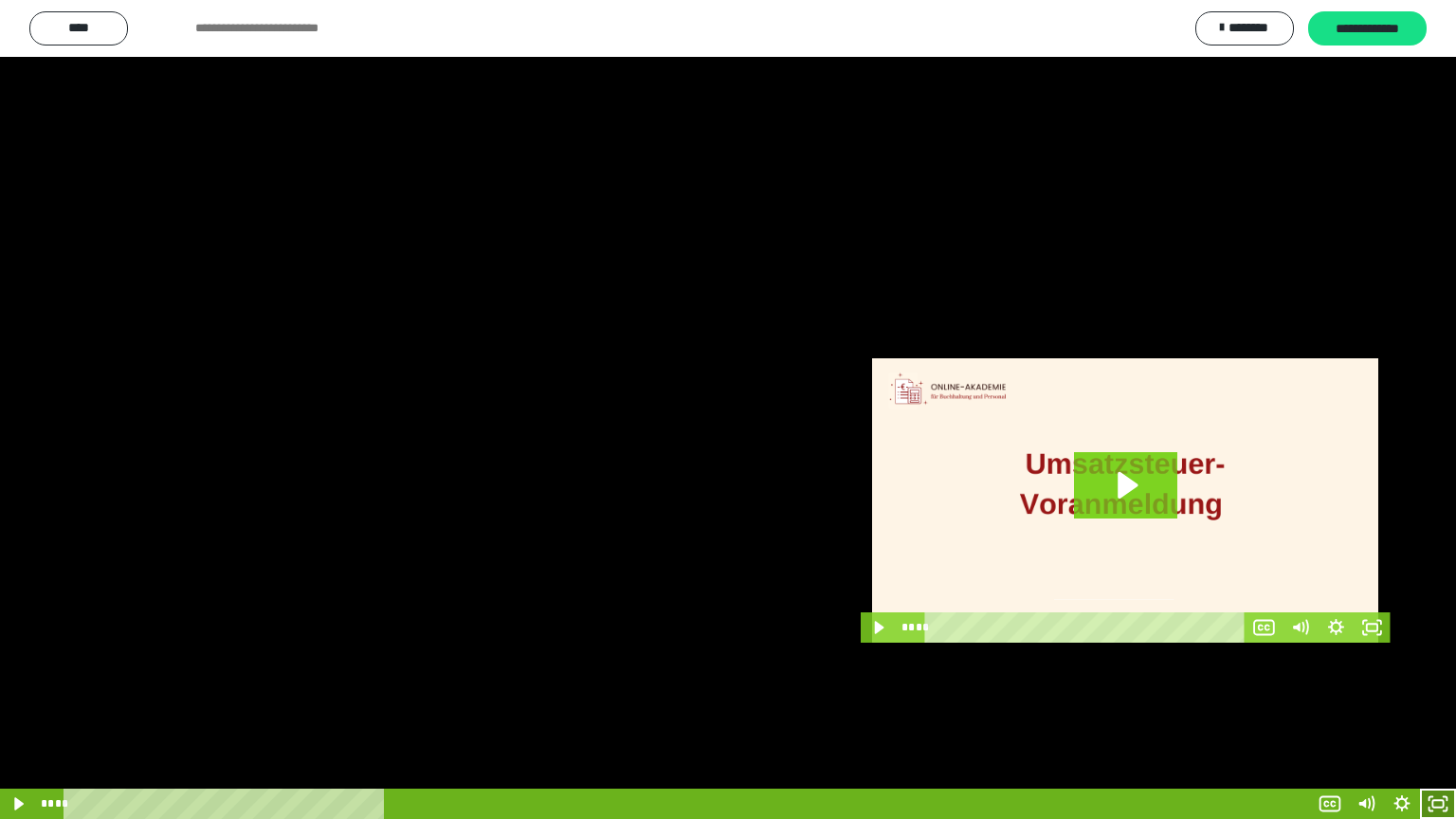 click at bounding box center (728, 410) 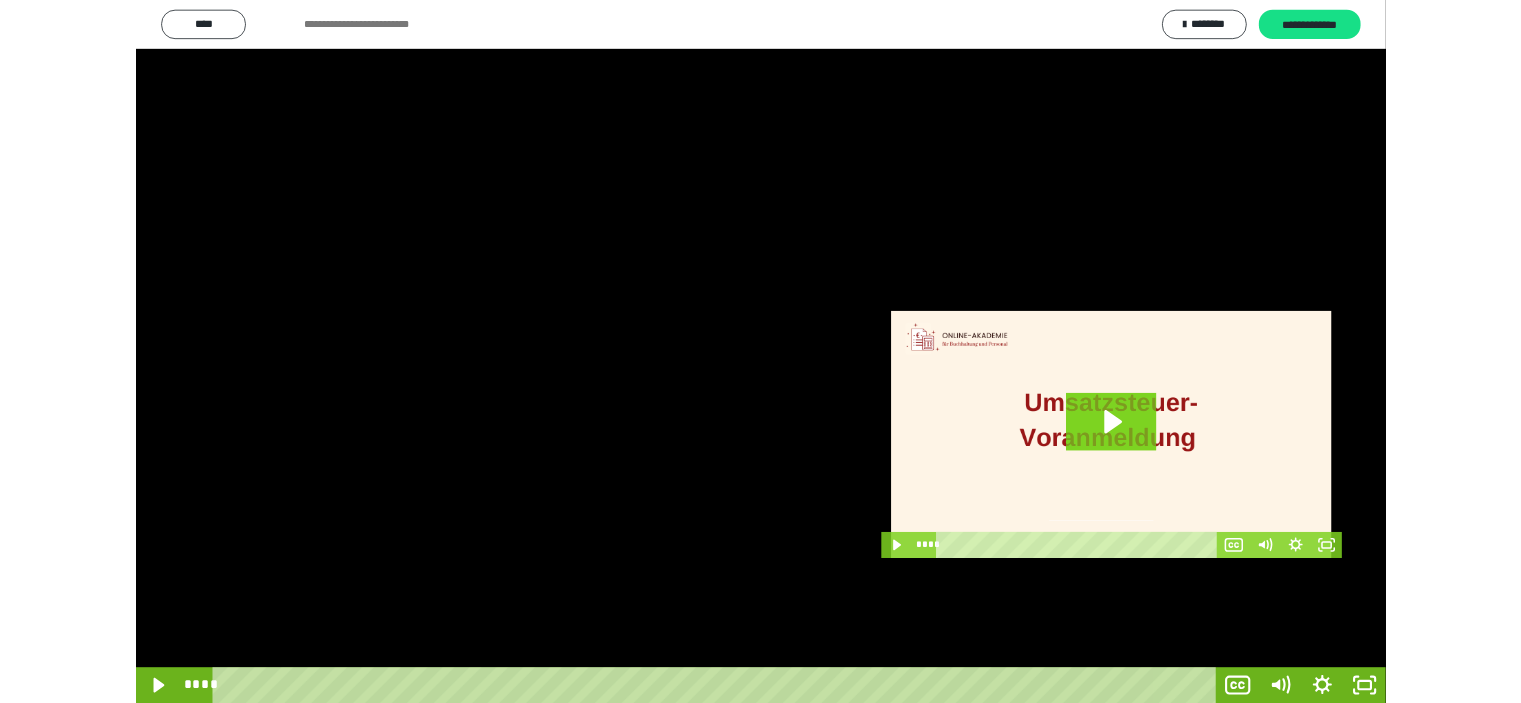 scroll, scrollTop: 3804, scrollLeft: 0, axis: vertical 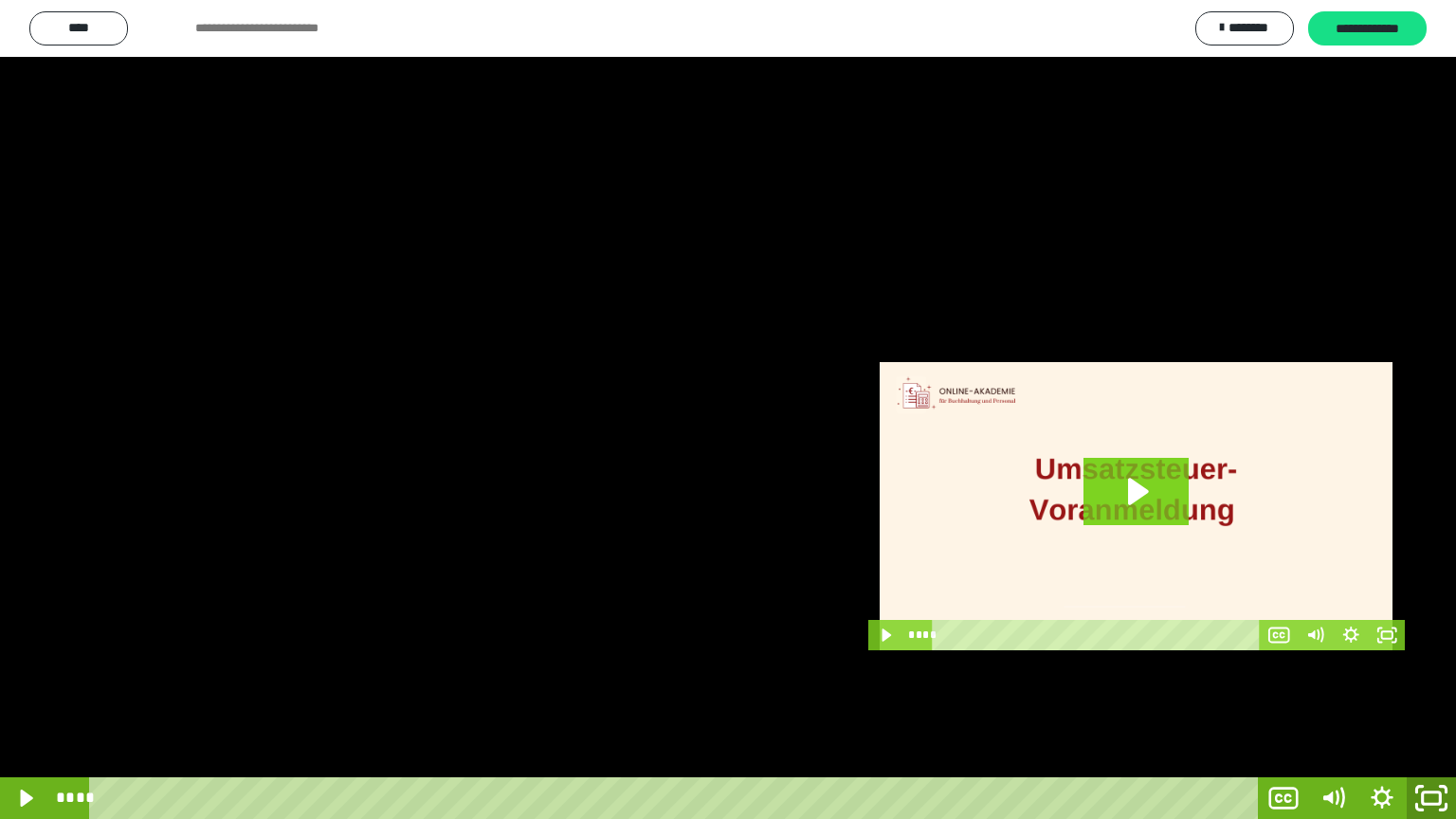 click 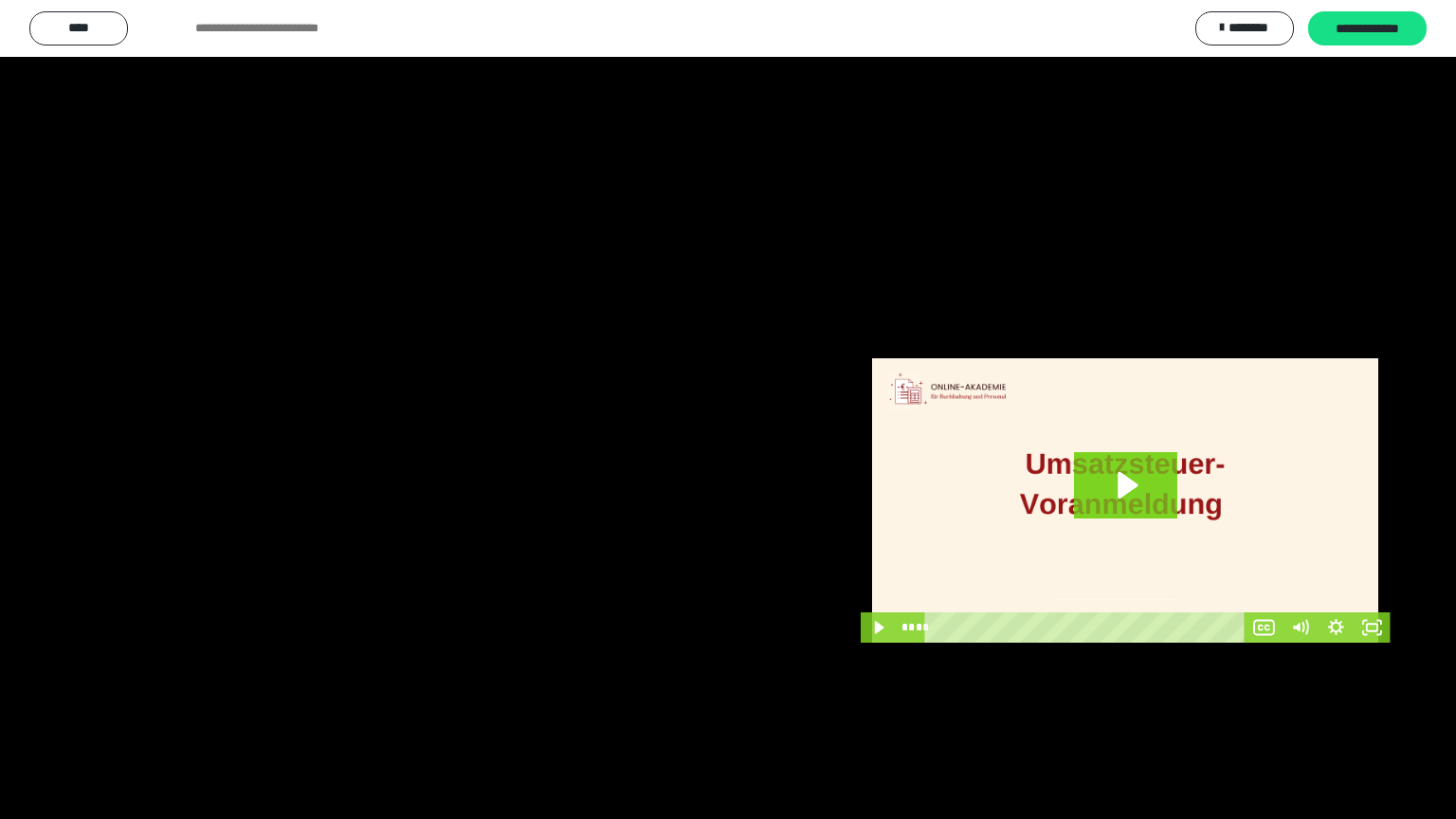 scroll, scrollTop: 3619, scrollLeft: 0, axis: vertical 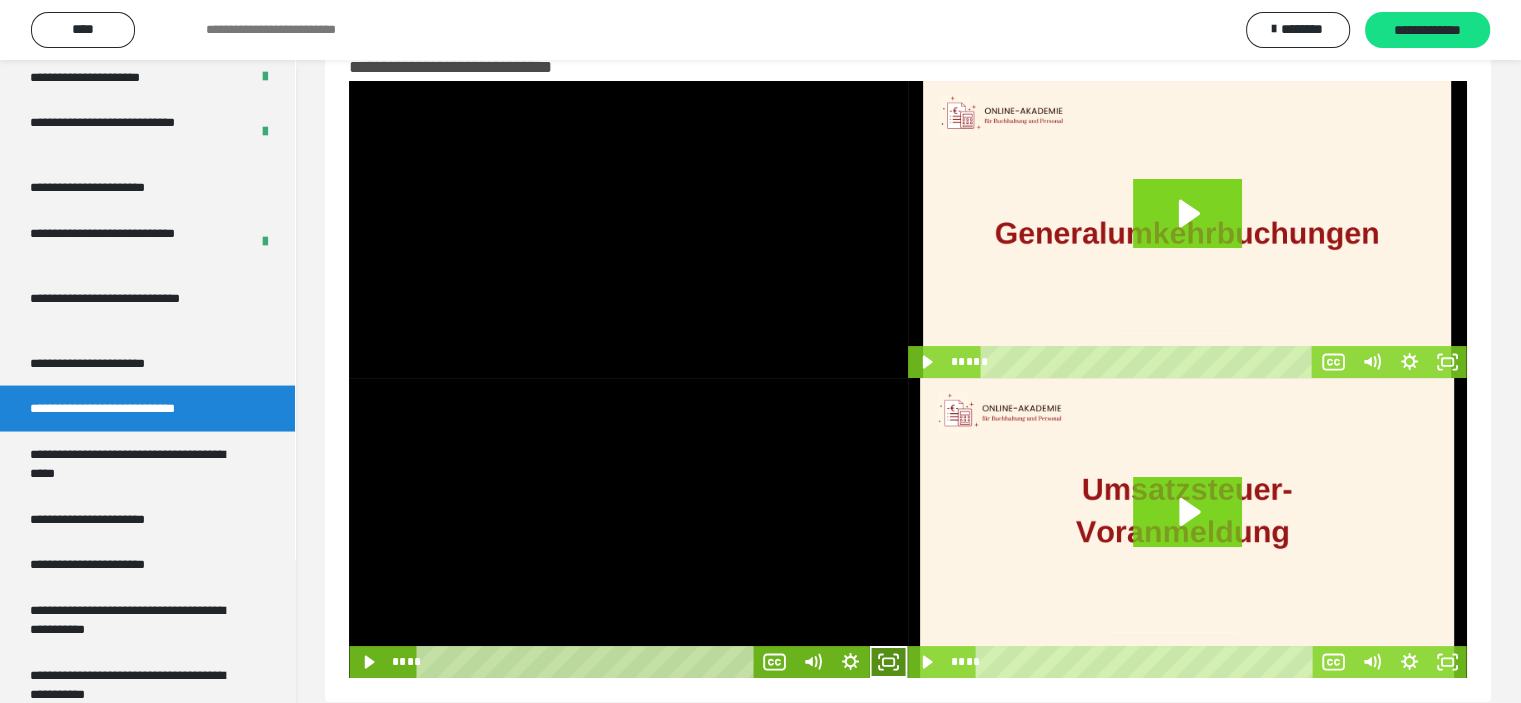 click 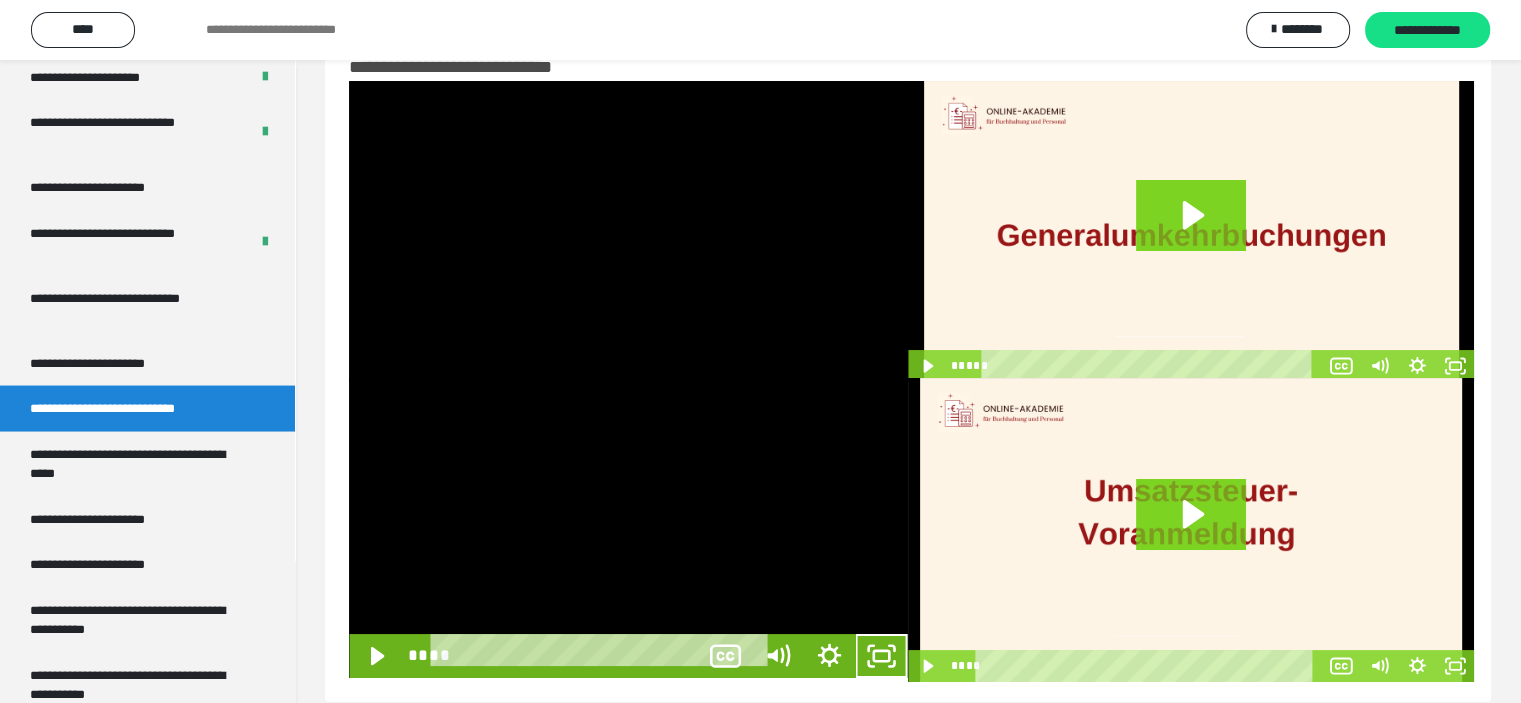 scroll, scrollTop: 3804, scrollLeft: 0, axis: vertical 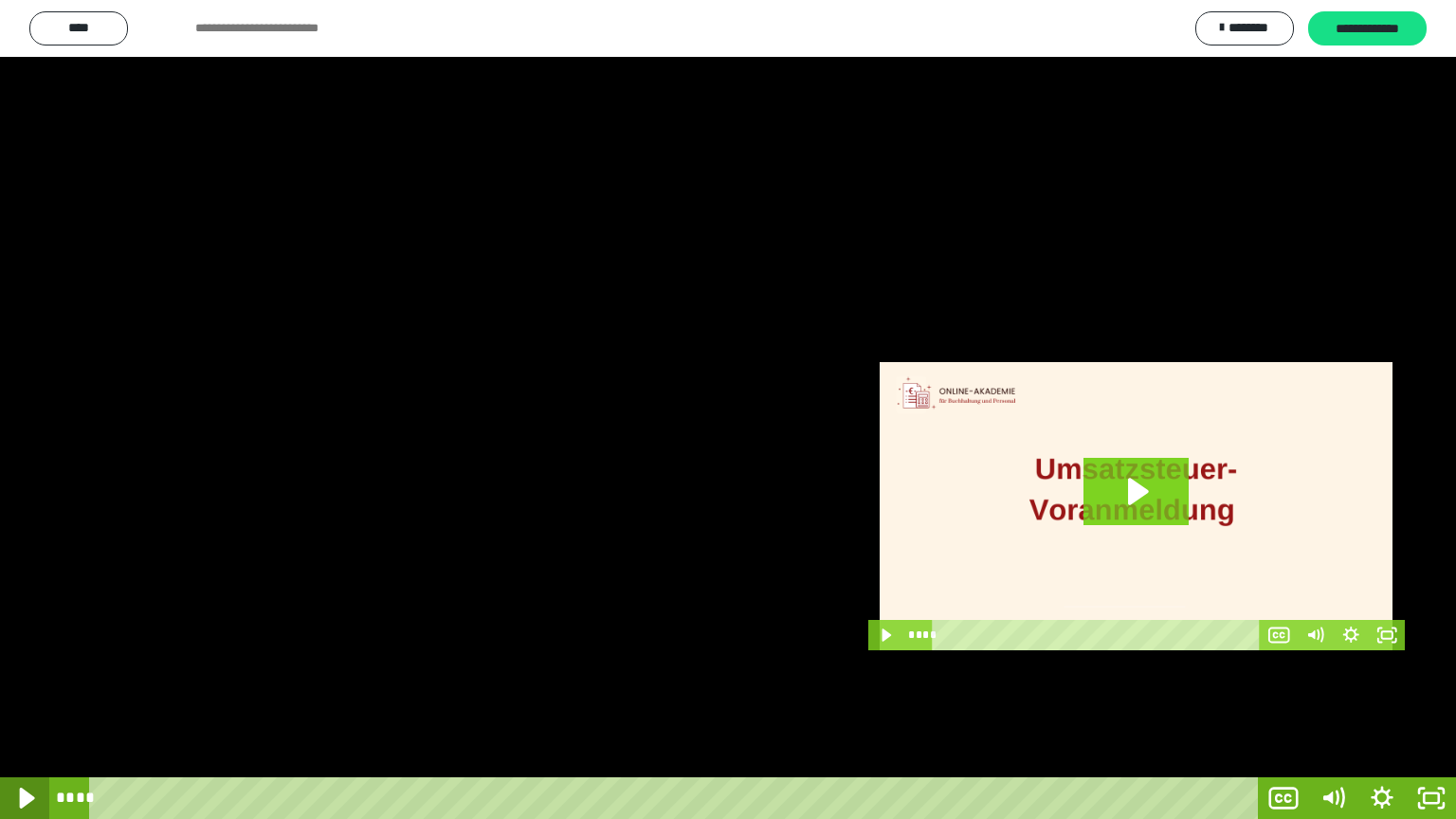 click 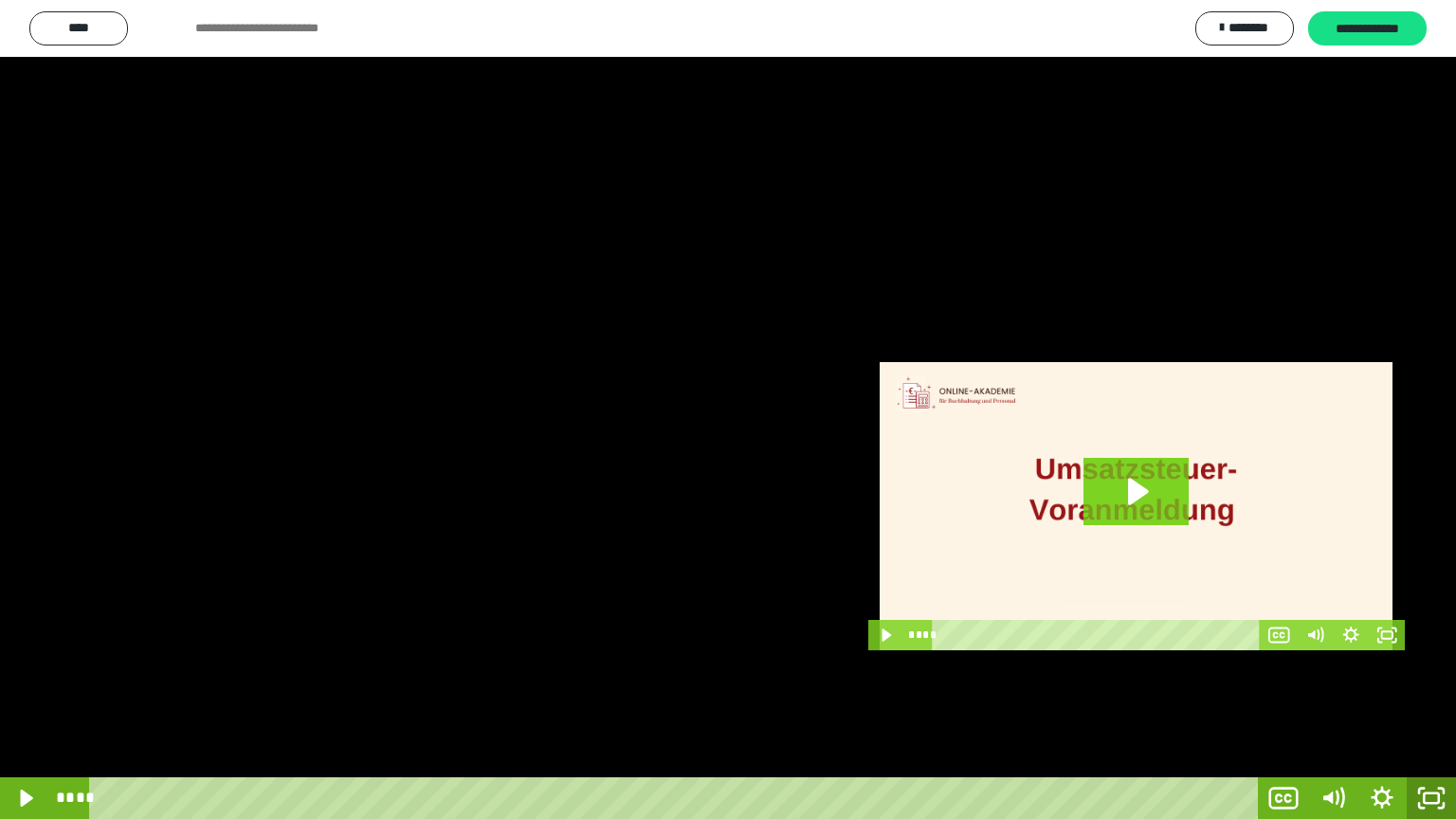 click 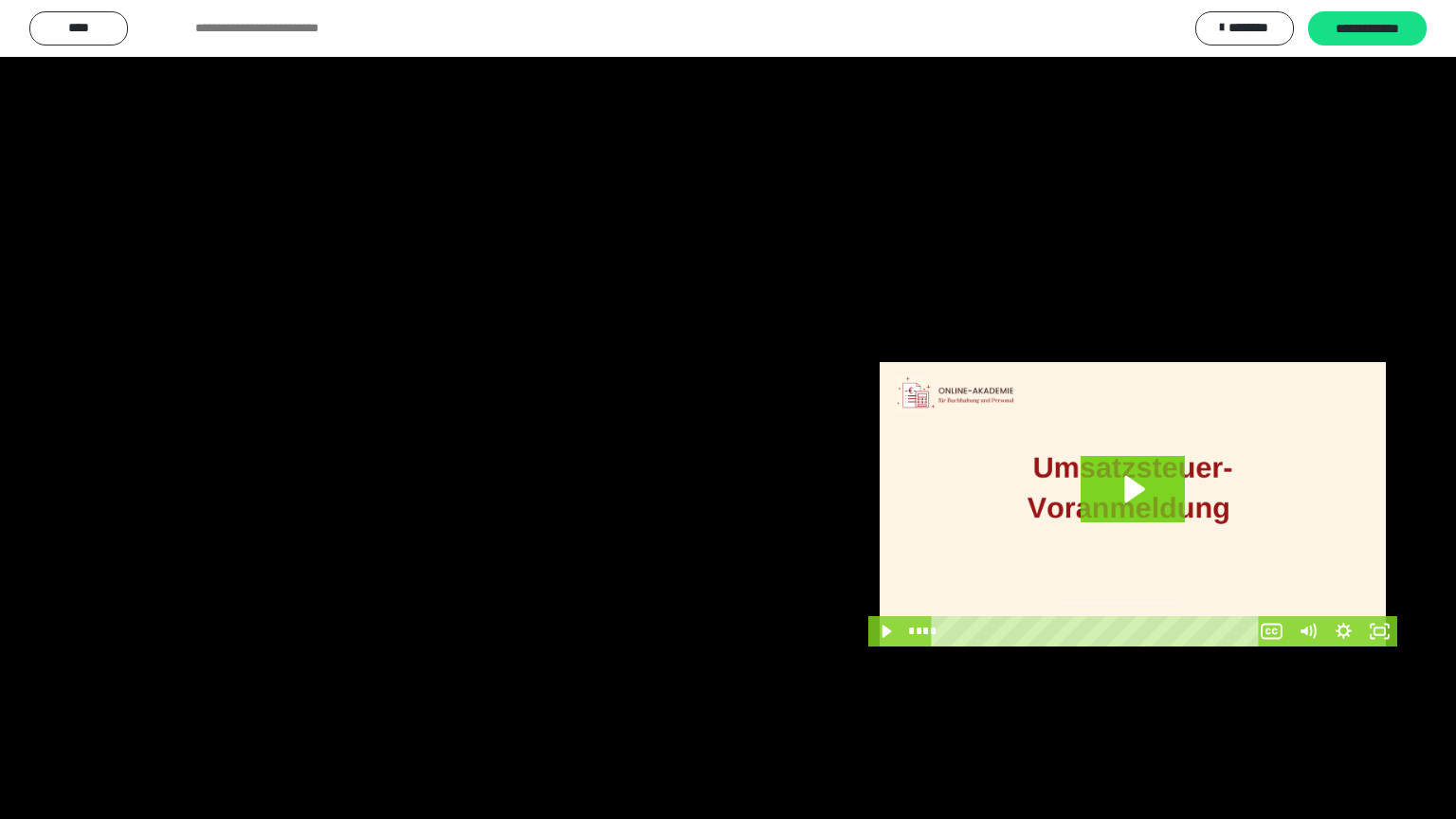 scroll, scrollTop: 3619, scrollLeft: 0, axis: vertical 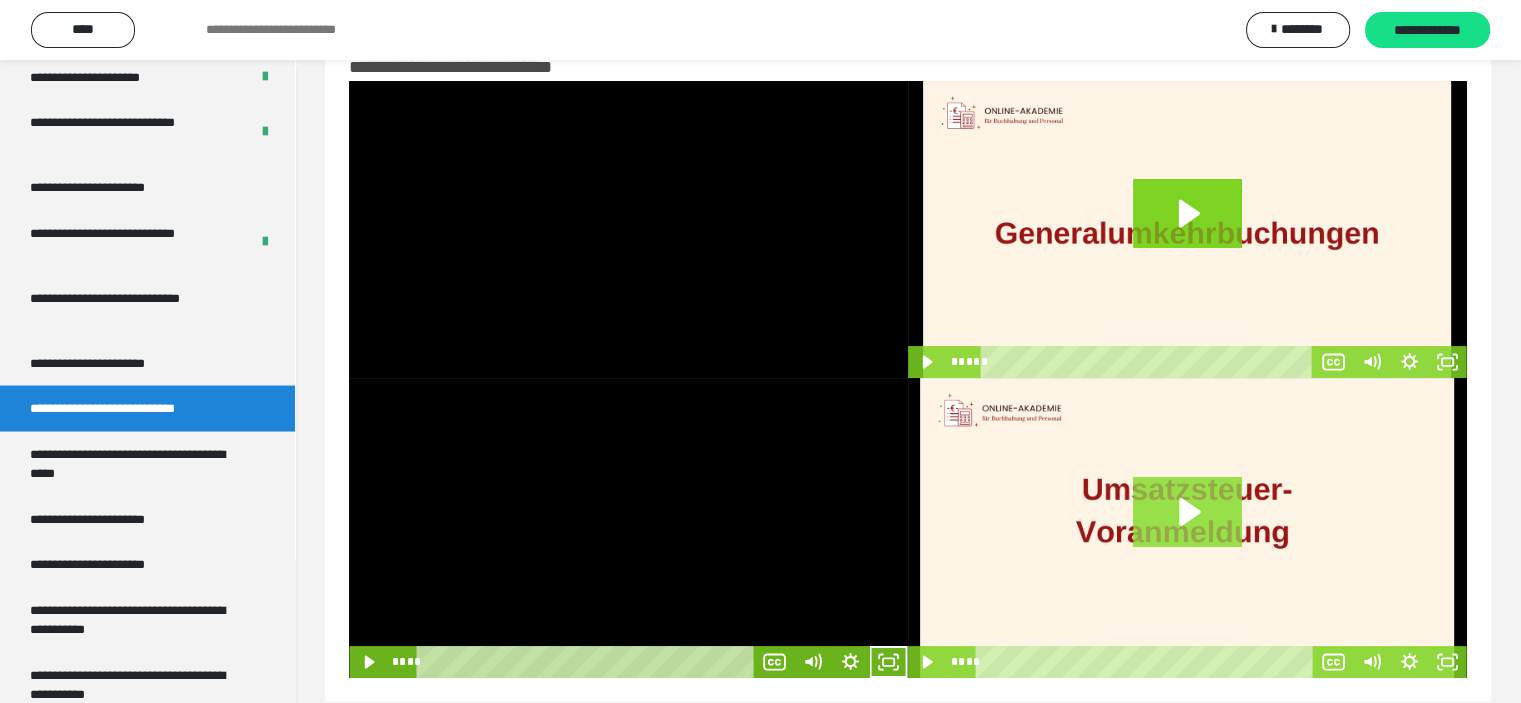 click 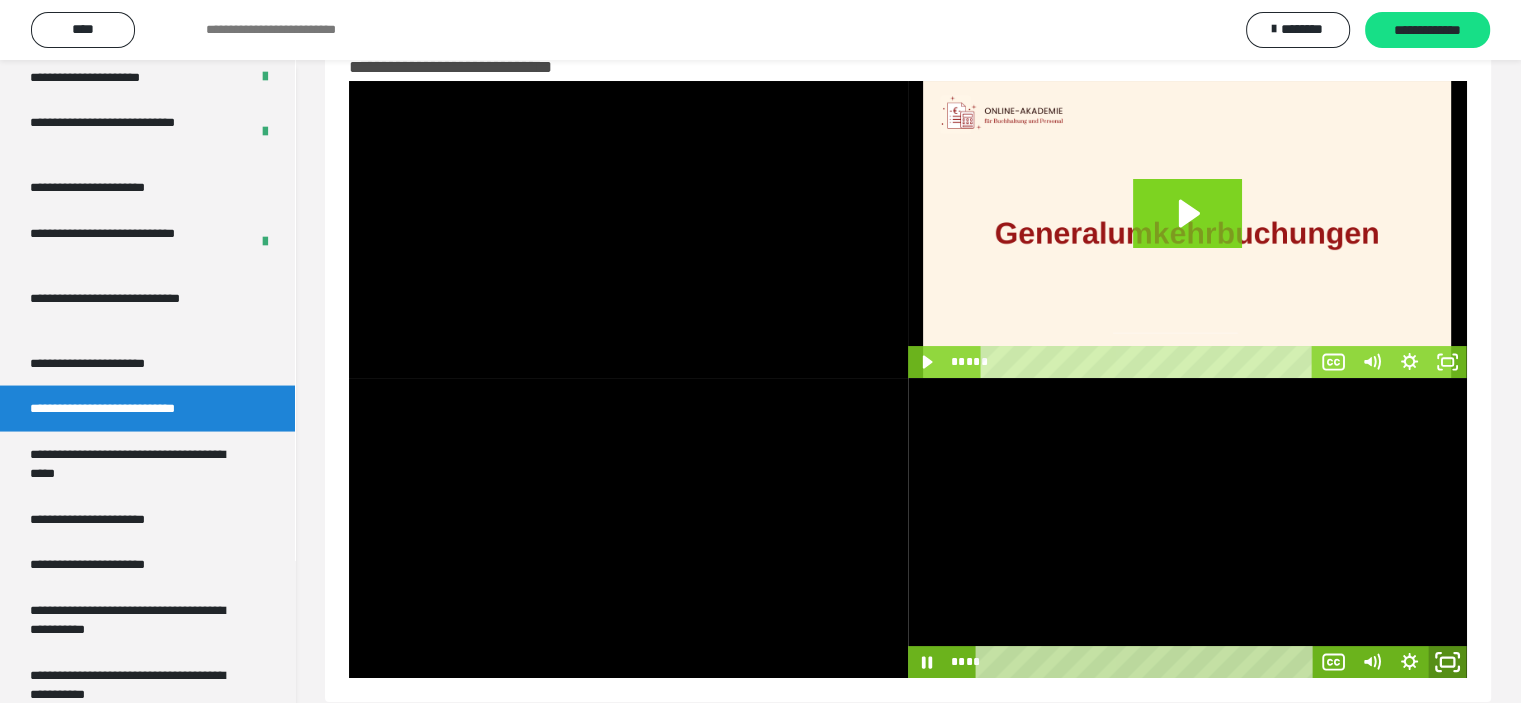 click 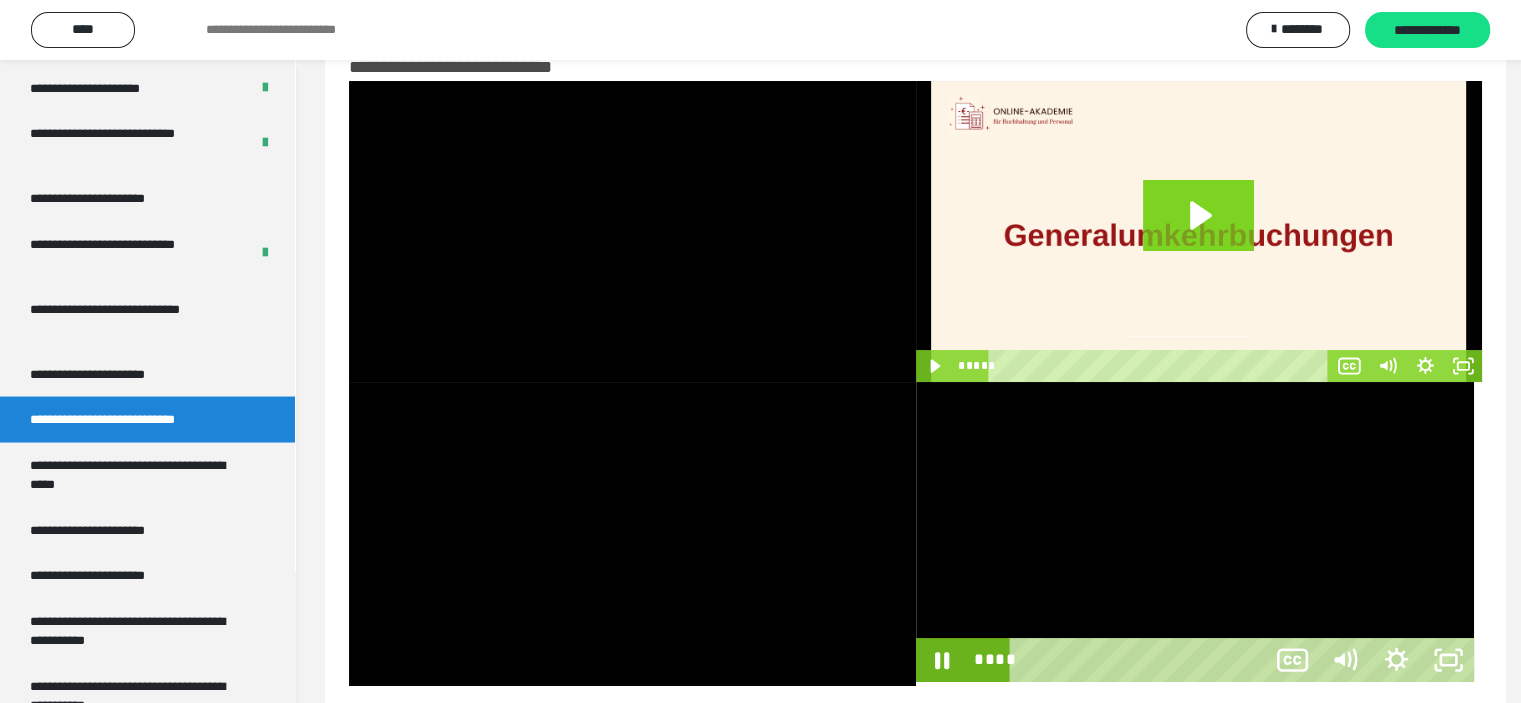 scroll, scrollTop: 3804, scrollLeft: 0, axis: vertical 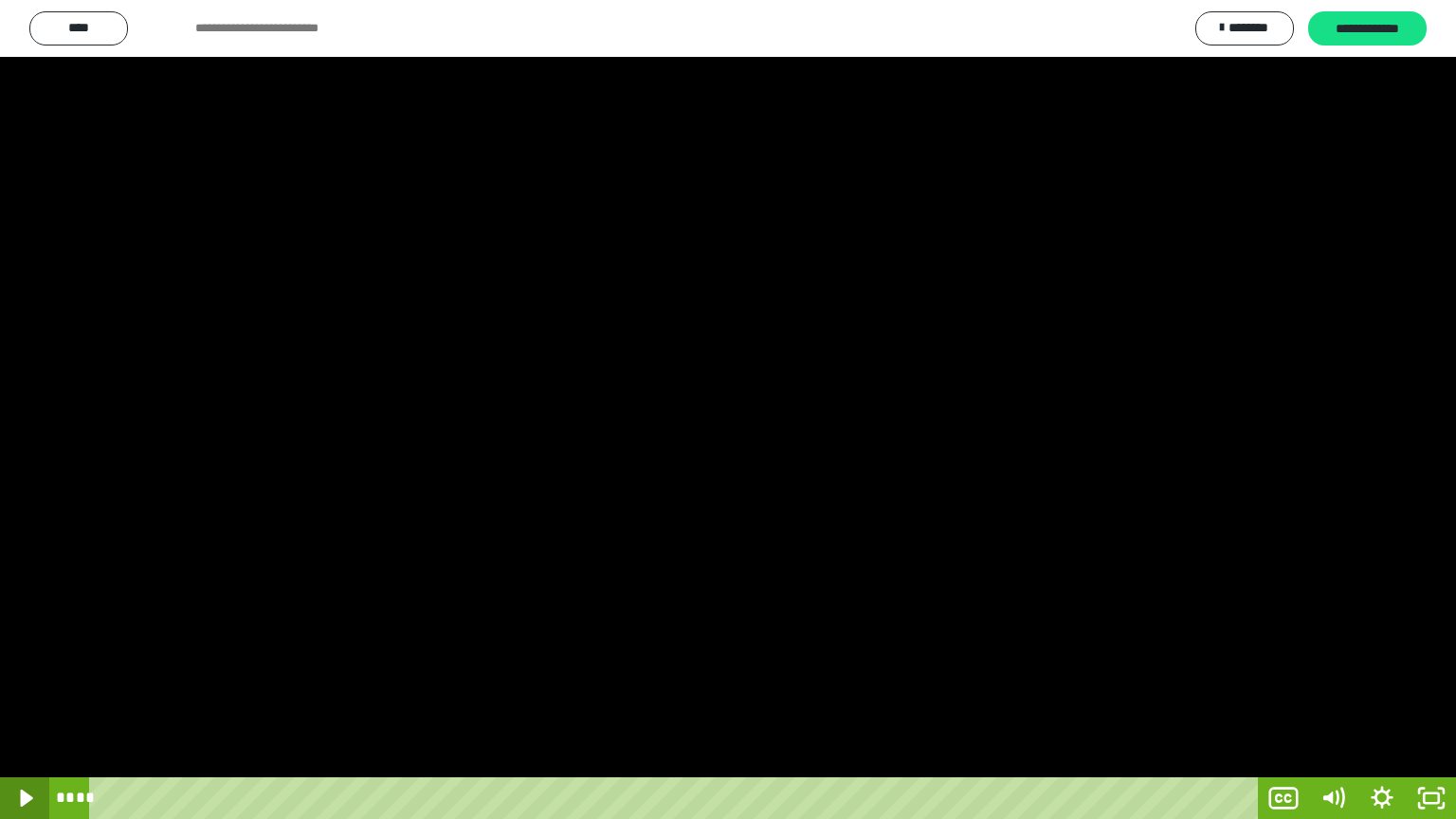 click 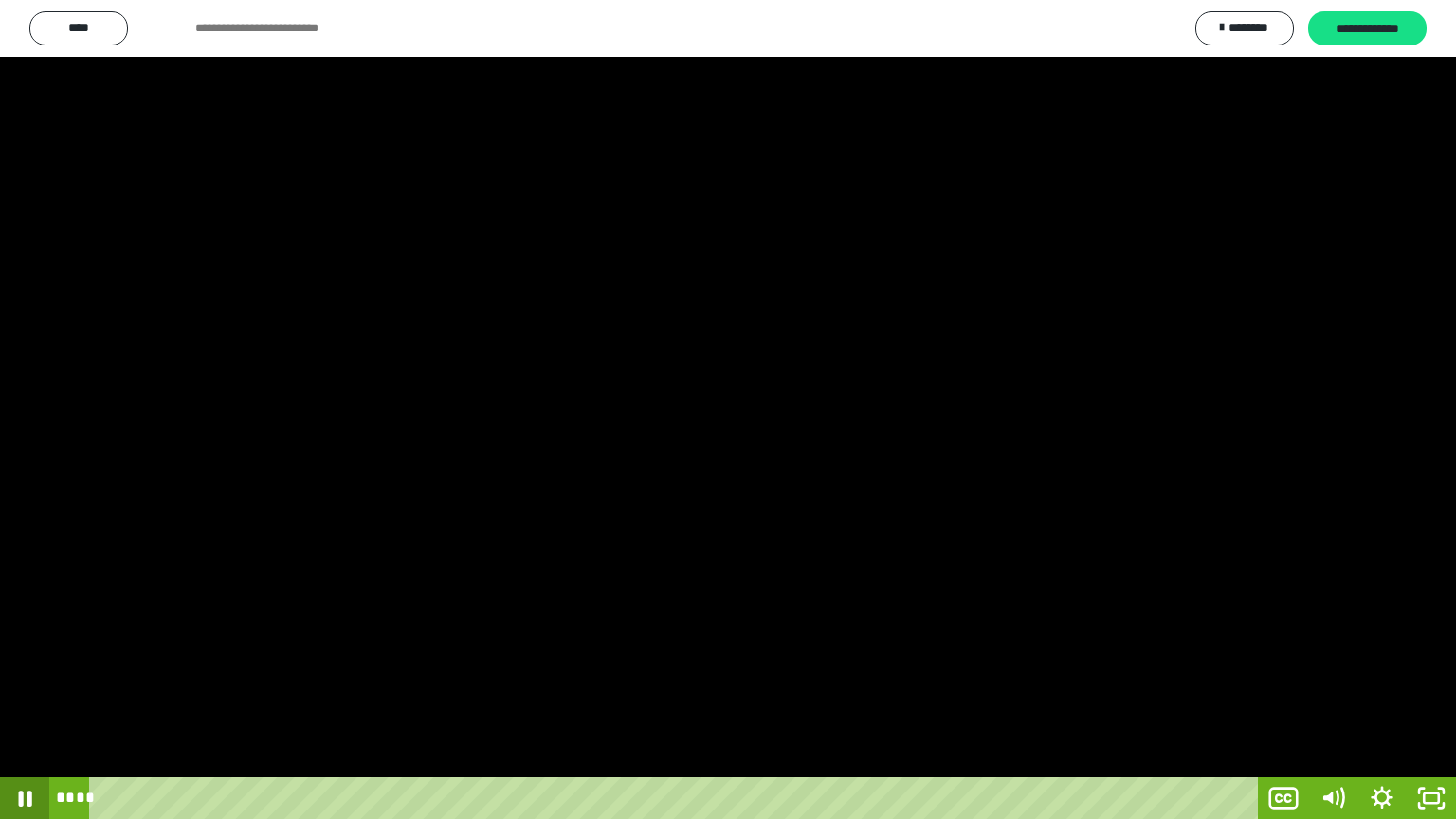 click 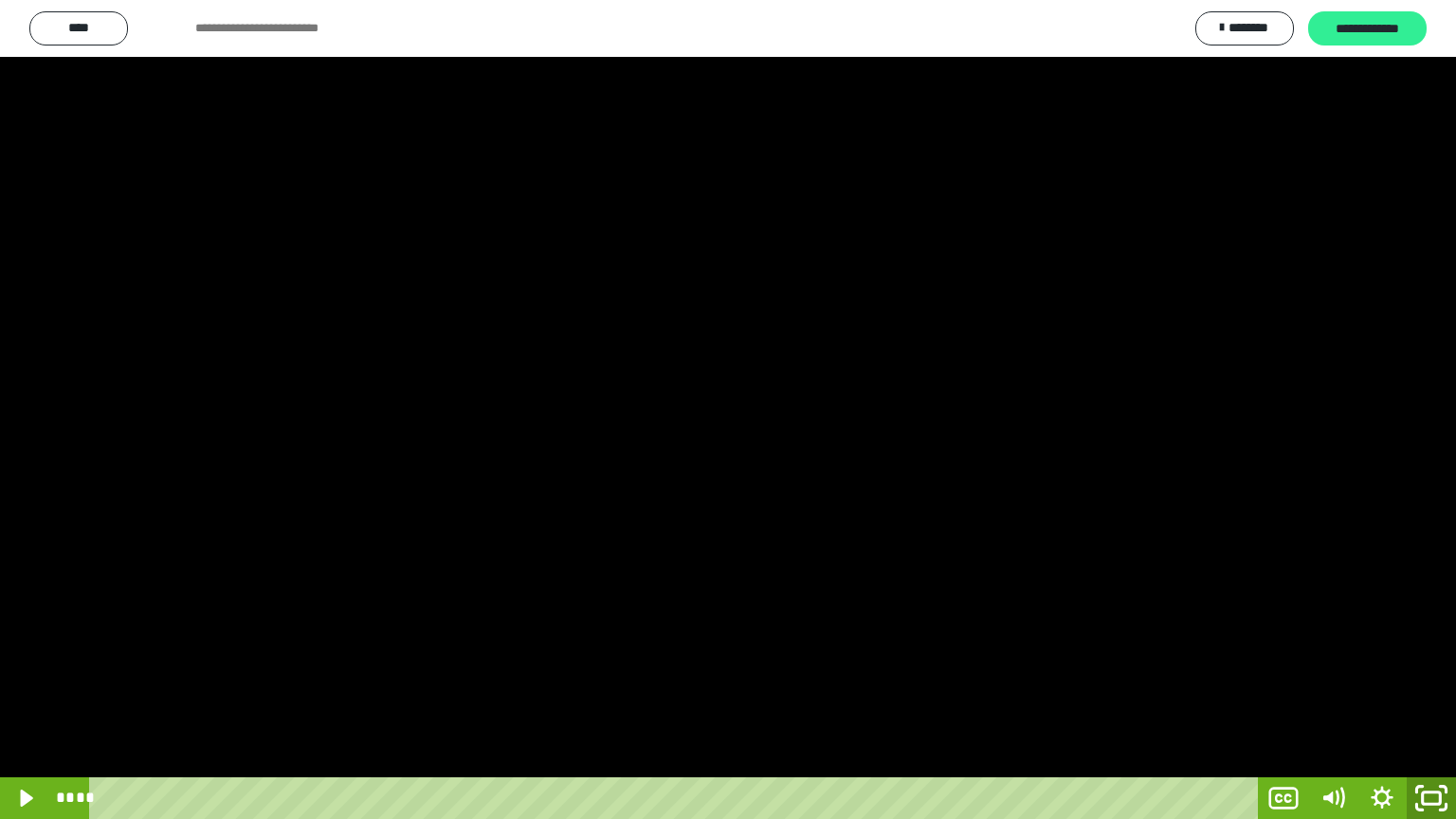 drag, startPoint x: 1423, startPoint y: 803, endPoint x: 1393, endPoint y: 11, distance: 792.56798 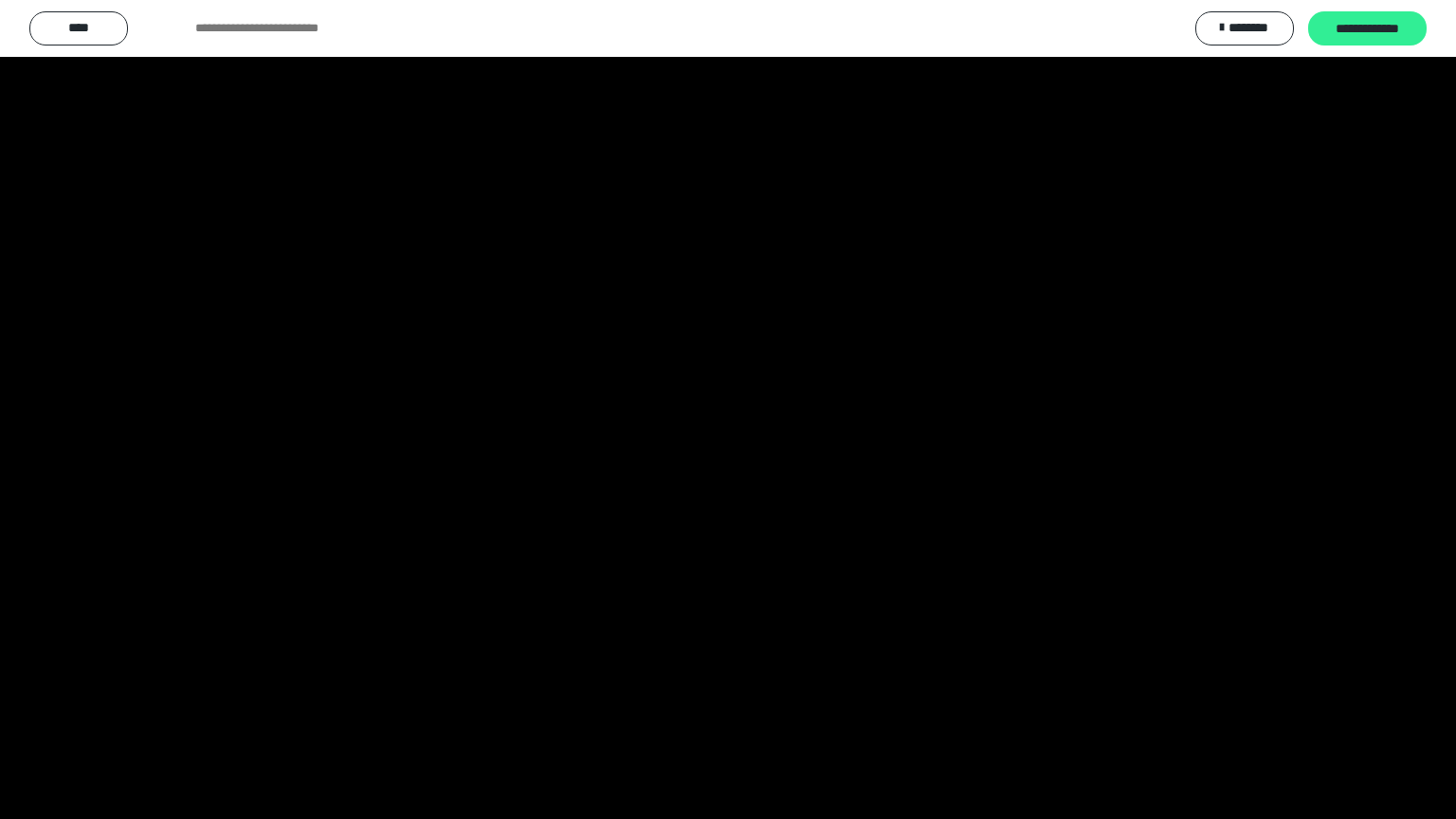 scroll, scrollTop: 3619, scrollLeft: 0, axis: vertical 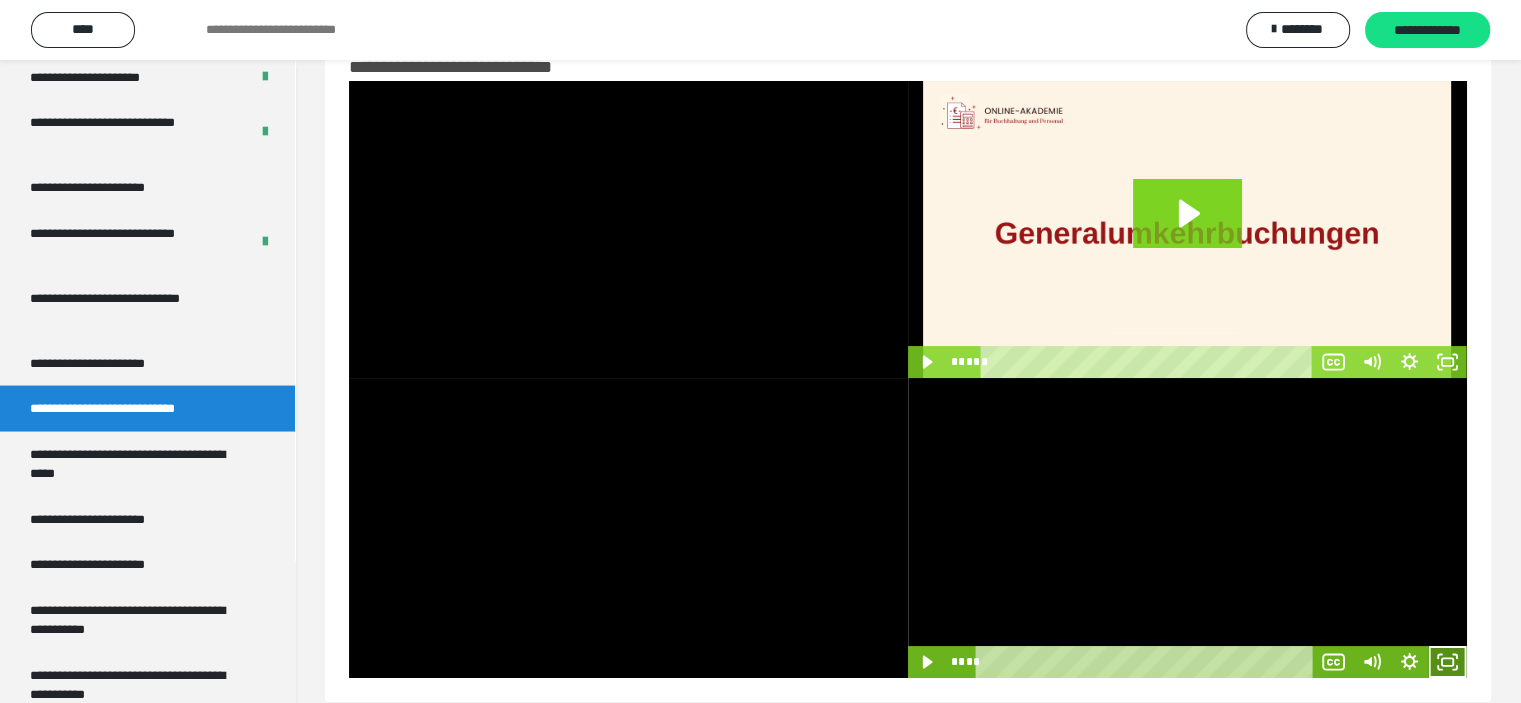 click 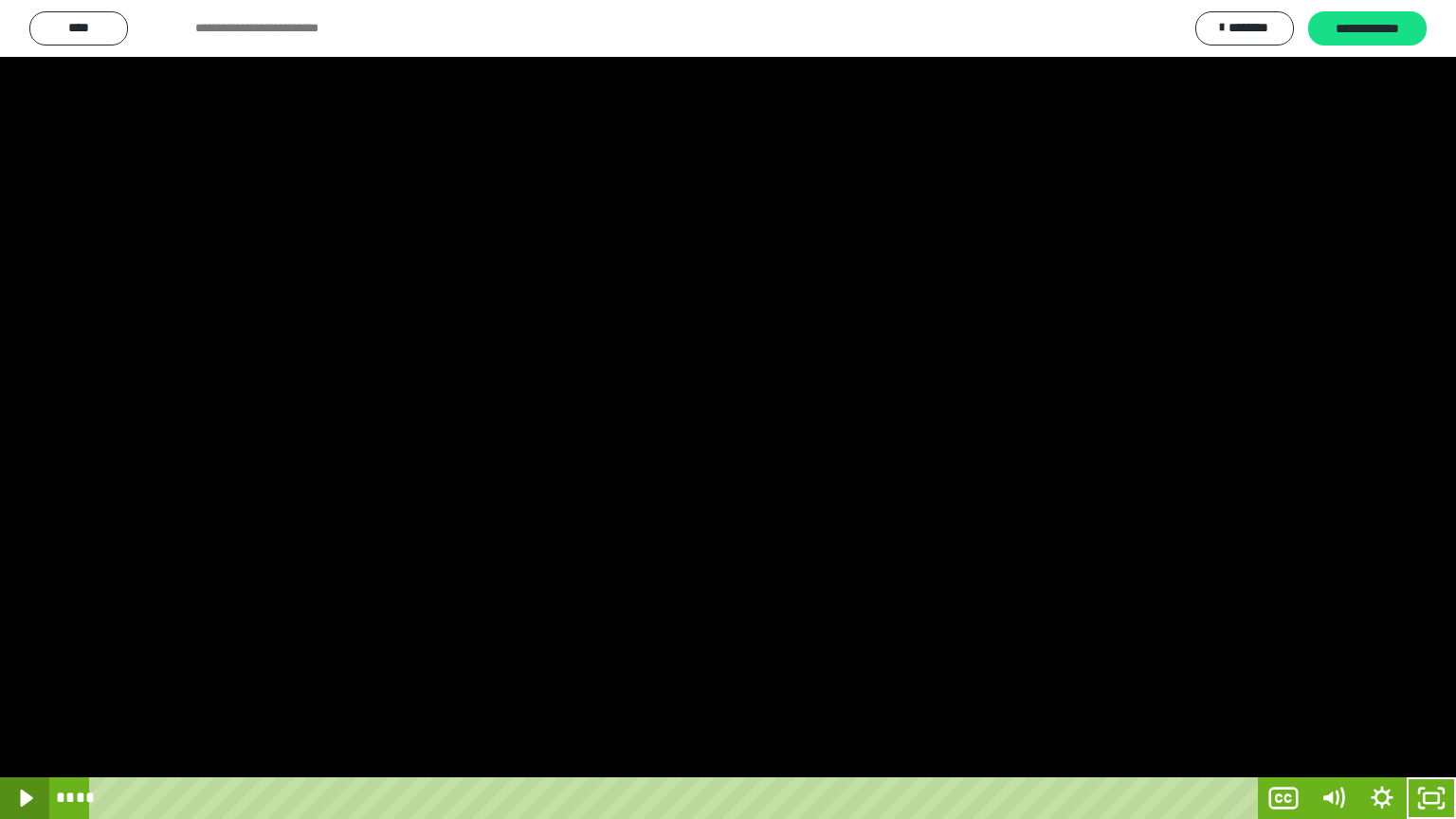 click 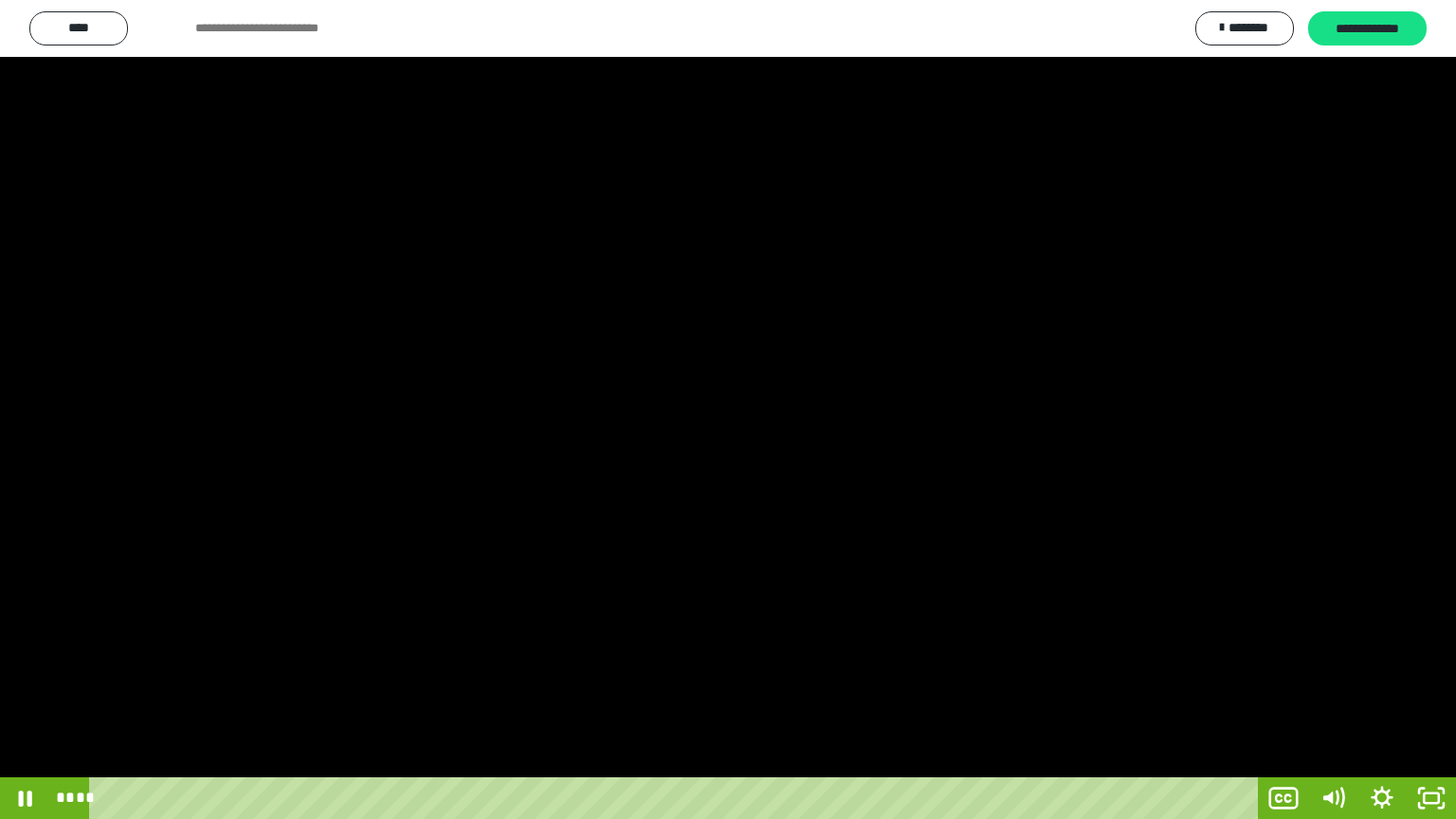 click at bounding box center (728, 410) 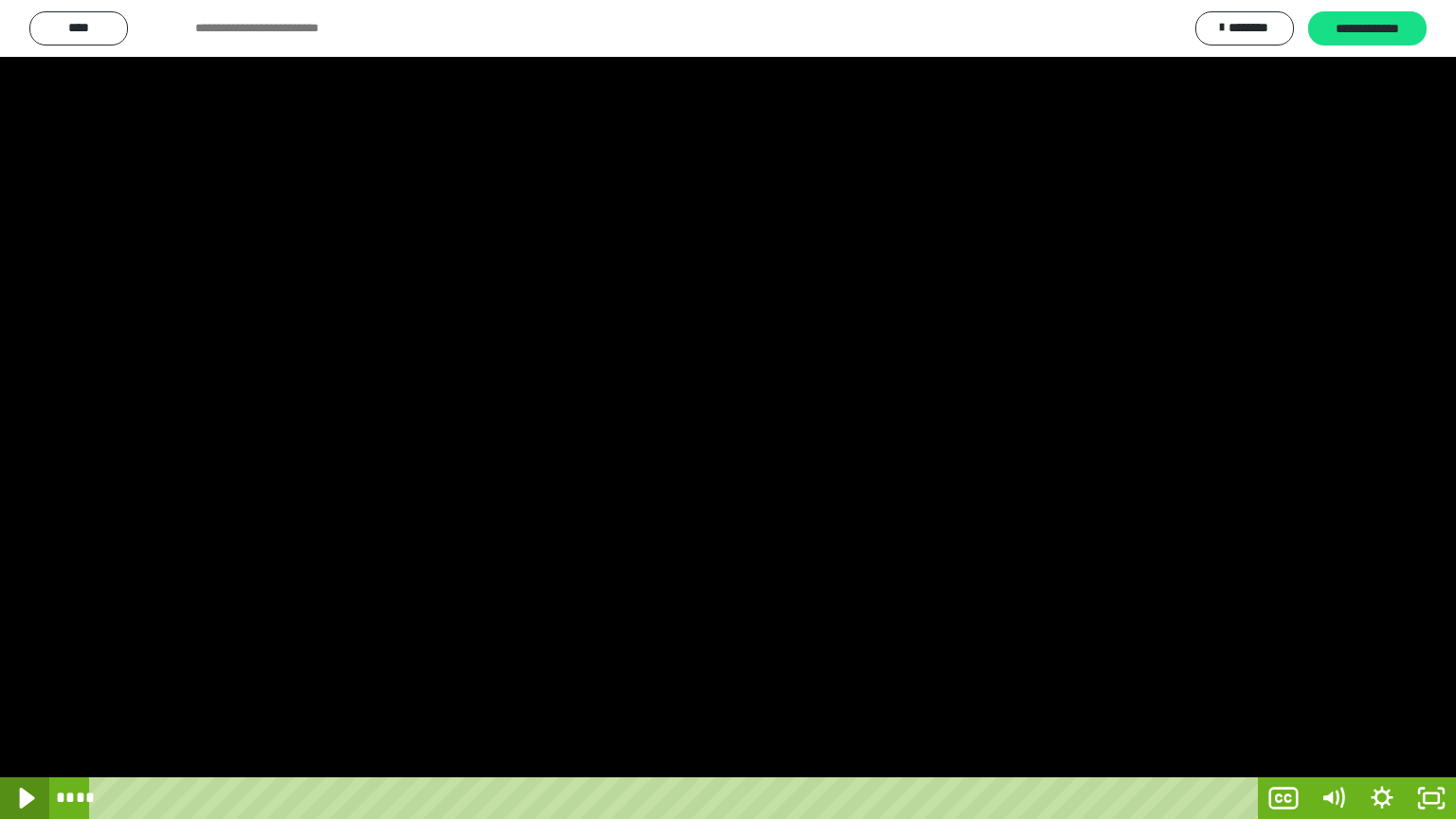 click 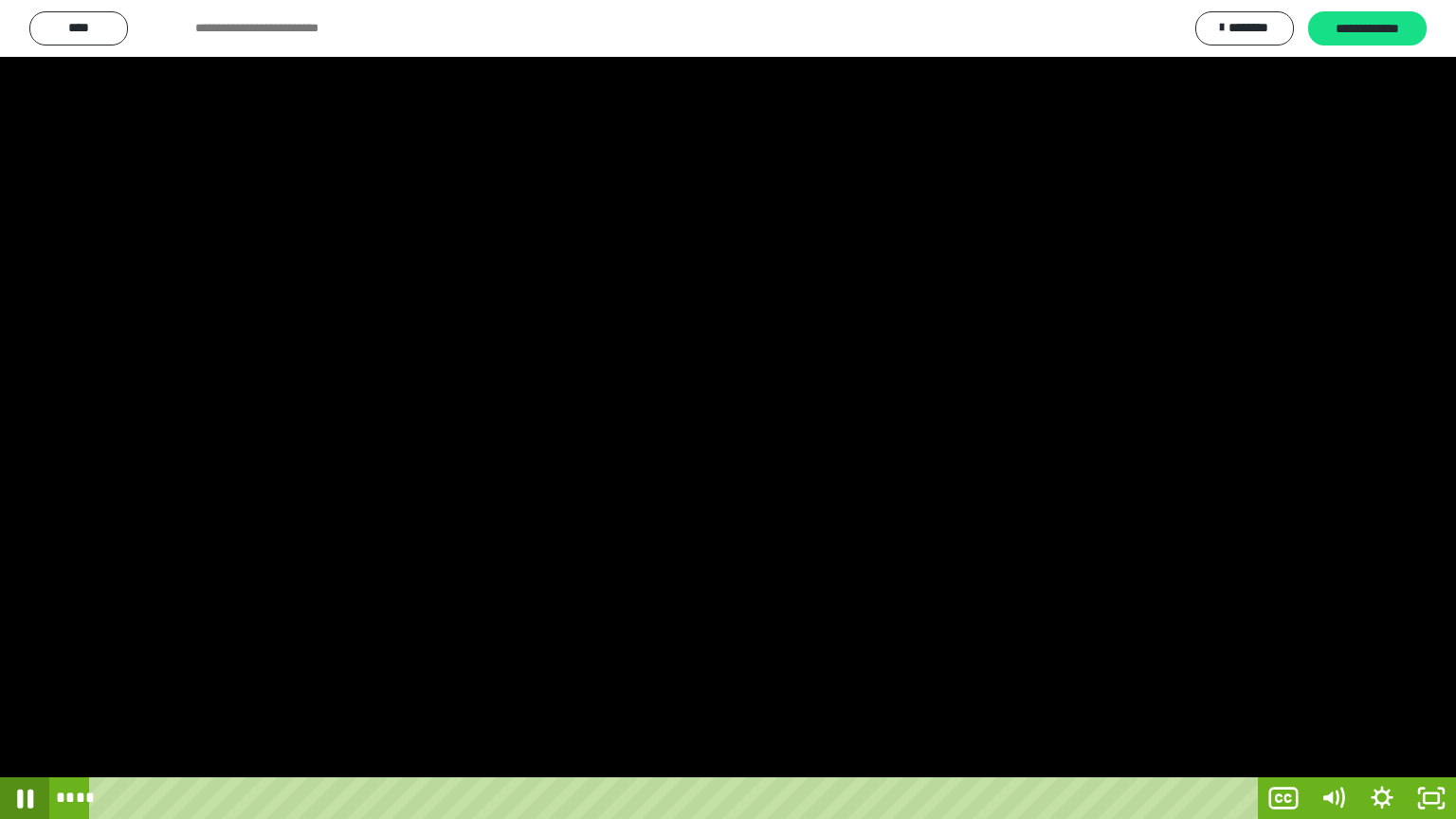 click 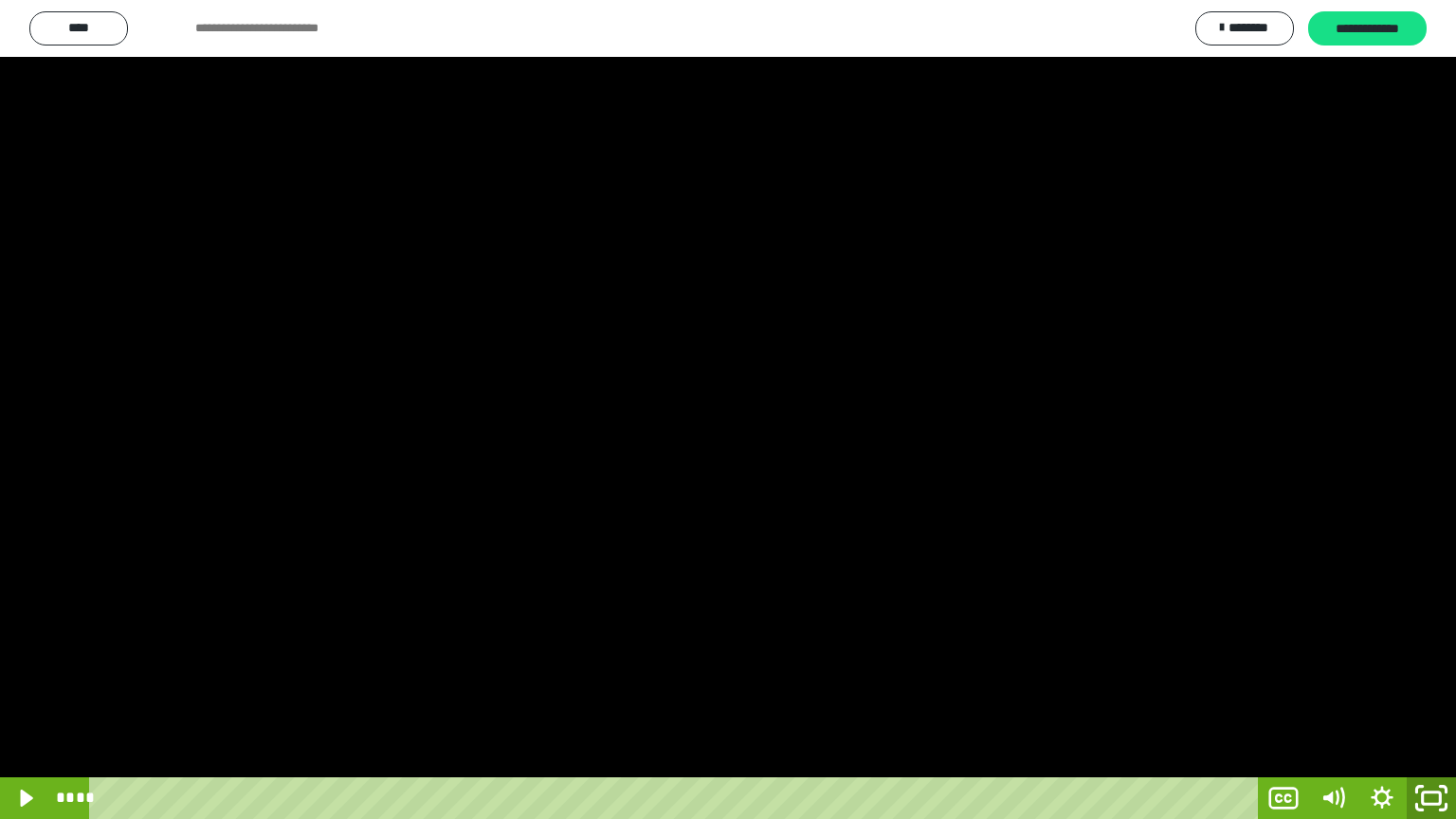 click 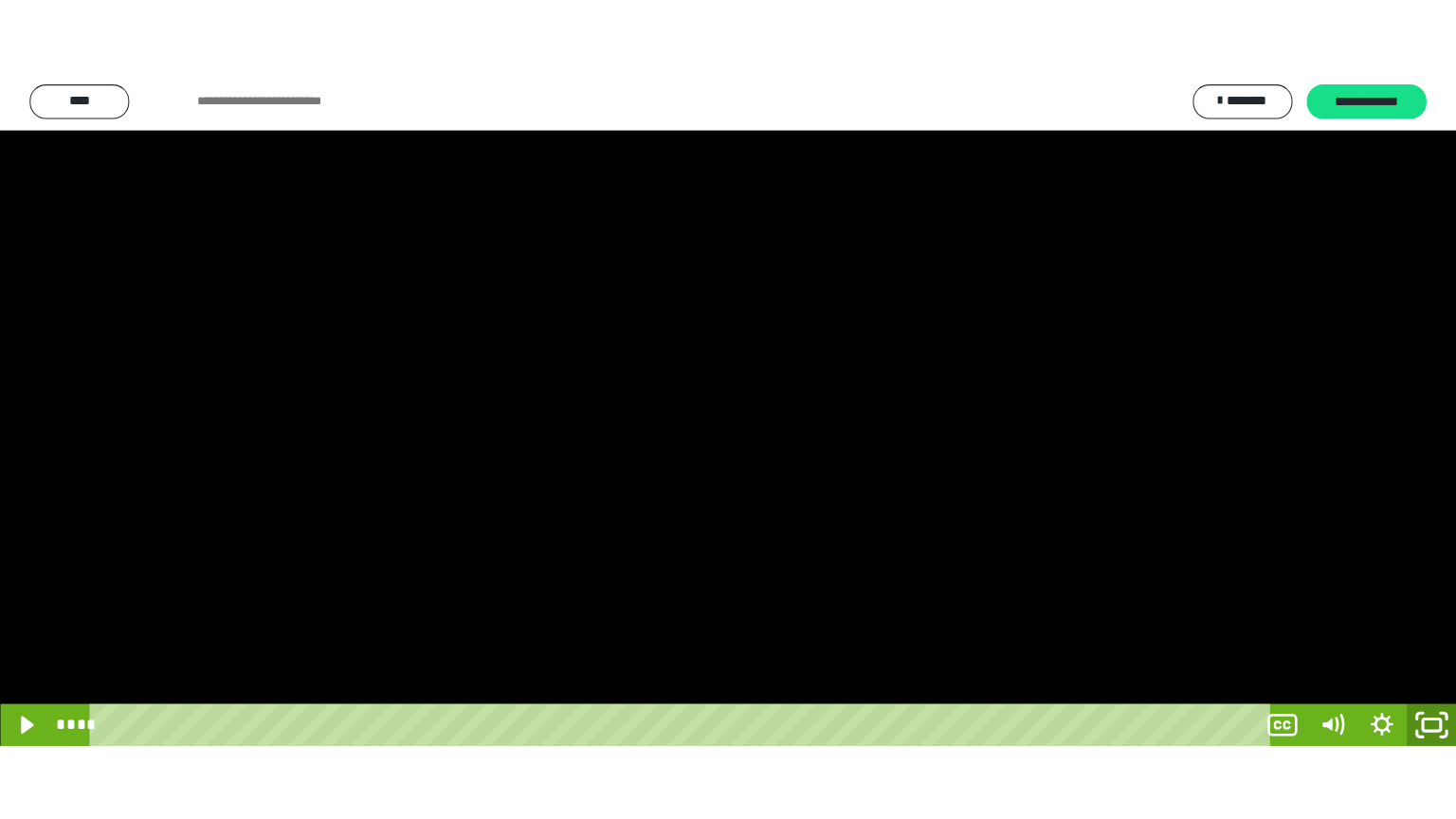 scroll, scrollTop: 3619, scrollLeft: 0, axis: vertical 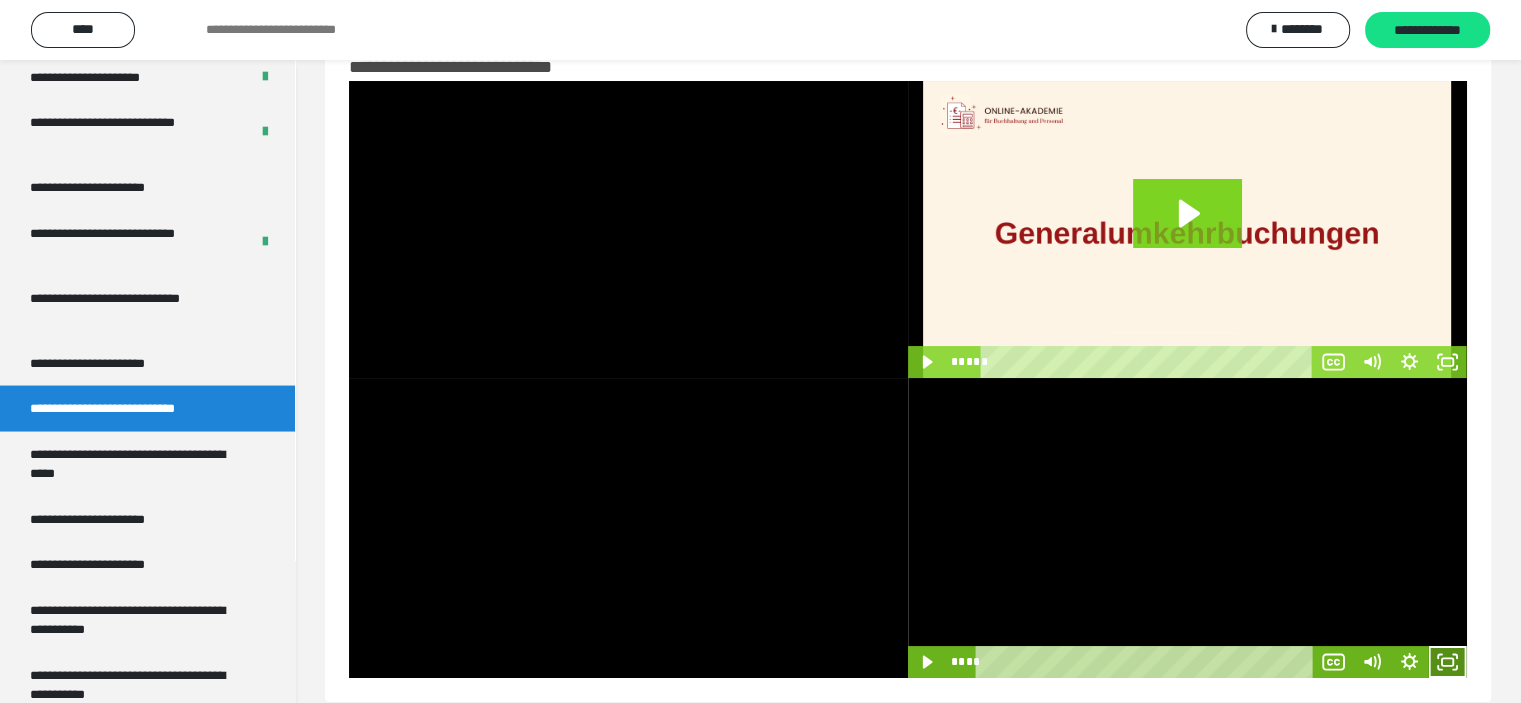 click 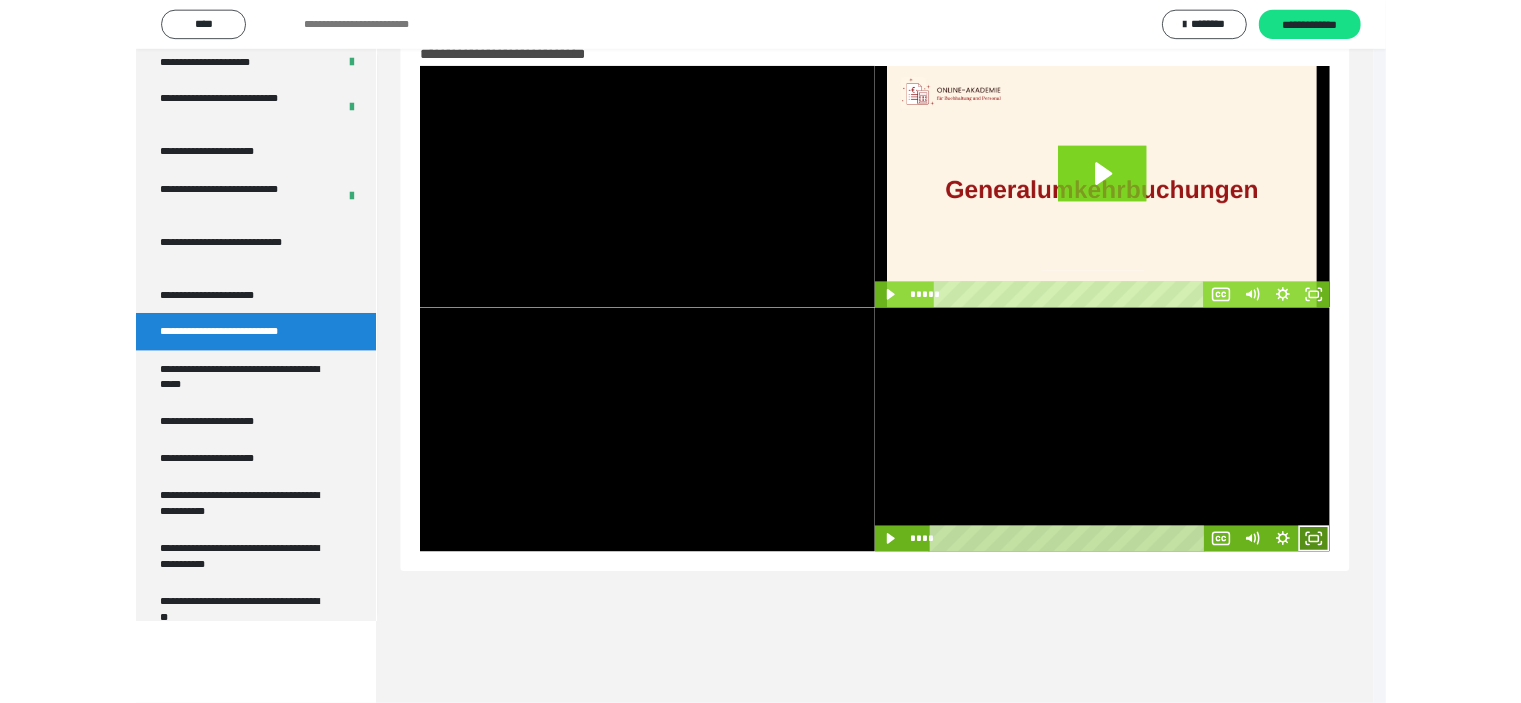 scroll, scrollTop: 3804, scrollLeft: 0, axis: vertical 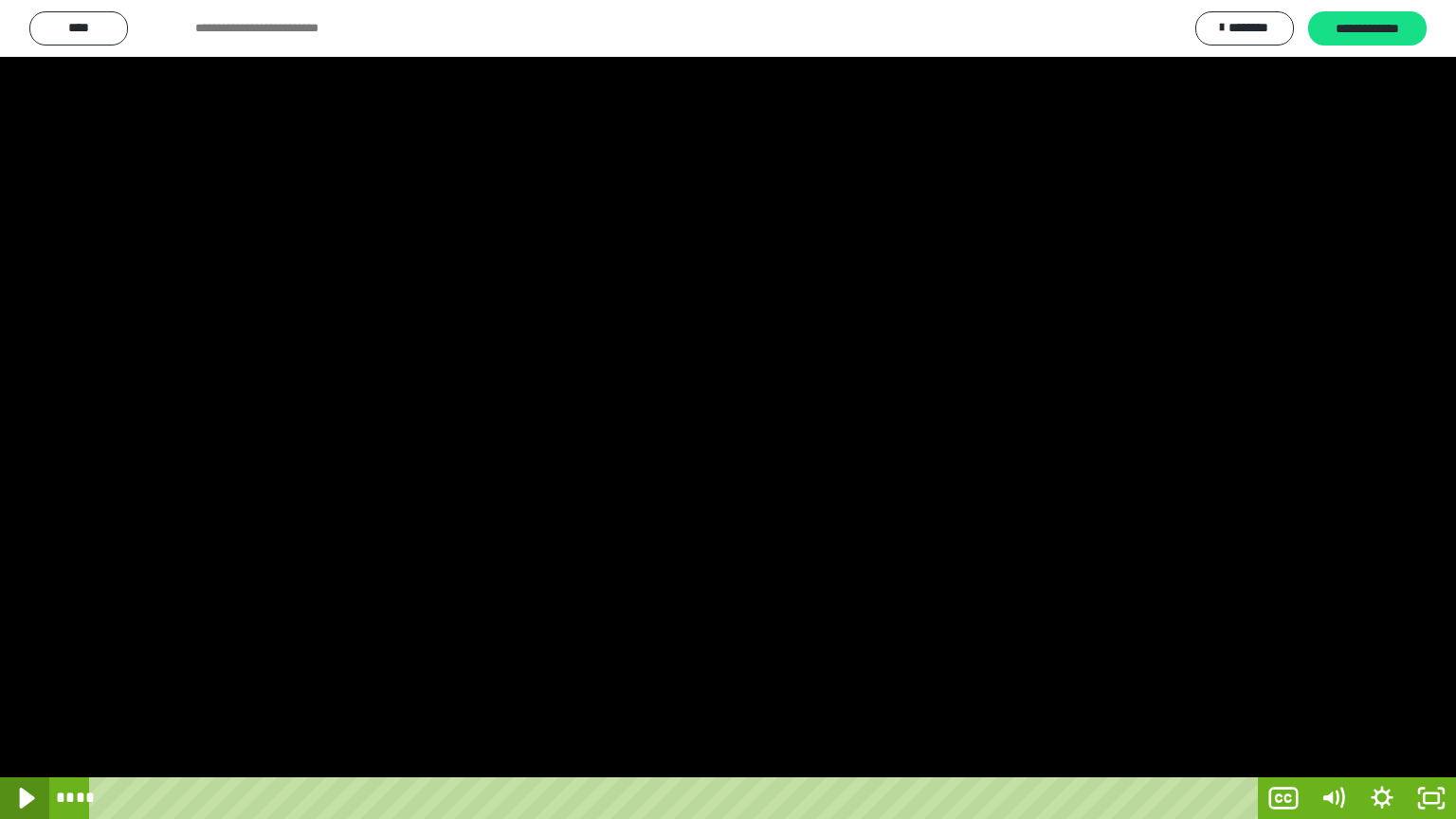 click 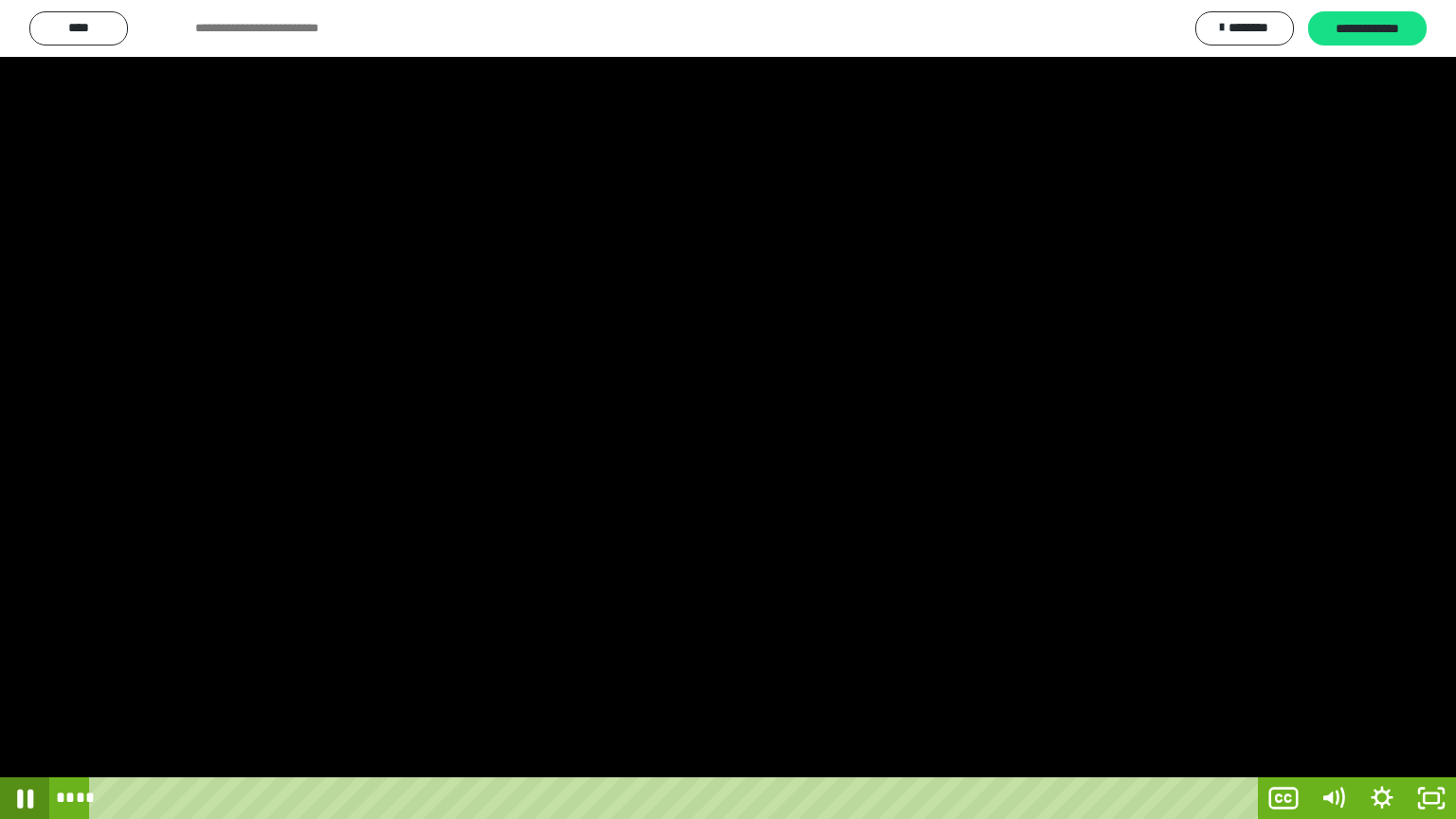 click 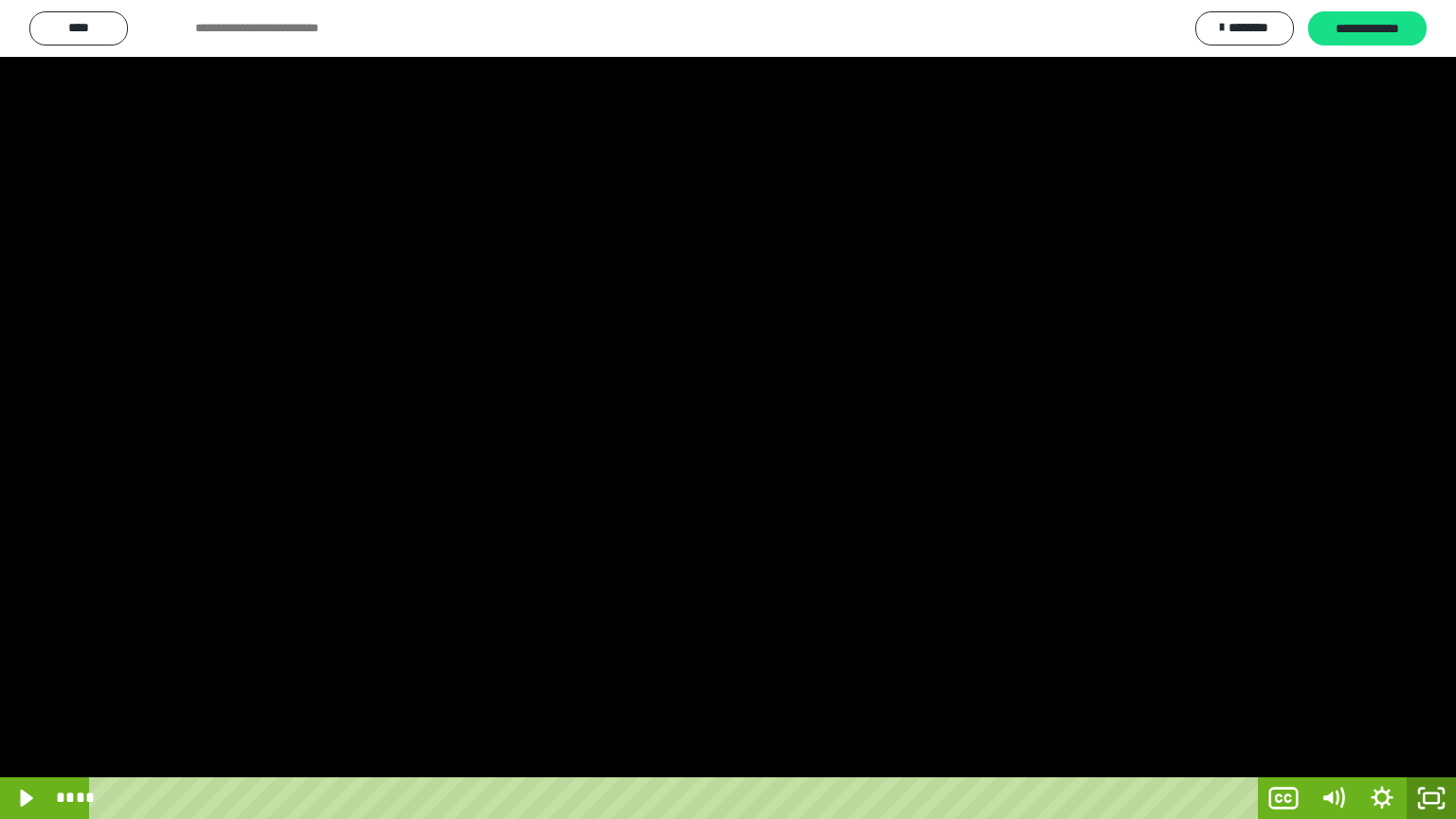 click 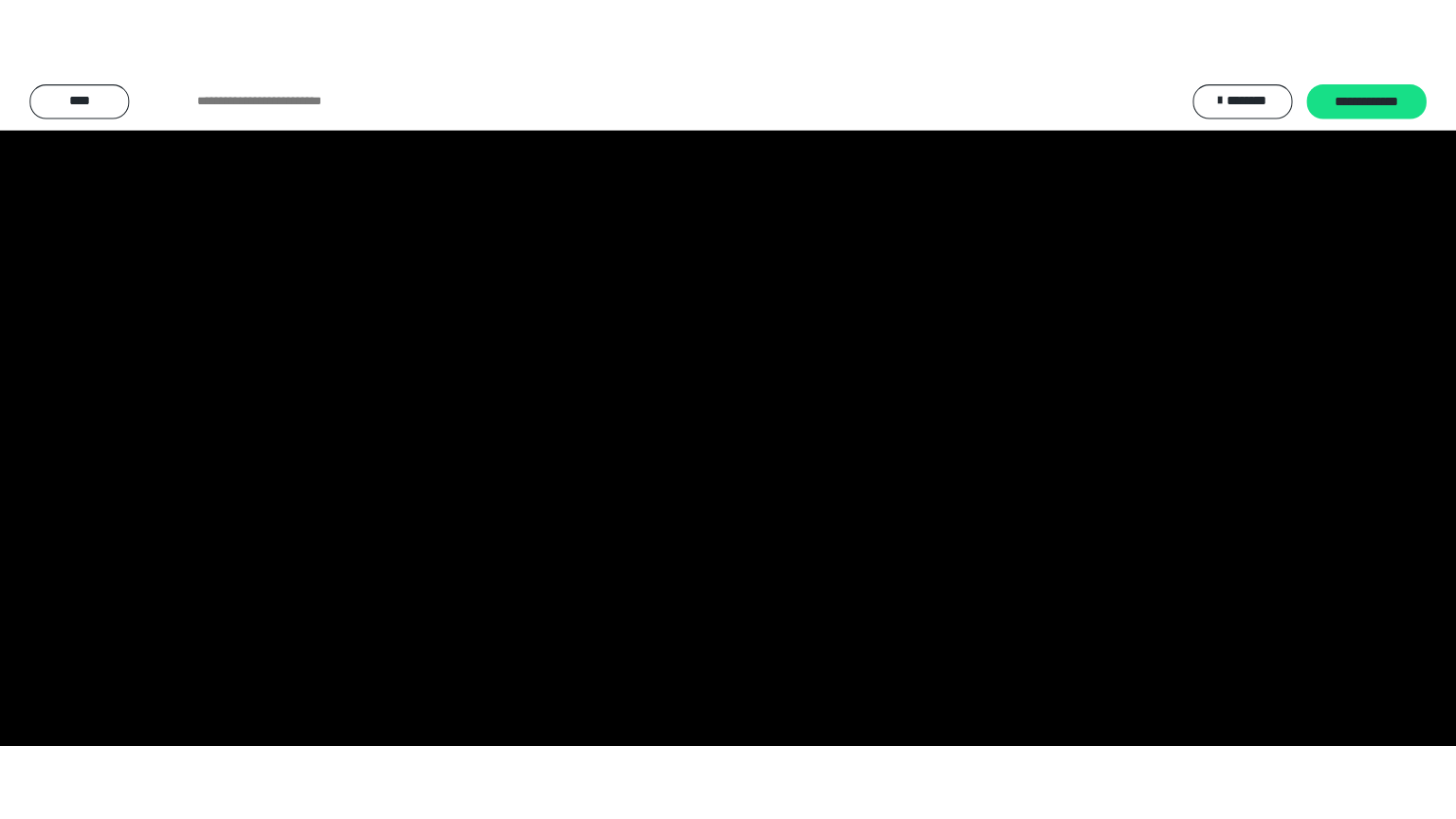 scroll, scrollTop: 3619, scrollLeft: 0, axis: vertical 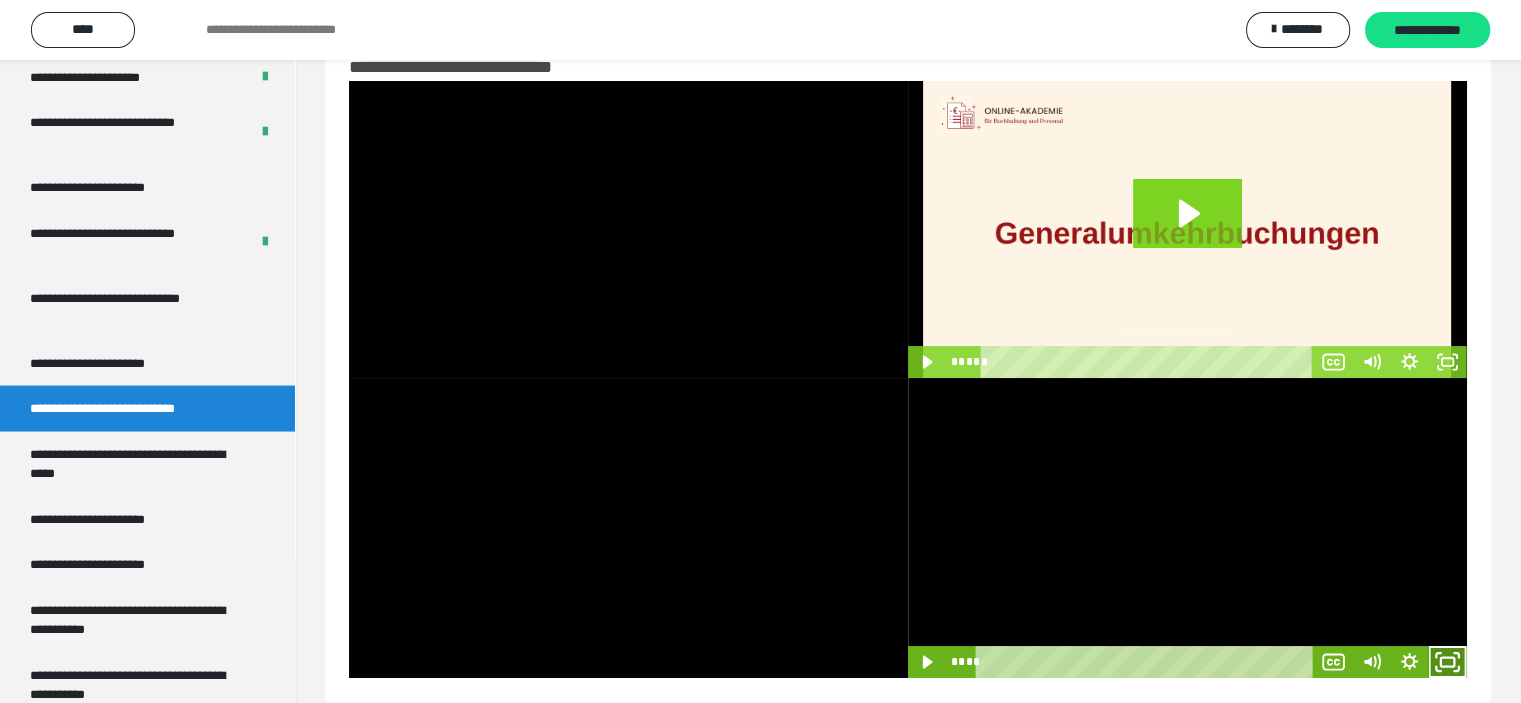 click 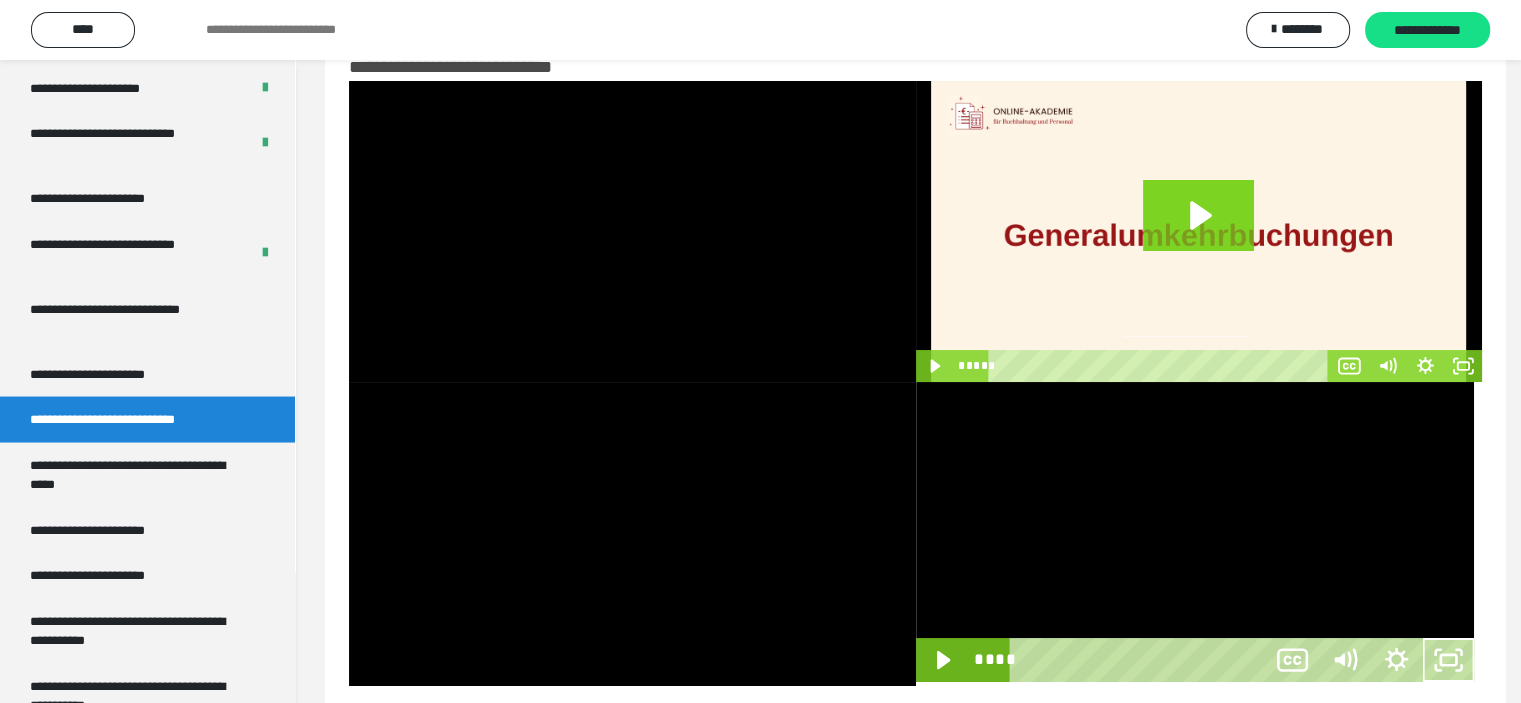 scroll, scrollTop: 3804, scrollLeft: 0, axis: vertical 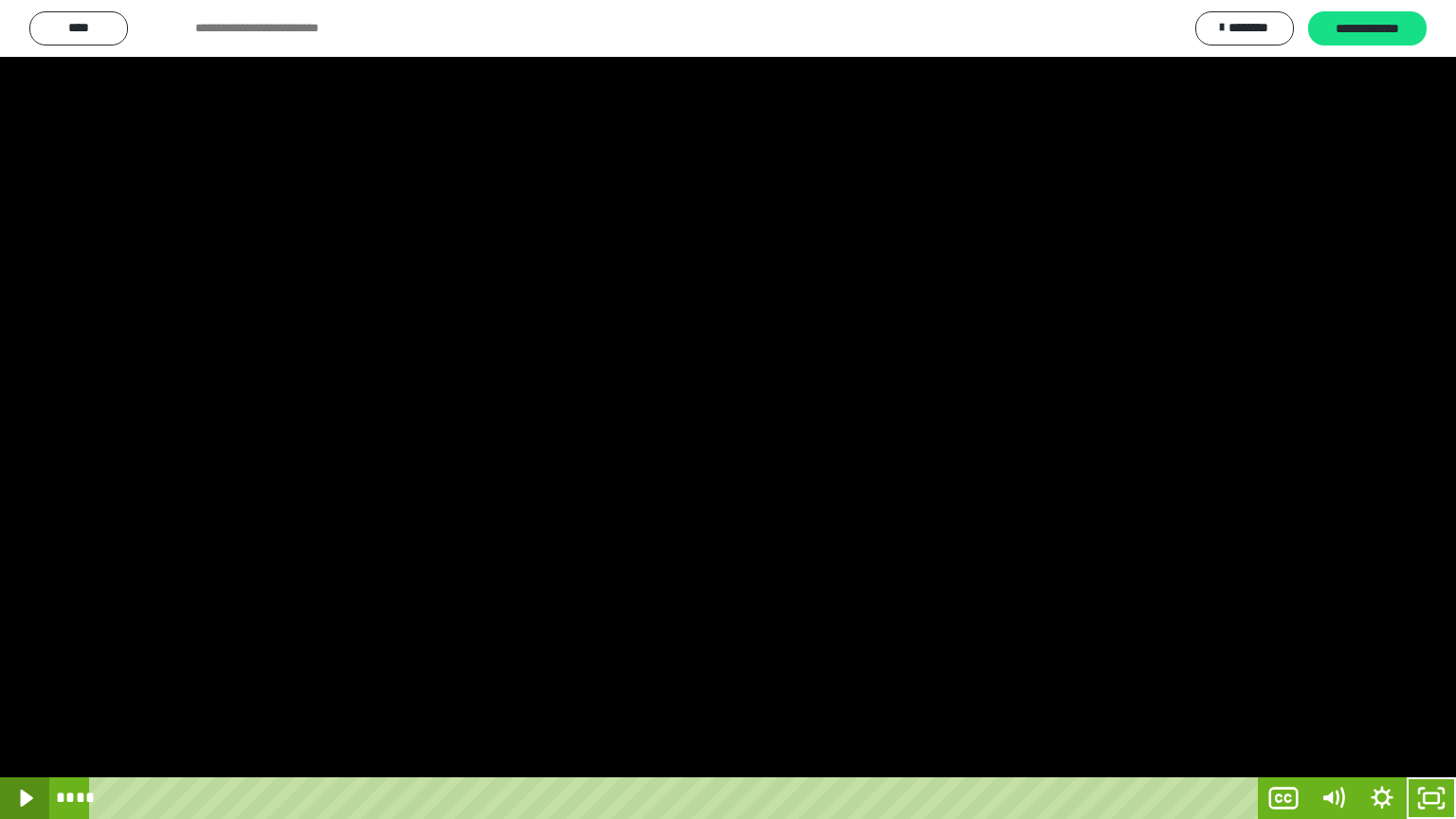 click 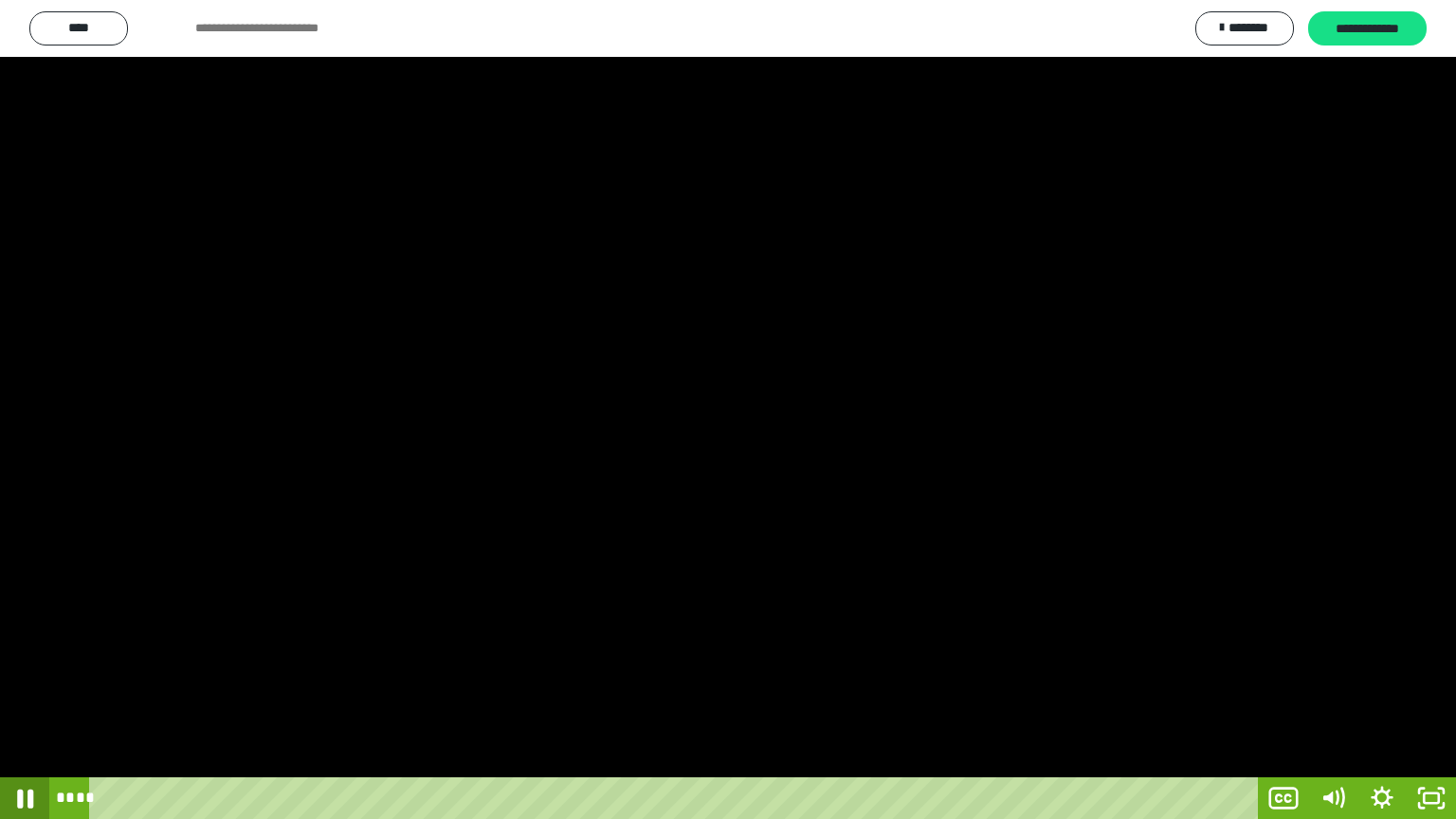 click 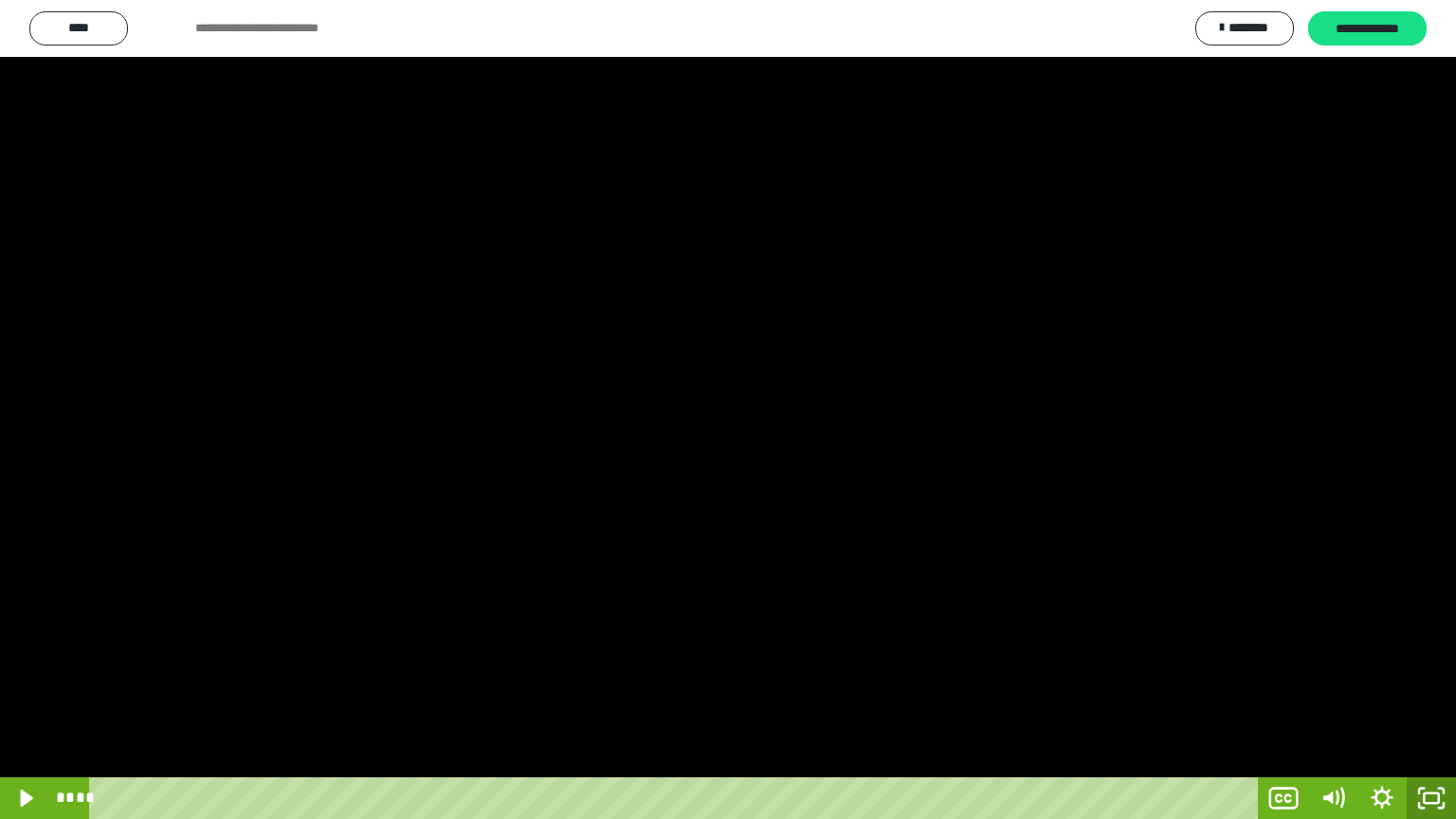 click 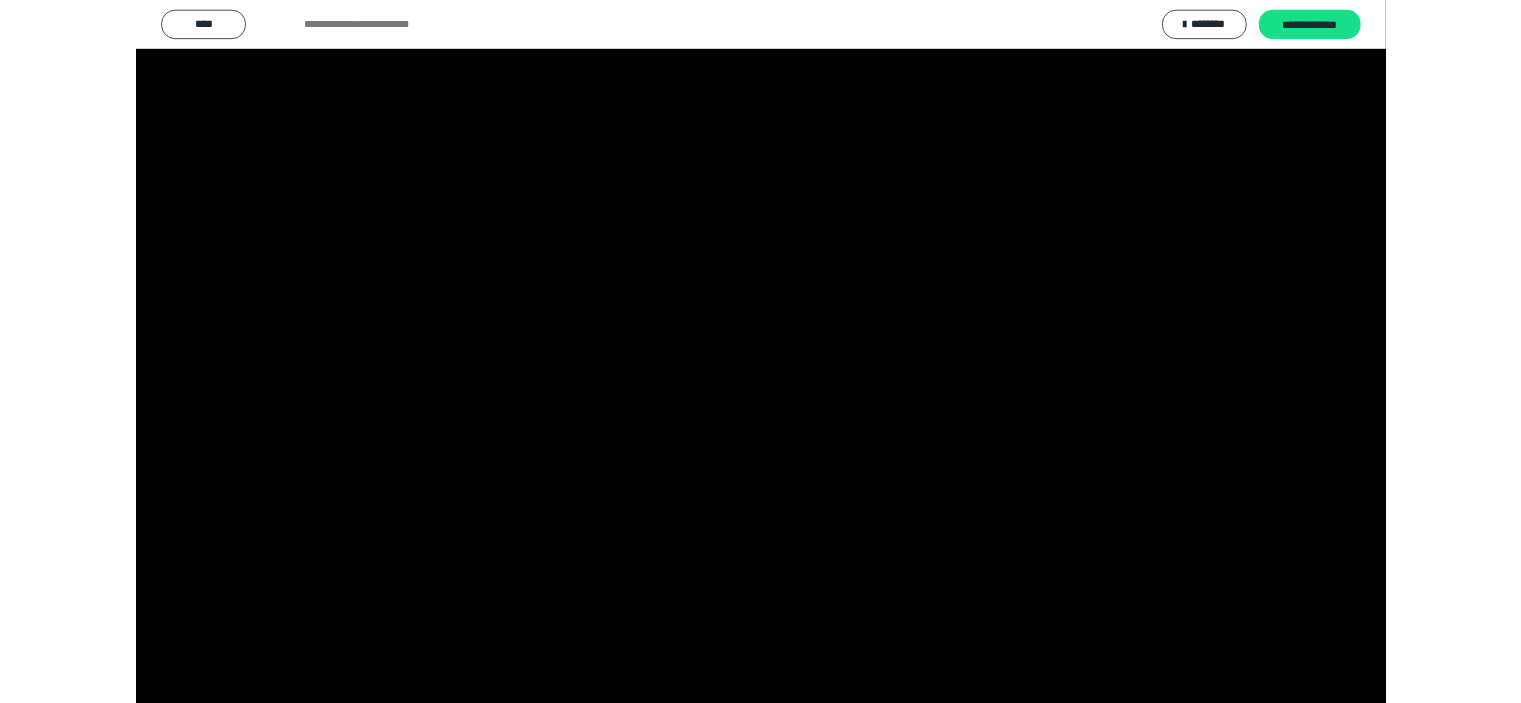scroll, scrollTop: 3818, scrollLeft: 0, axis: vertical 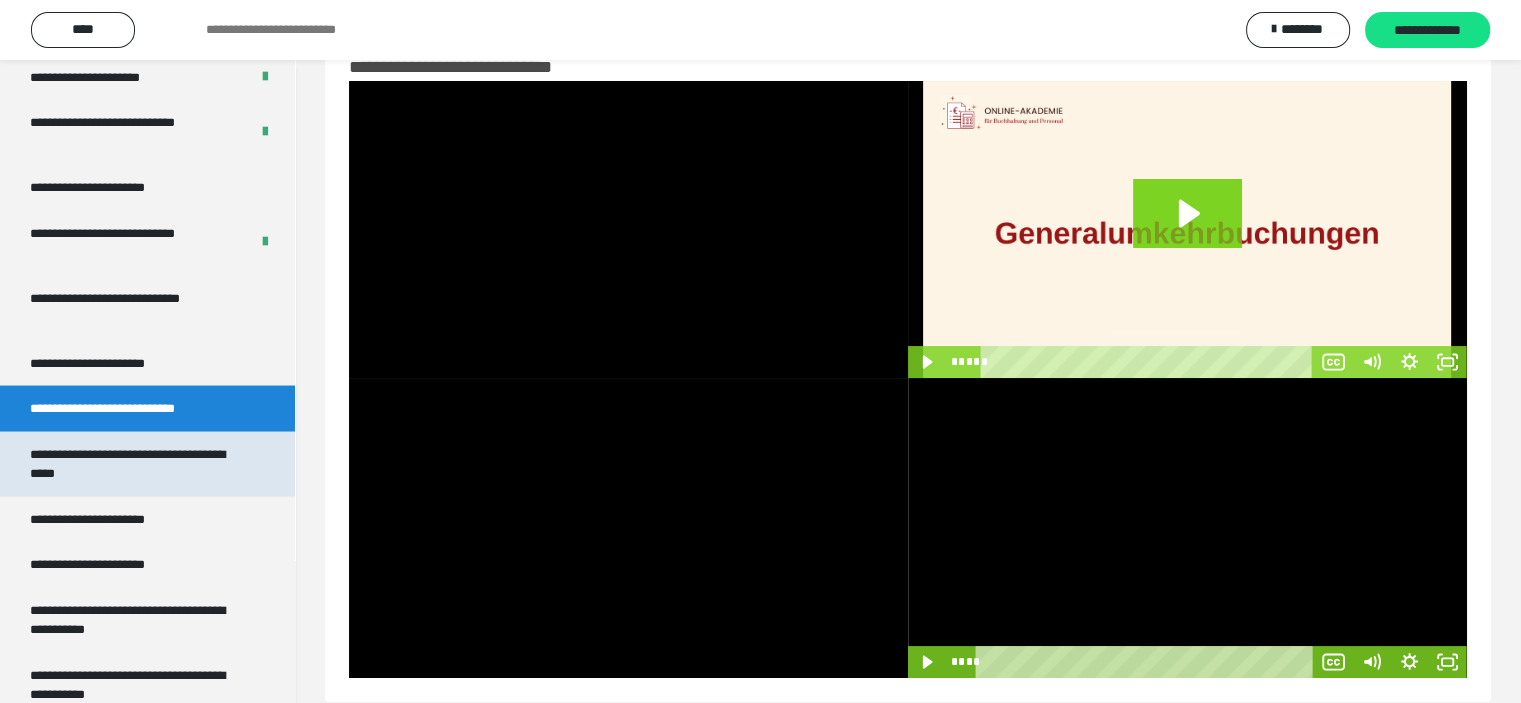 click on "**********" at bounding box center (132, 463) 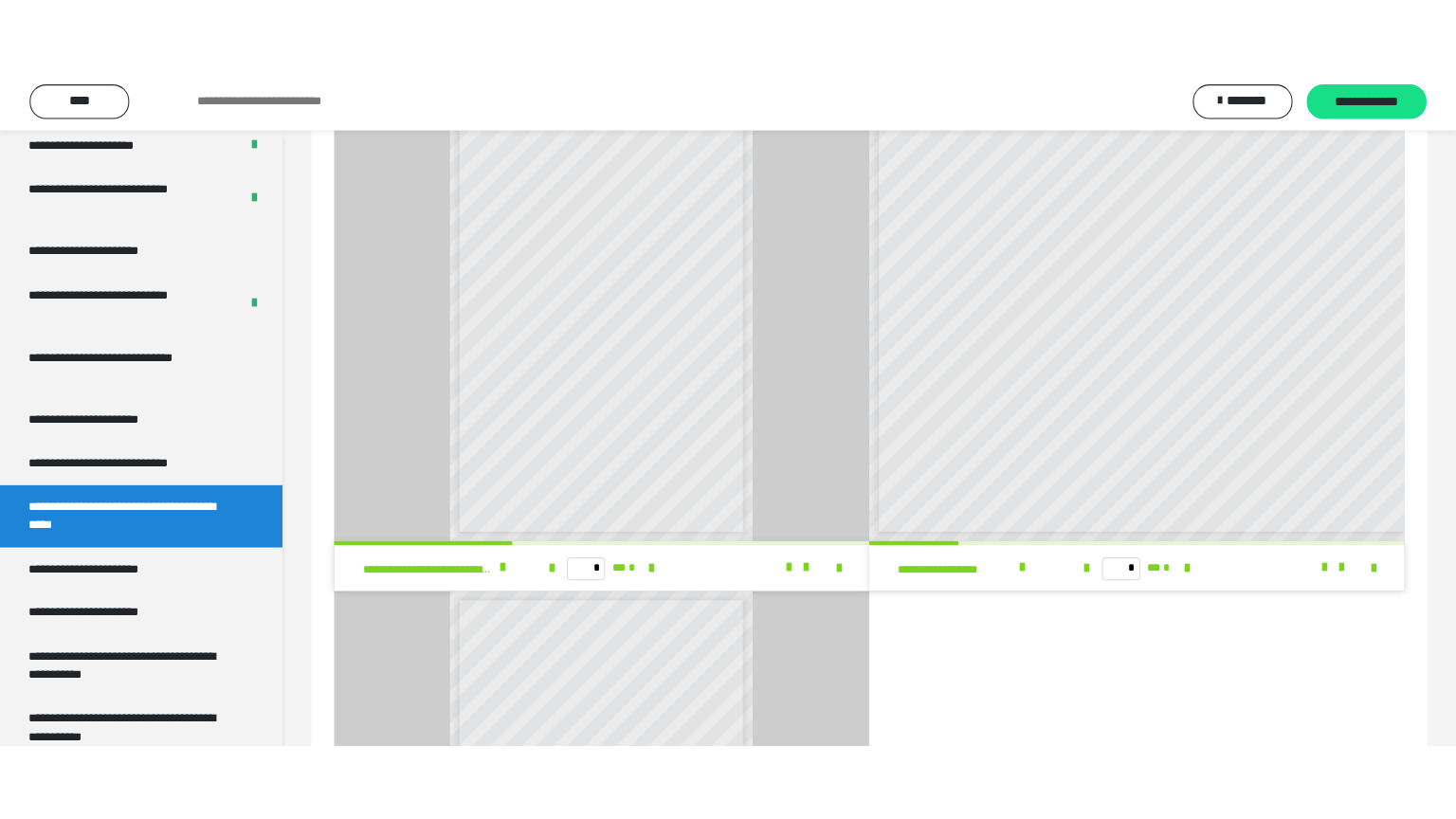 scroll, scrollTop: 0, scrollLeft: 0, axis: both 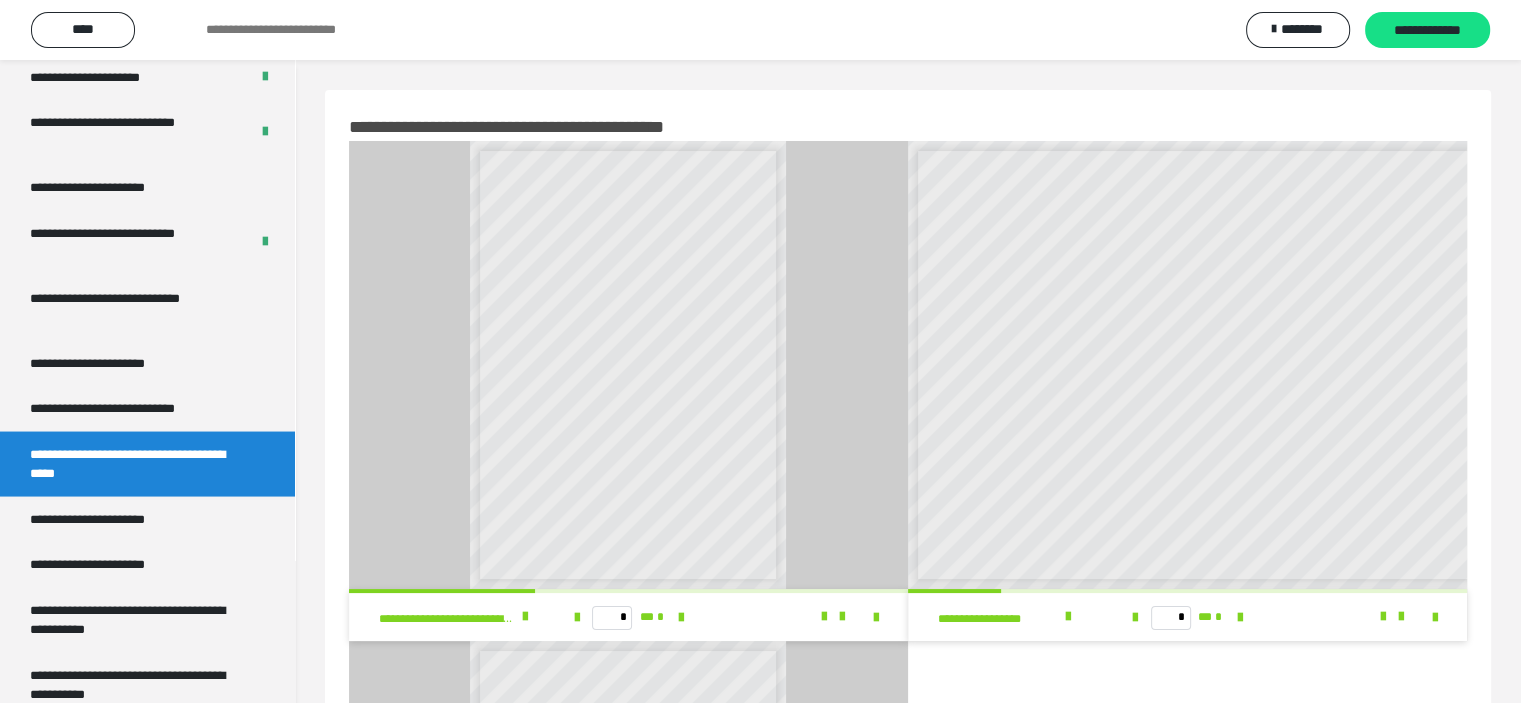 click on "**********" at bounding box center [908, 627] 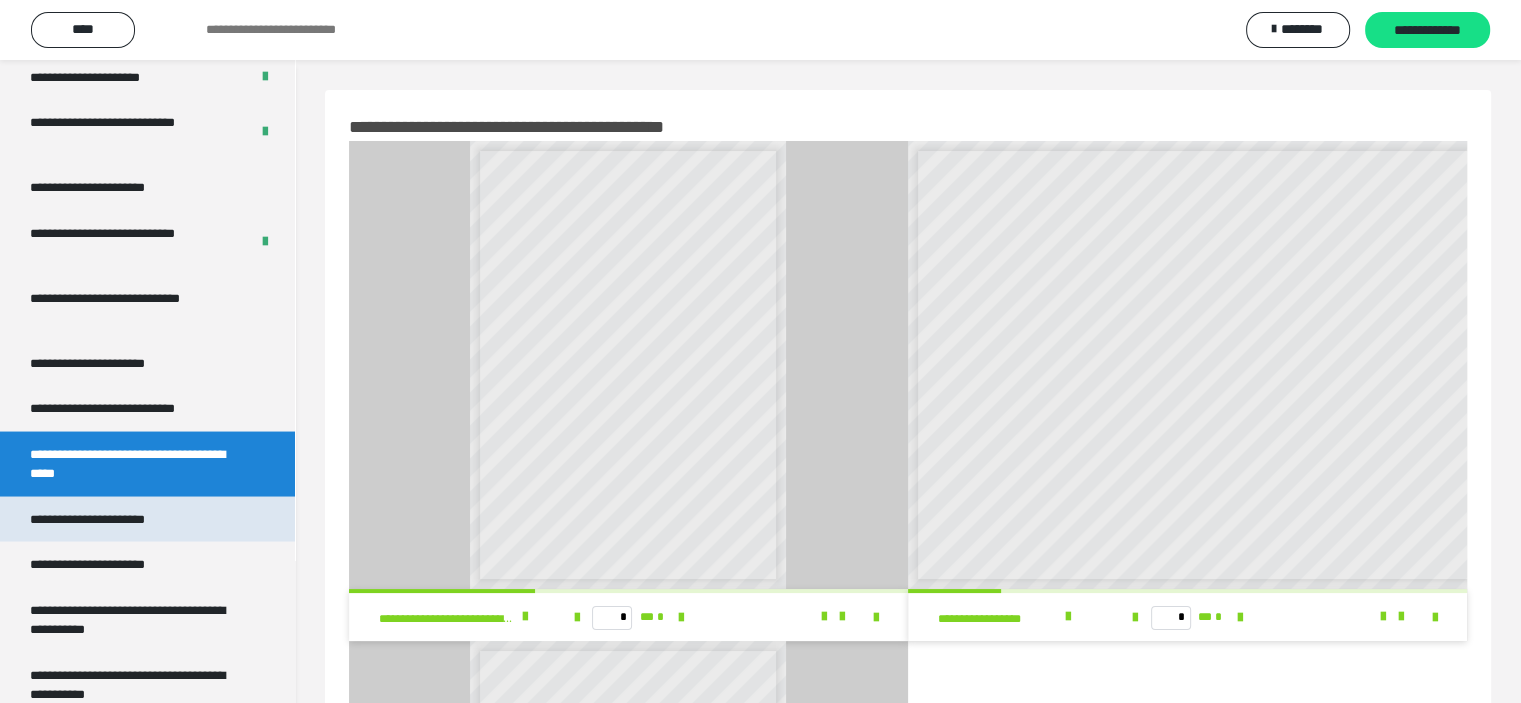 click on "**********" at bounding box center [110, 519] 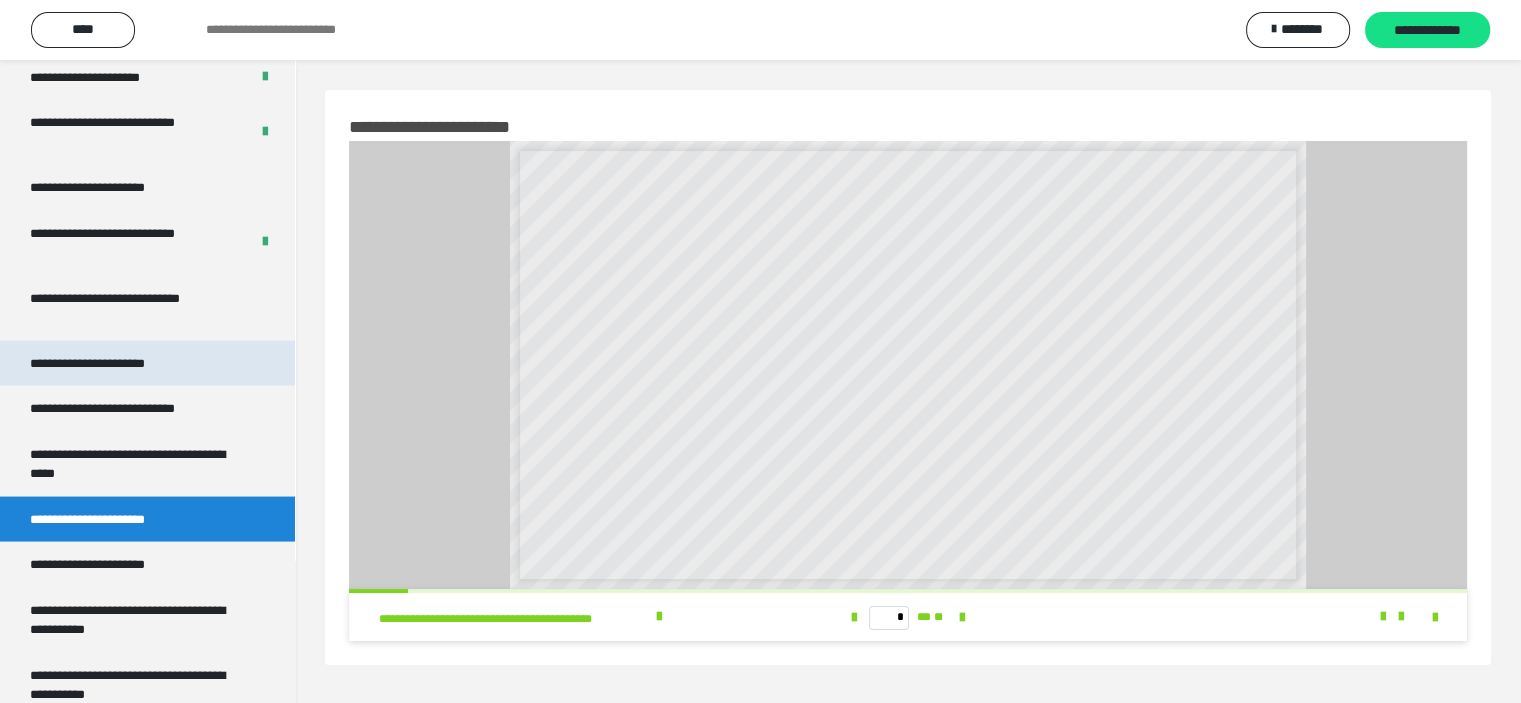 click on "**********" at bounding box center (109, 363) 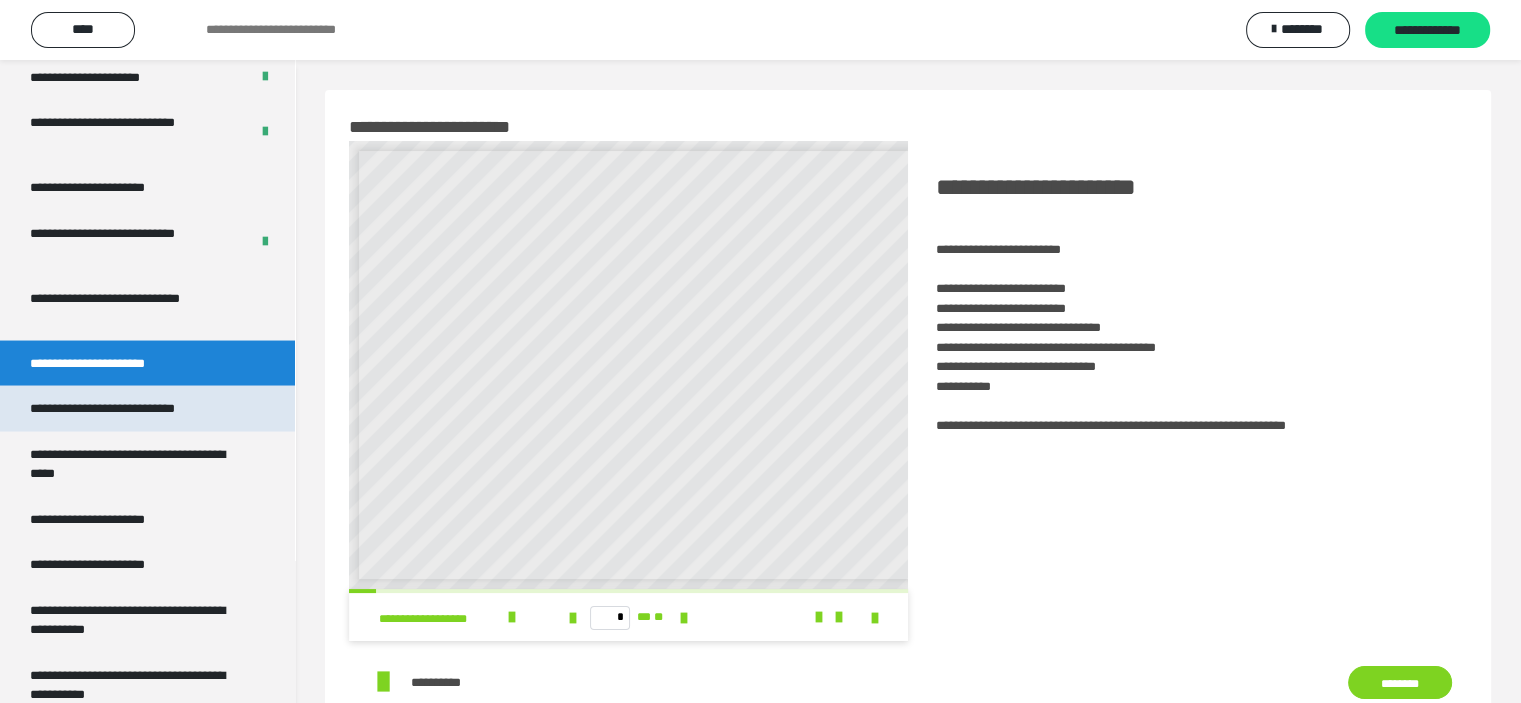 click on "**********" at bounding box center (129, 408) 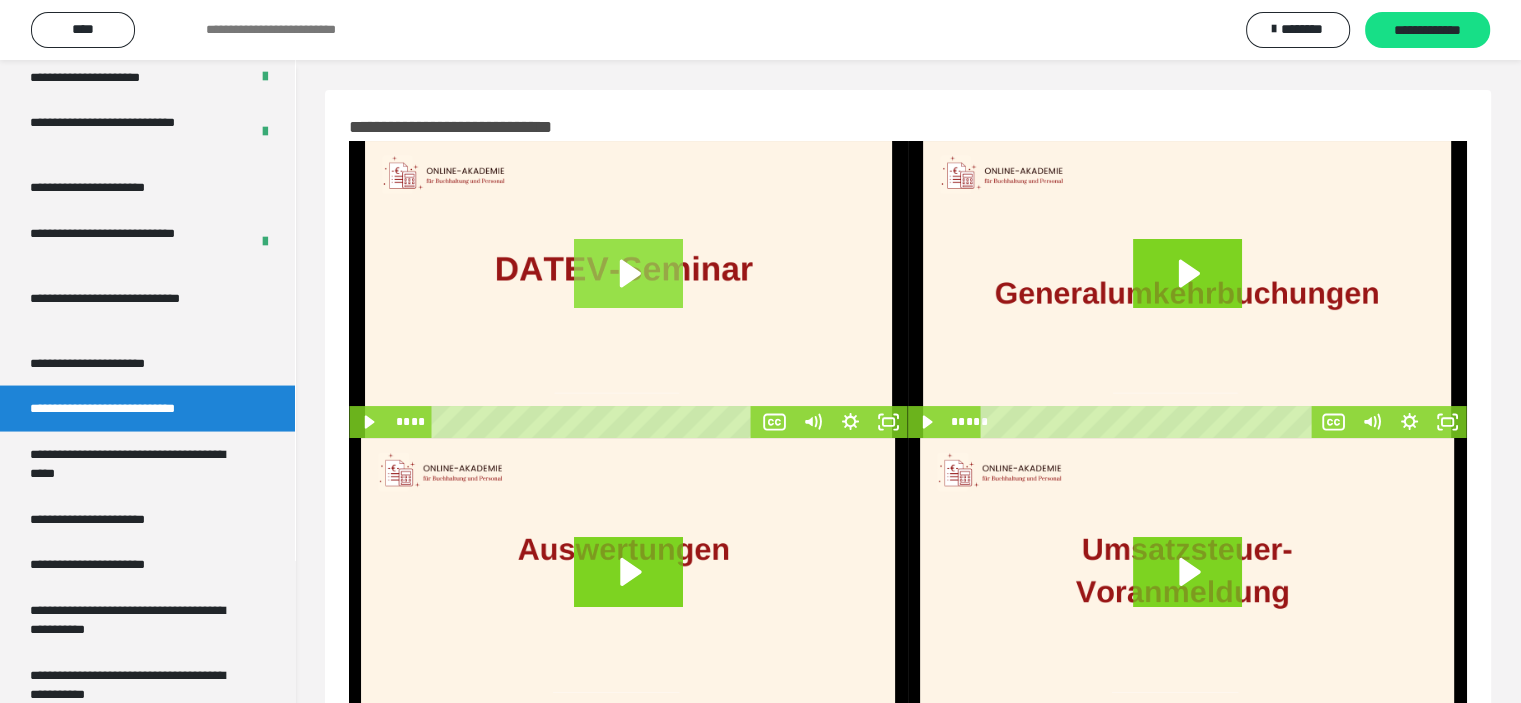 click 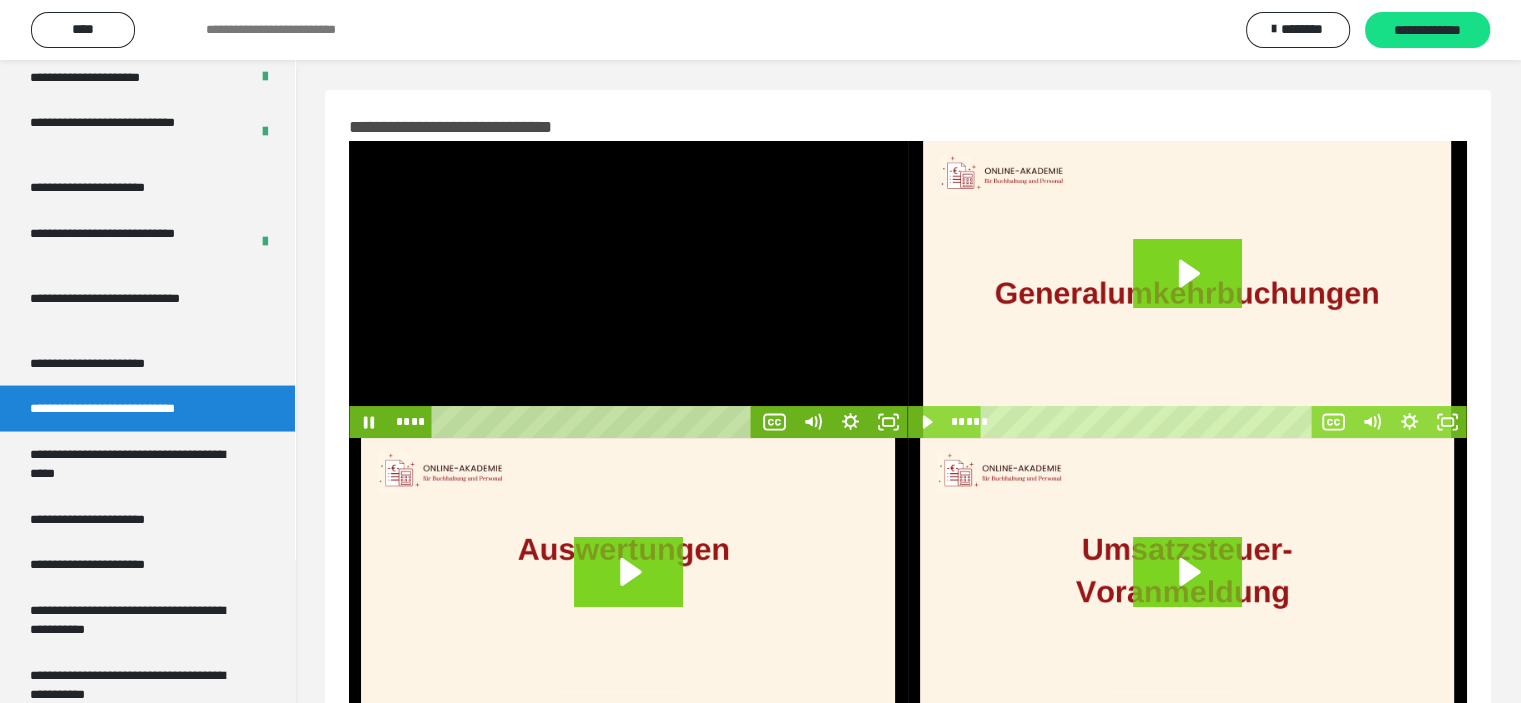 click at bounding box center [628, 588] 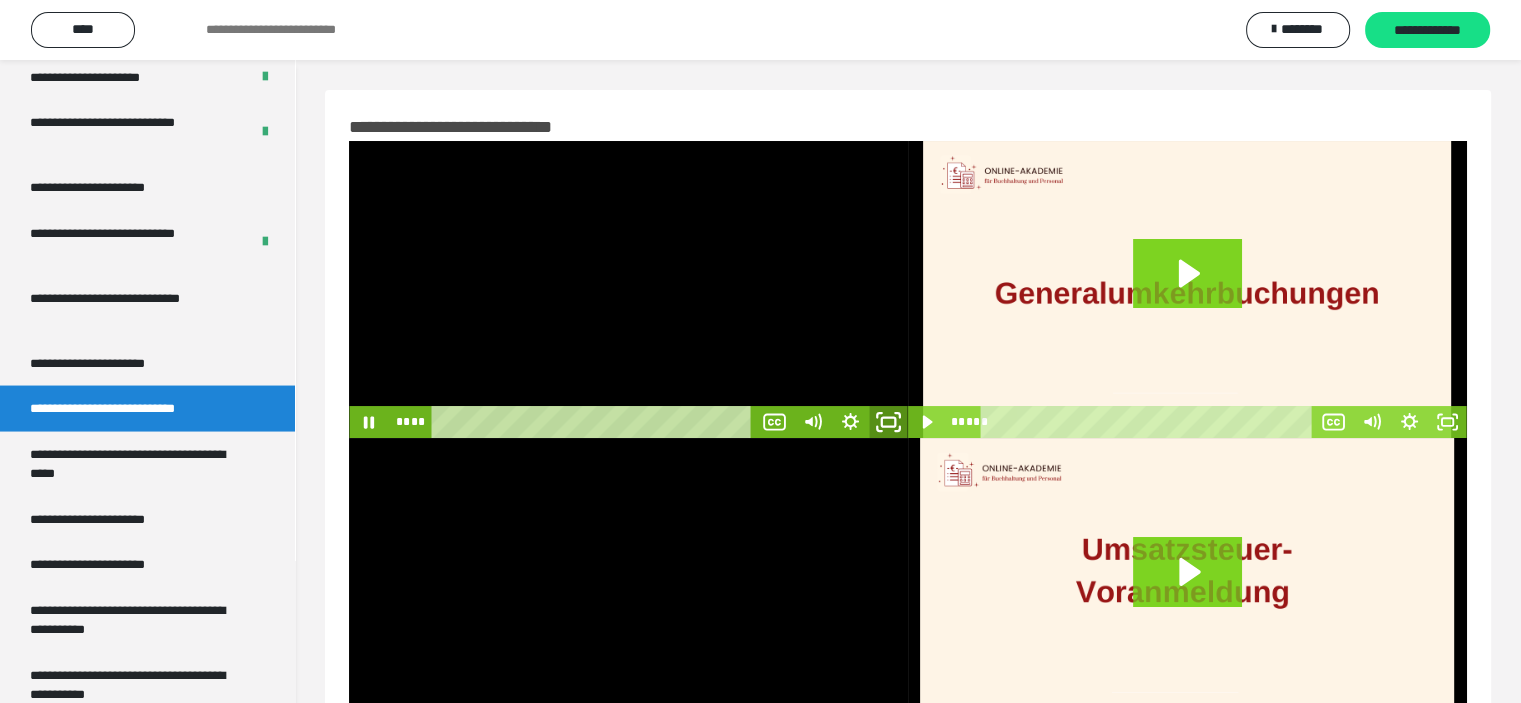 click 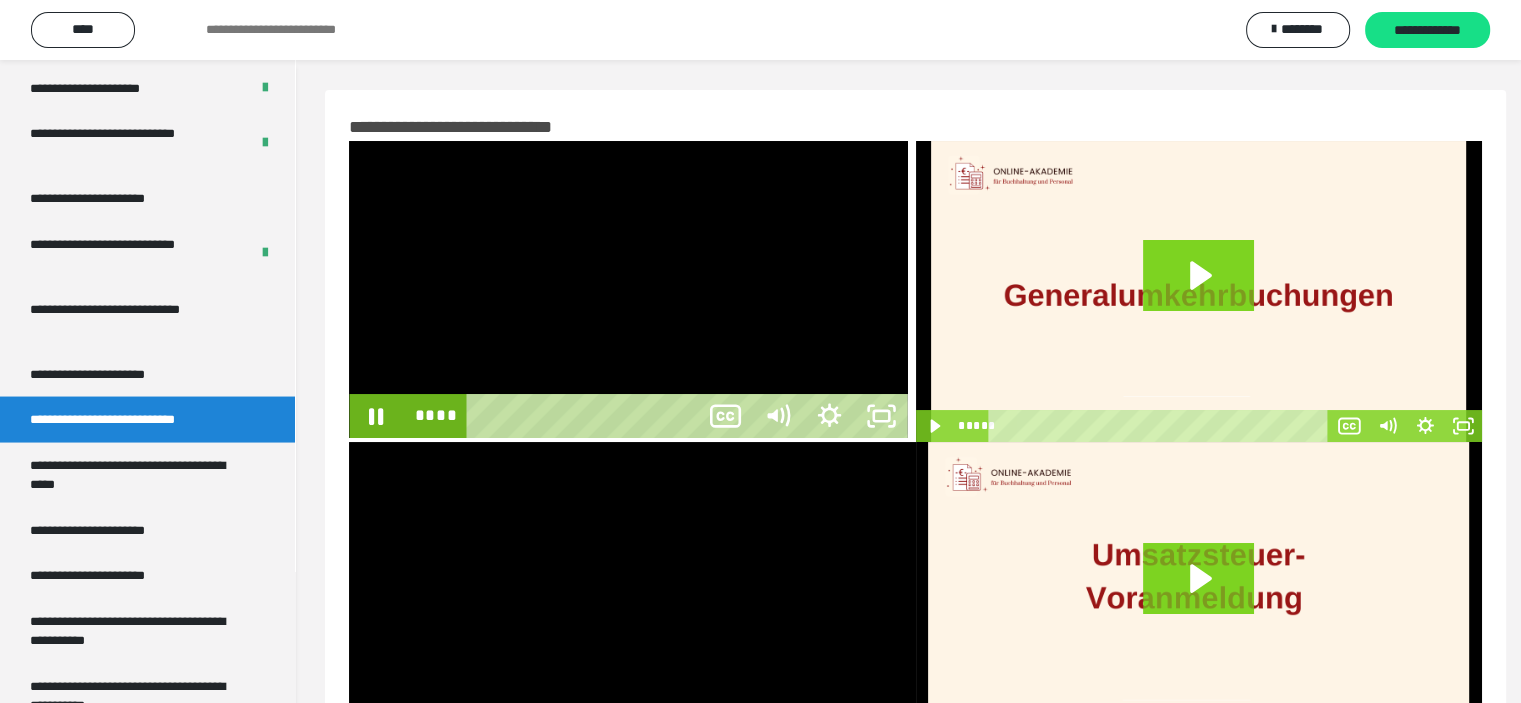 scroll, scrollTop: 3804, scrollLeft: 0, axis: vertical 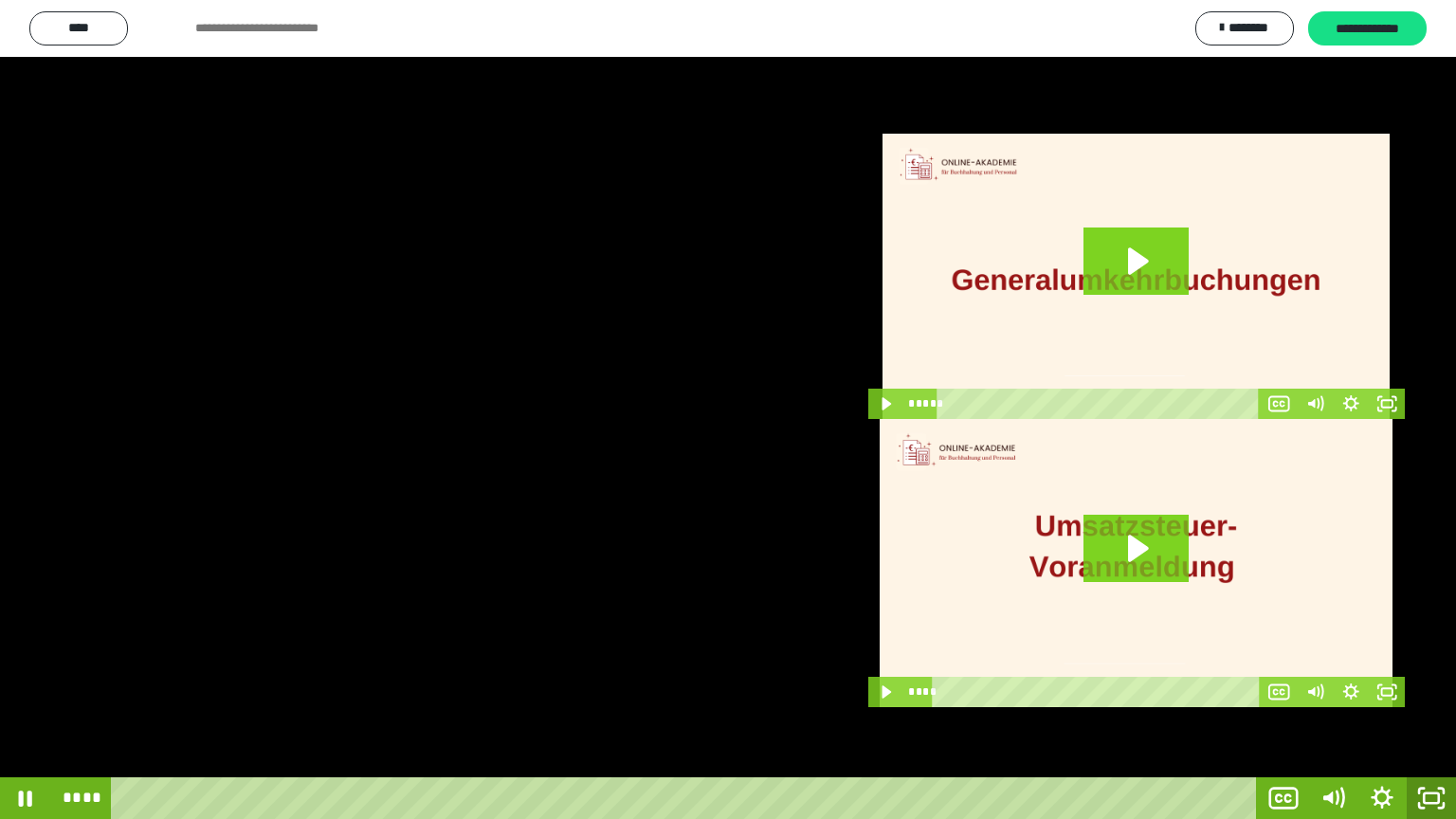 click 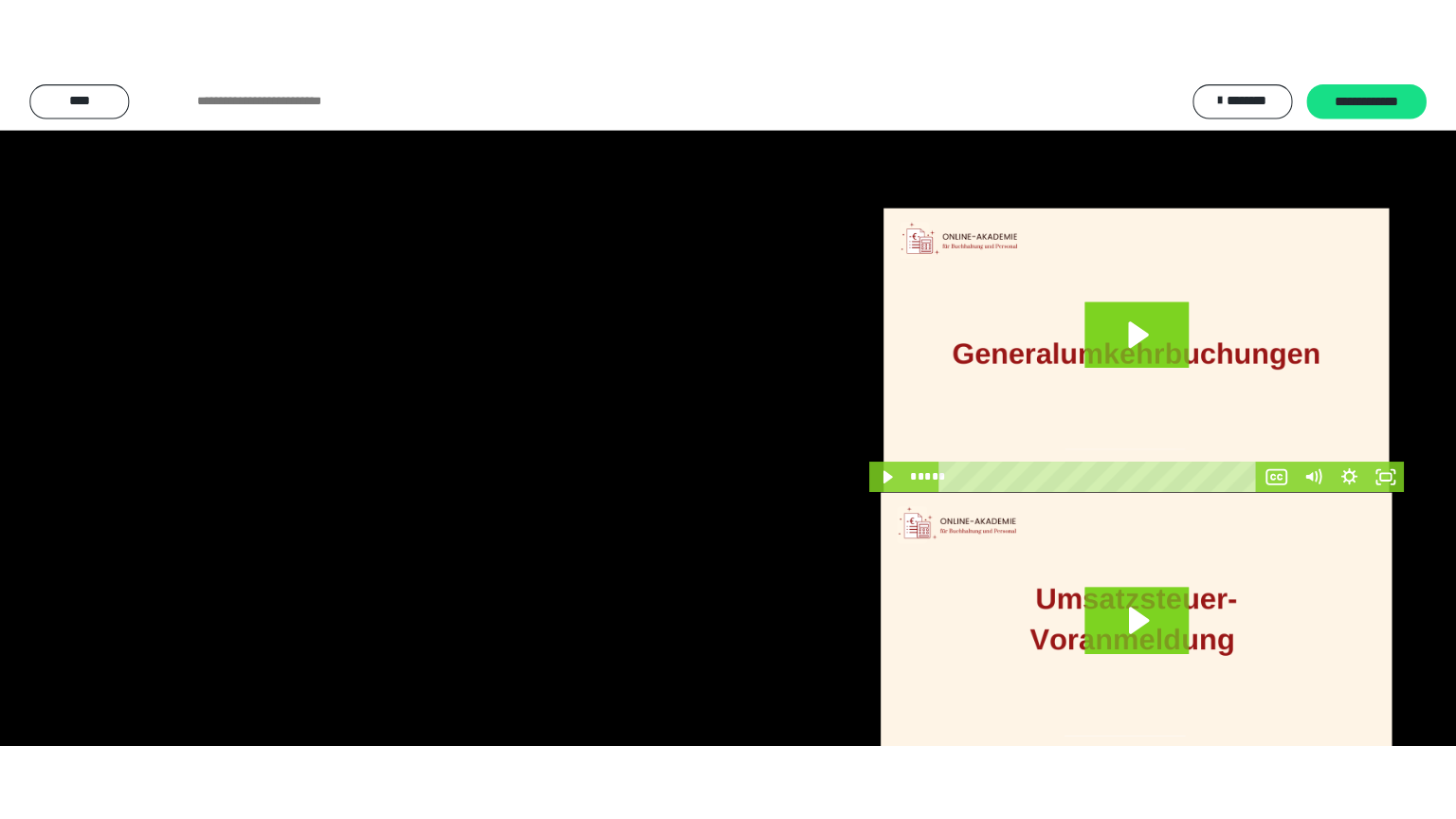 scroll, scrollTop: 3619, scrollLeft: 0, axis: vertical 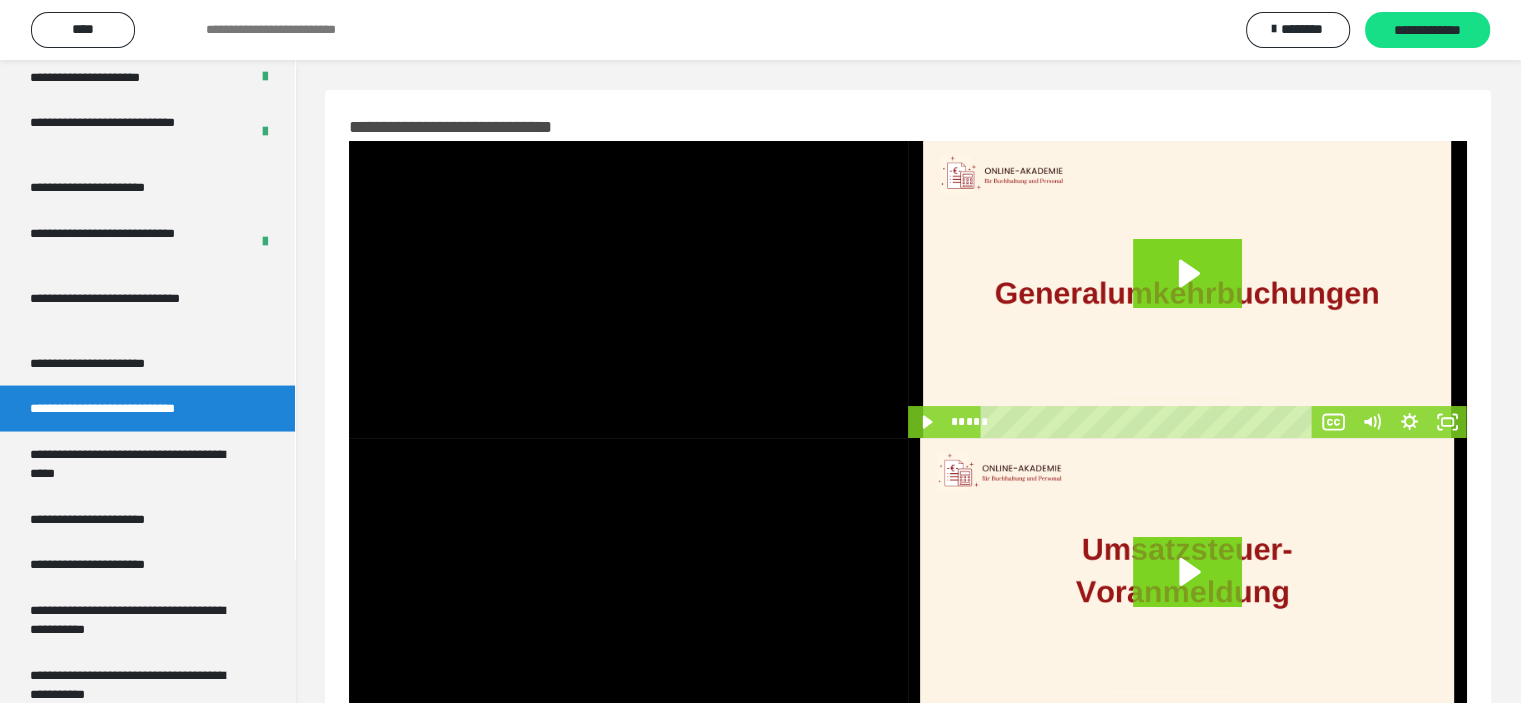 click at bounding box center [628, 588] 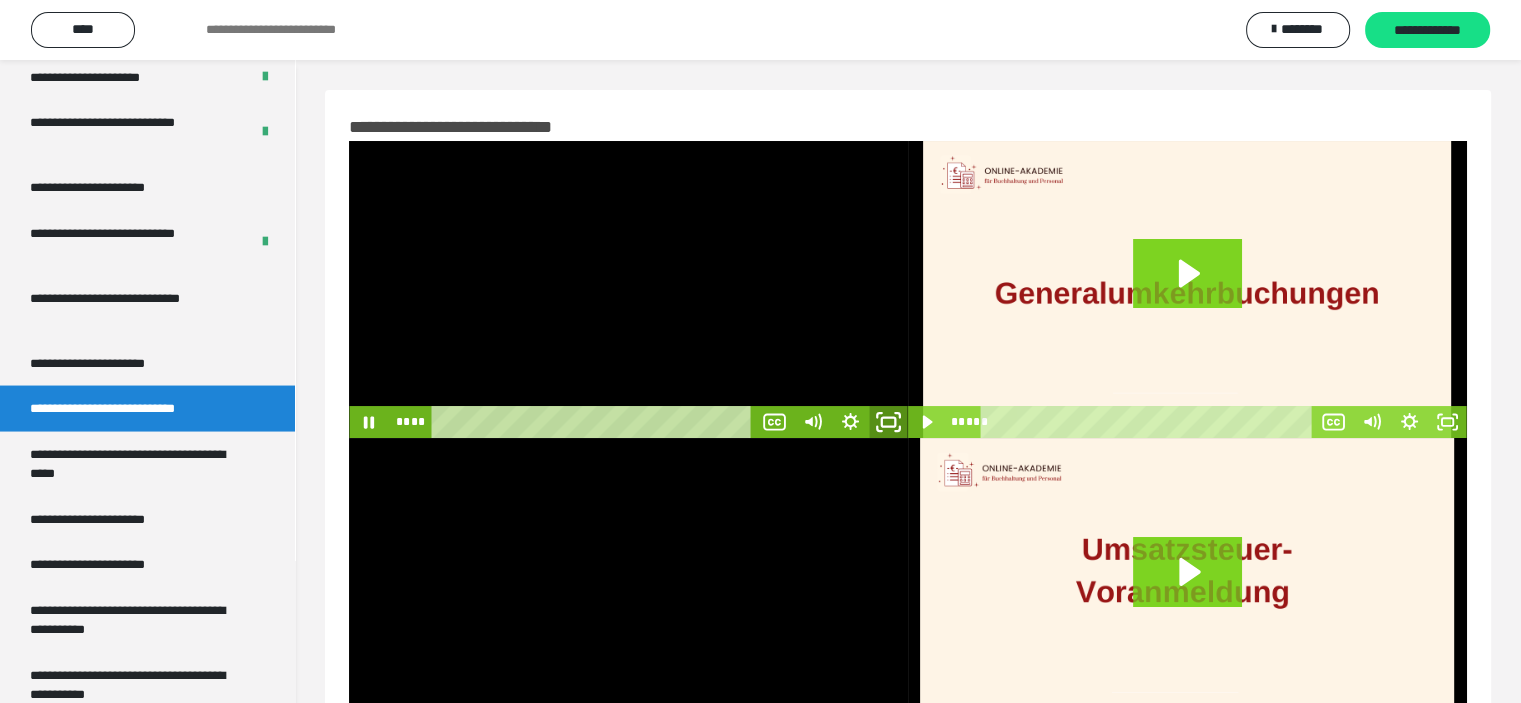 drag, startPoint x: 891, startPoint y: 427, endPoint x: 891, endPoint y: 559, distance: 132 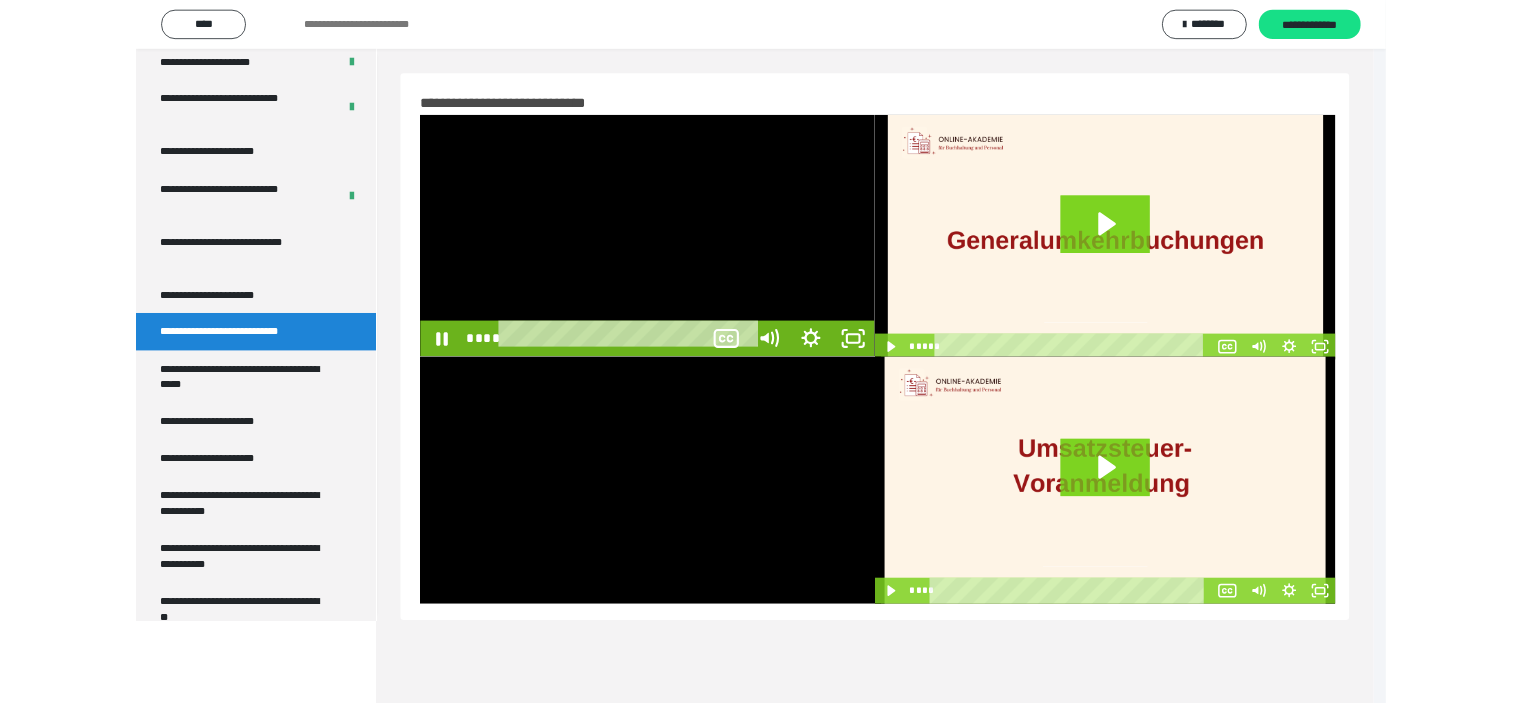 scroll, scrollTop: 3804, scrollLeft: 0, axis: vertical 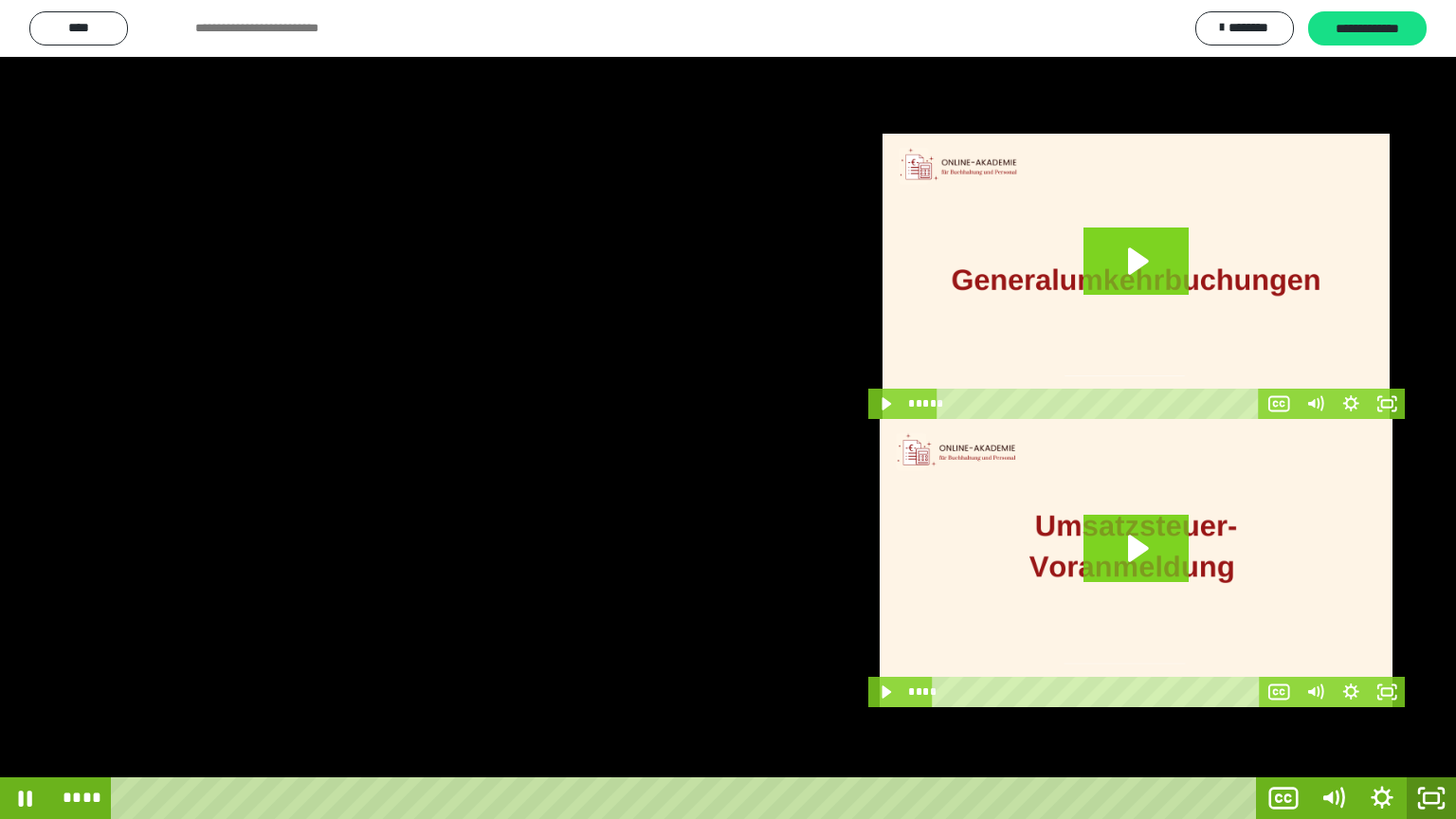 click 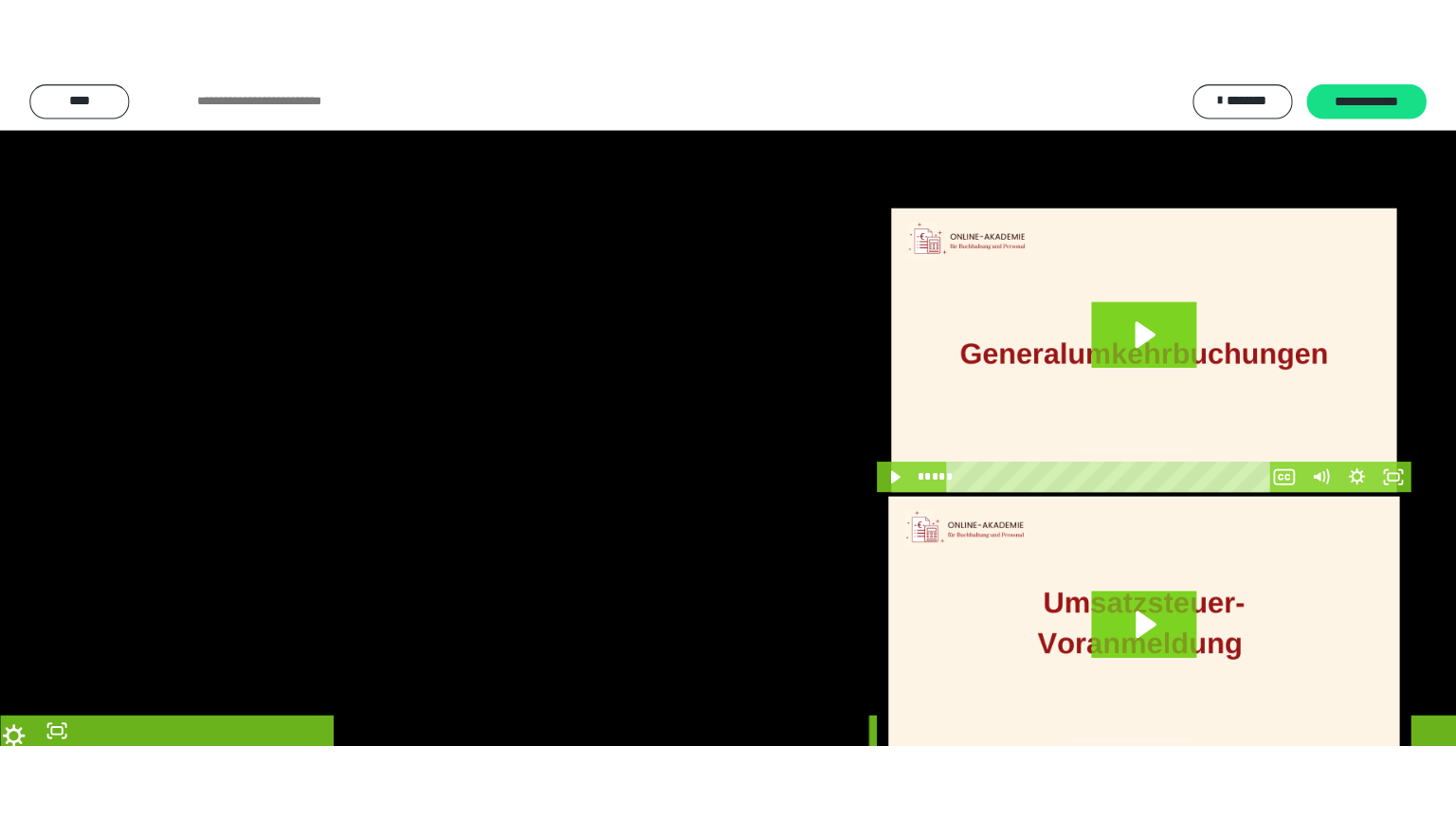 scroll, scrollTop: 3619, scrollLeft: 0, axis: vertical 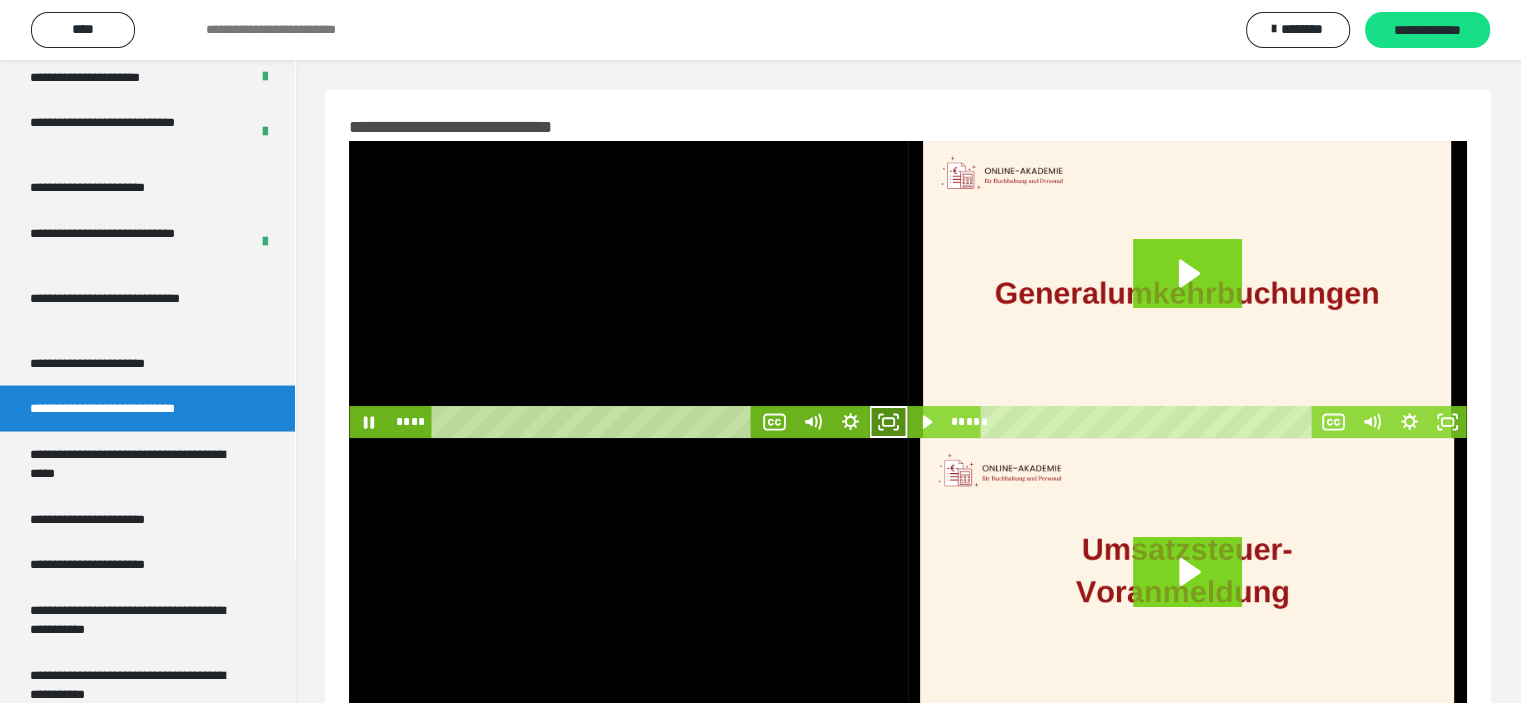 click 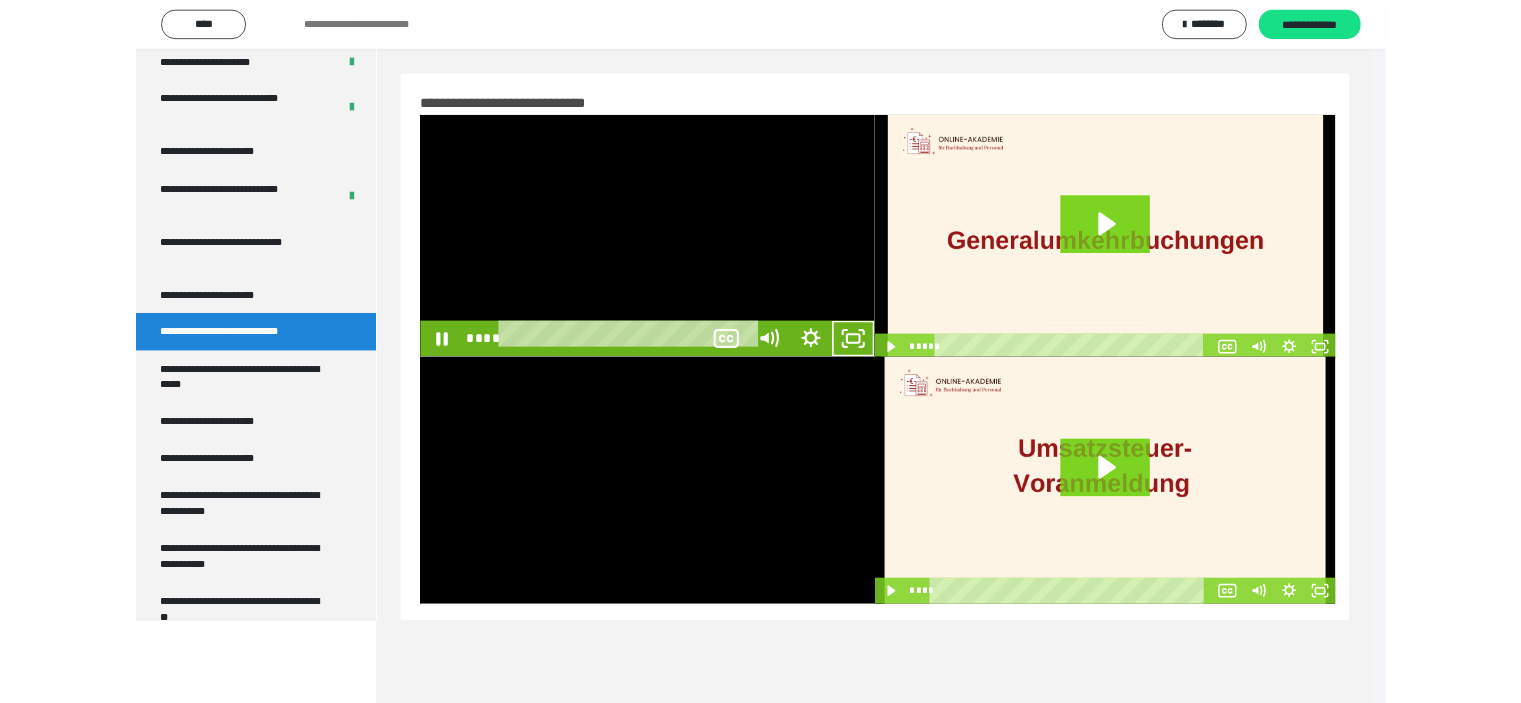scroll, scrollTop: 3804, scrollLeft: 0, axis: vertical 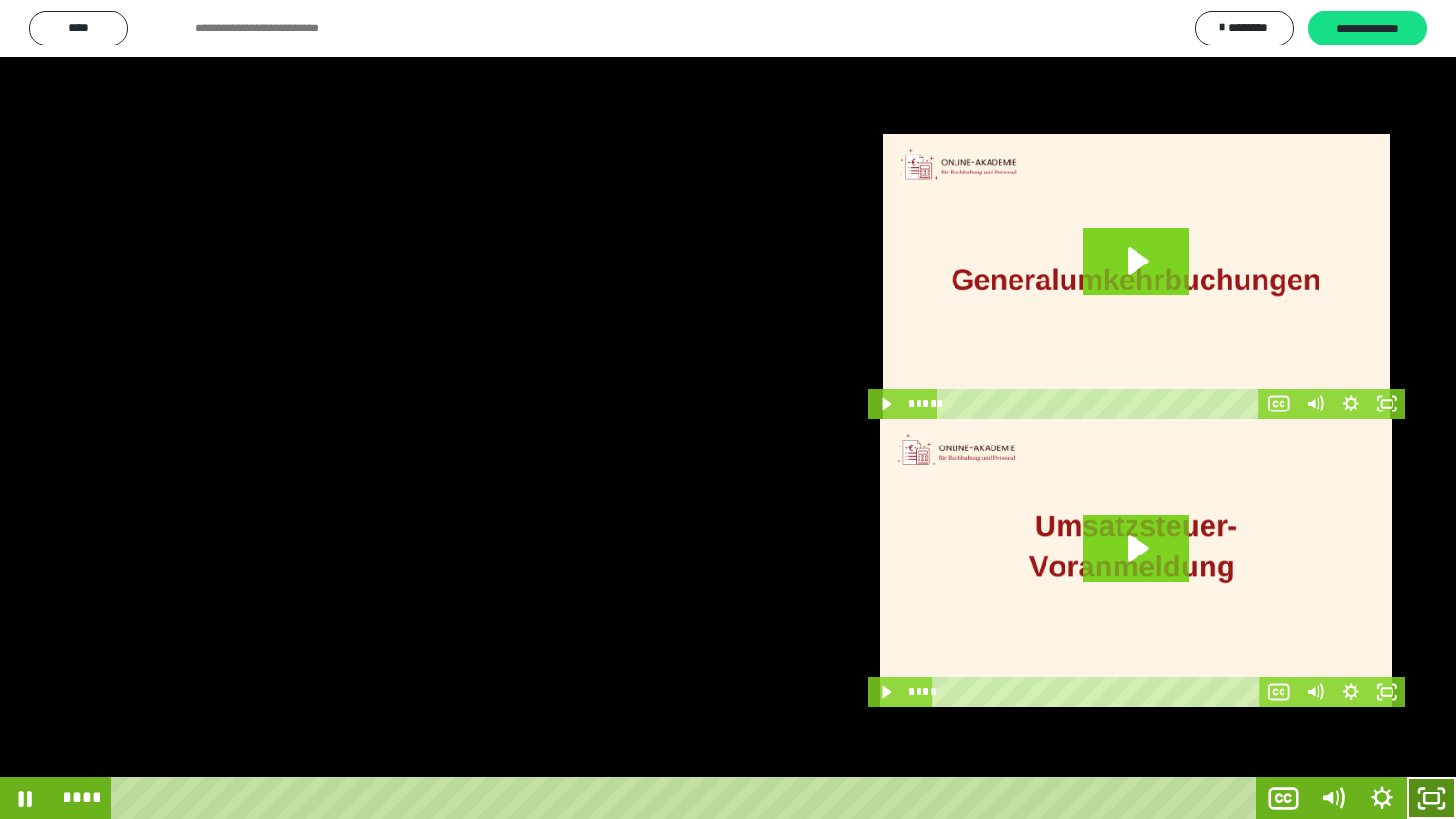 click 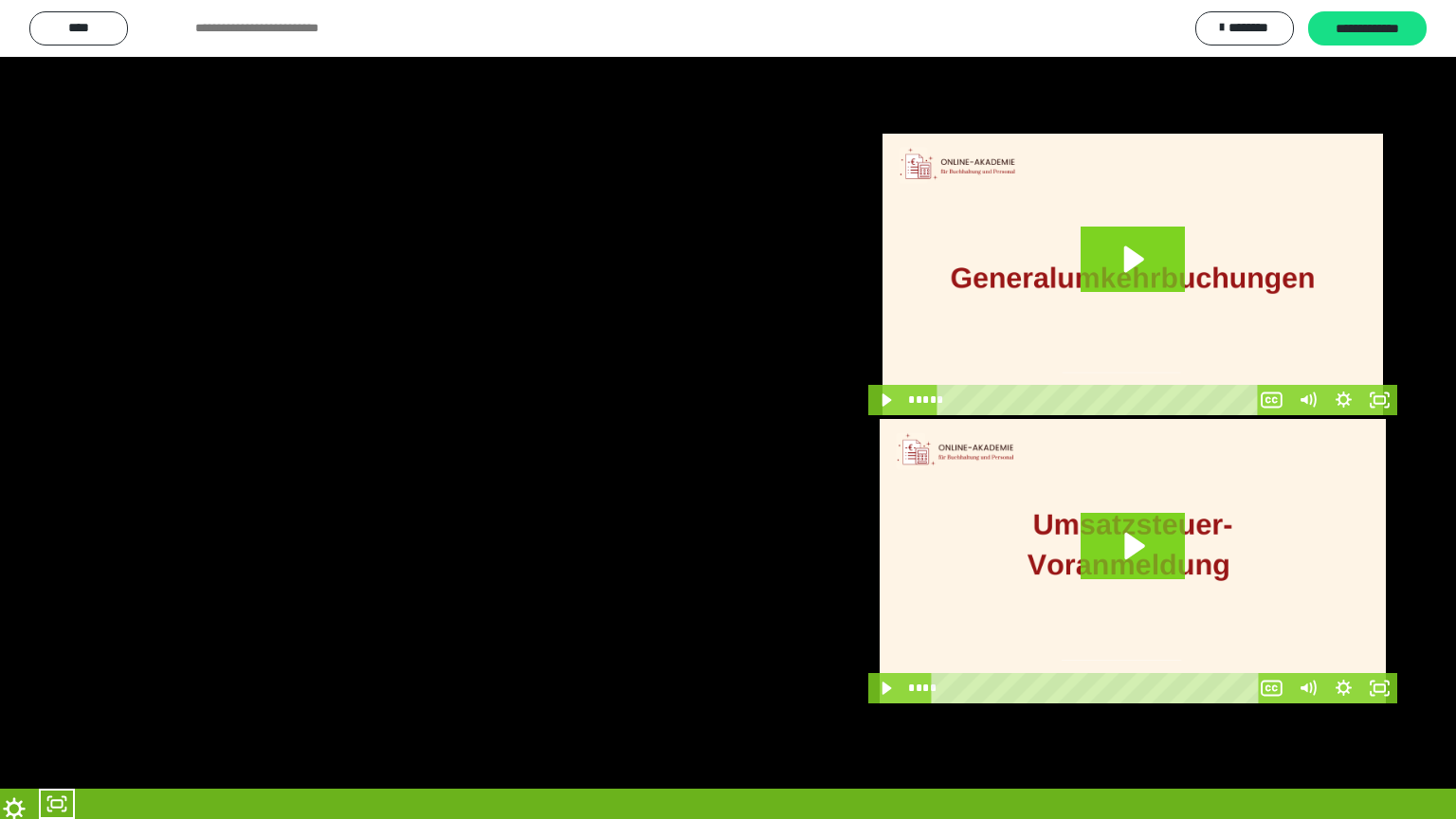 scroll, scrollTop: 3619, scrollLeft: 0, axis: vertical 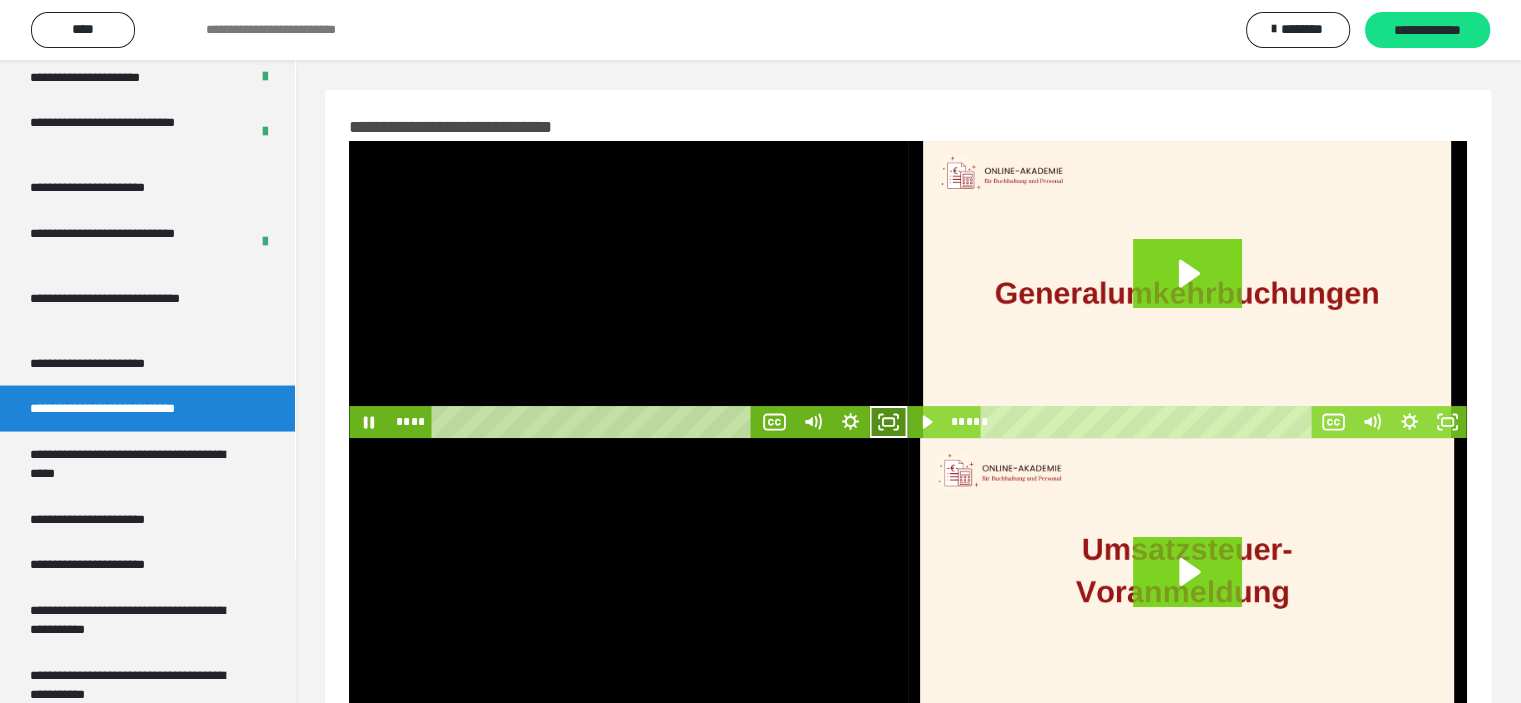 click 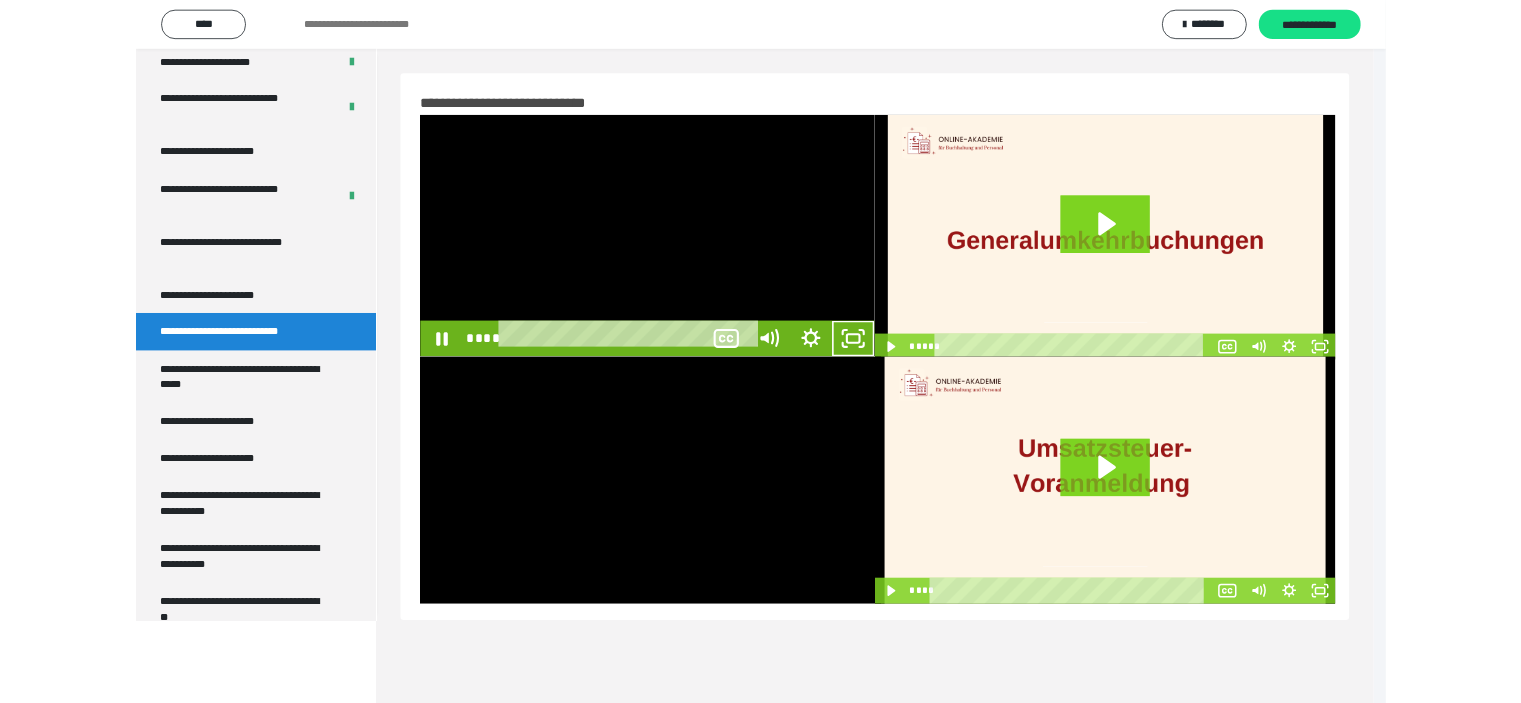 scroll, scrollTop: 3804, scrollLeft: 0, axis: vertical 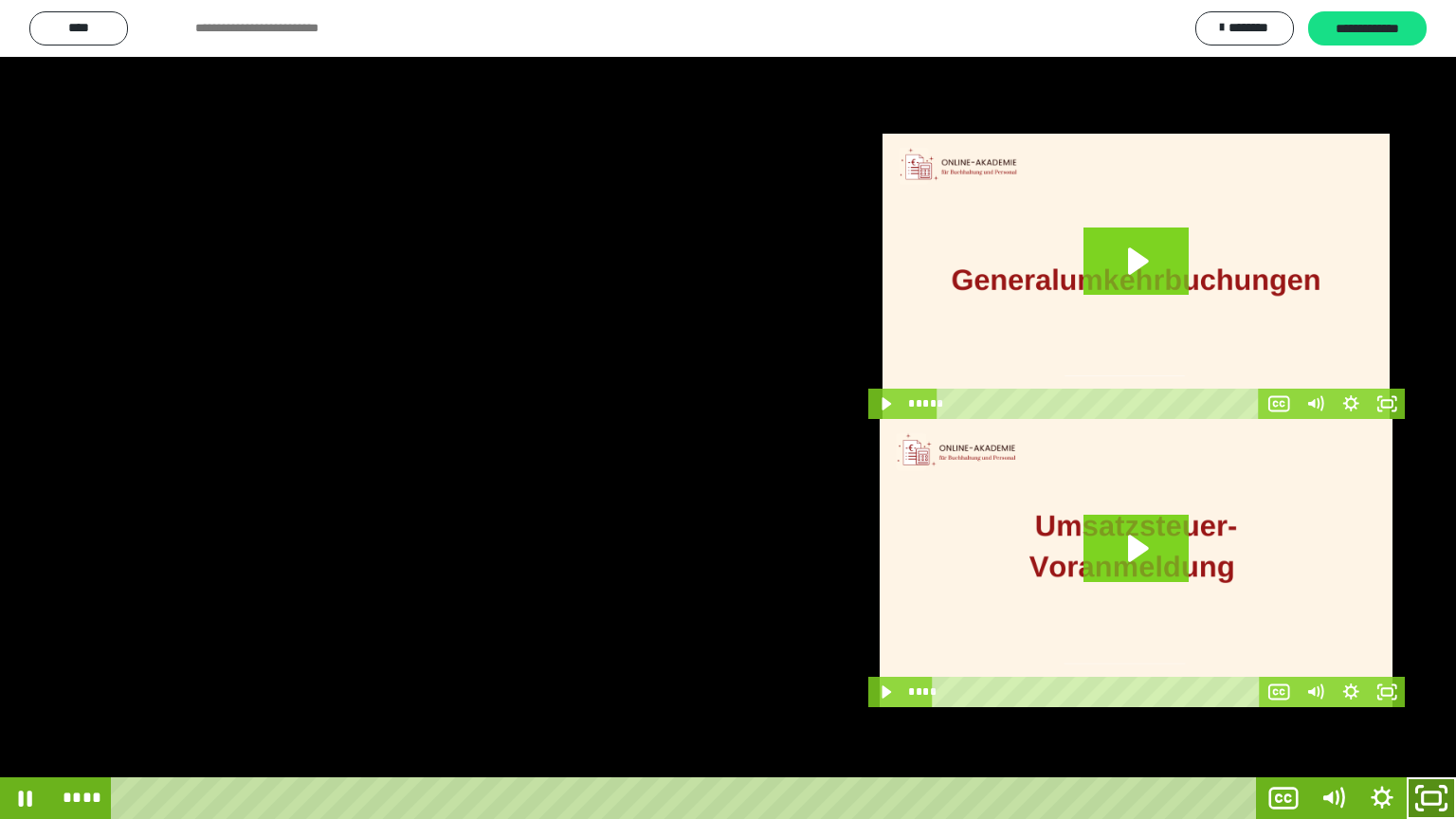 click 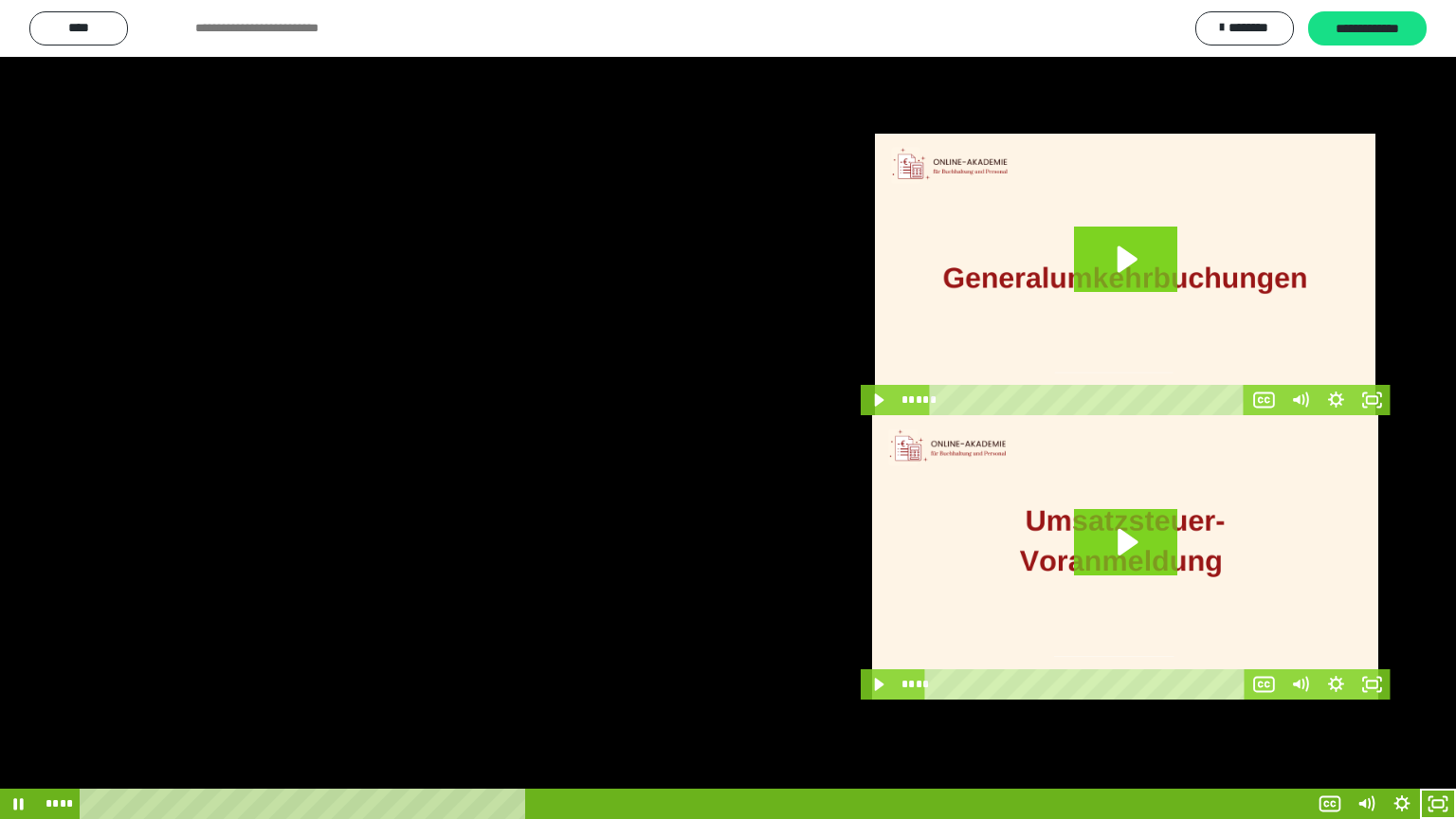 scroll, scrollTop: 3619, scrollLeft: 0, axis: vertical 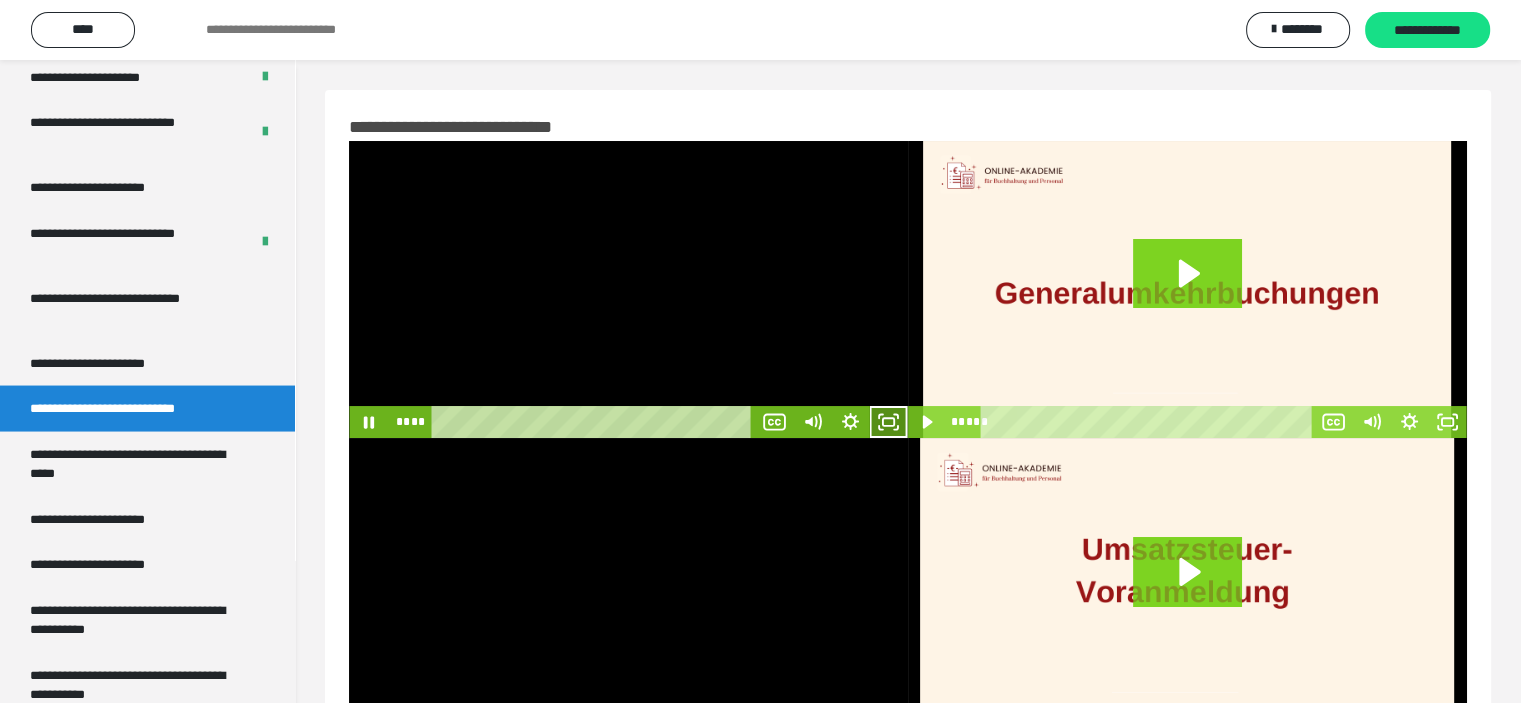 click 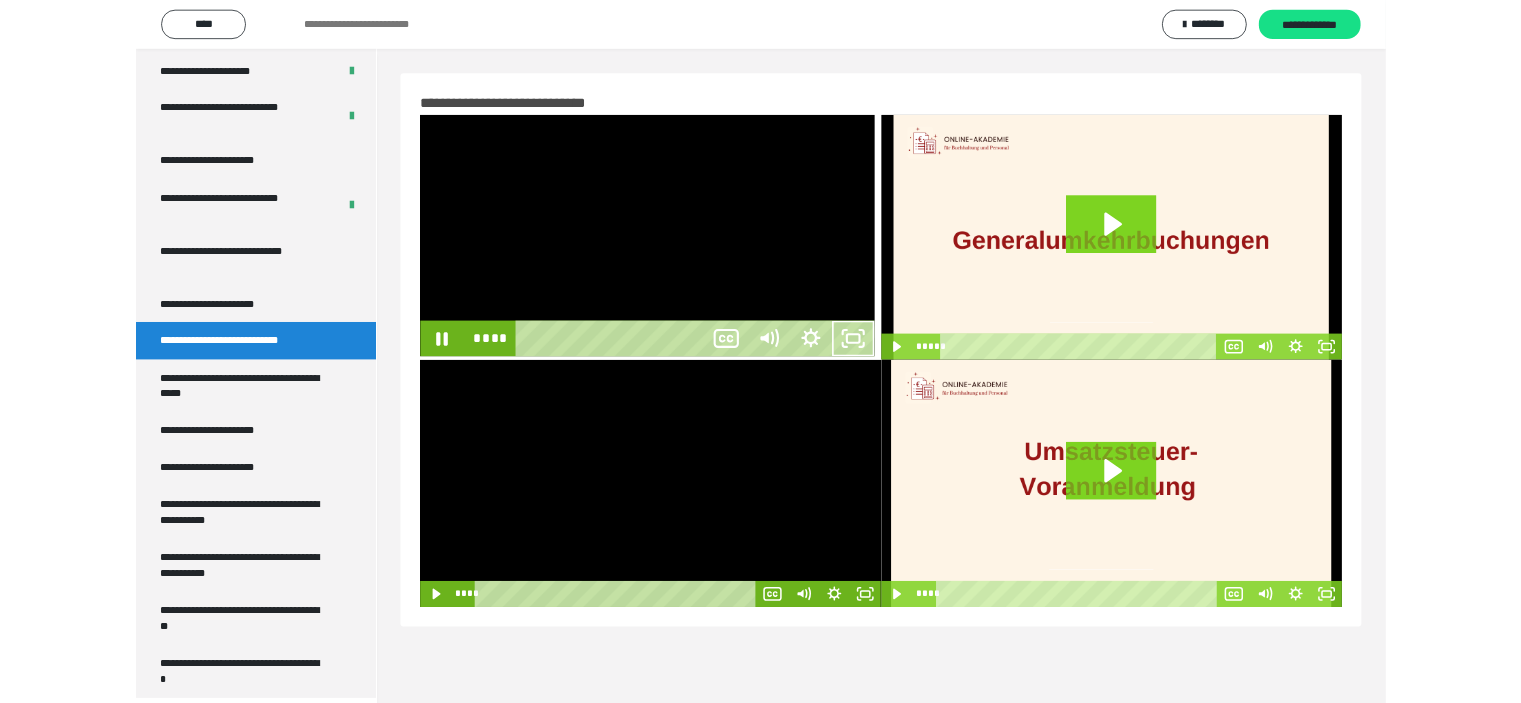 scroll, scrollTop: 3804, scrollLeft: 0, axis: vertical 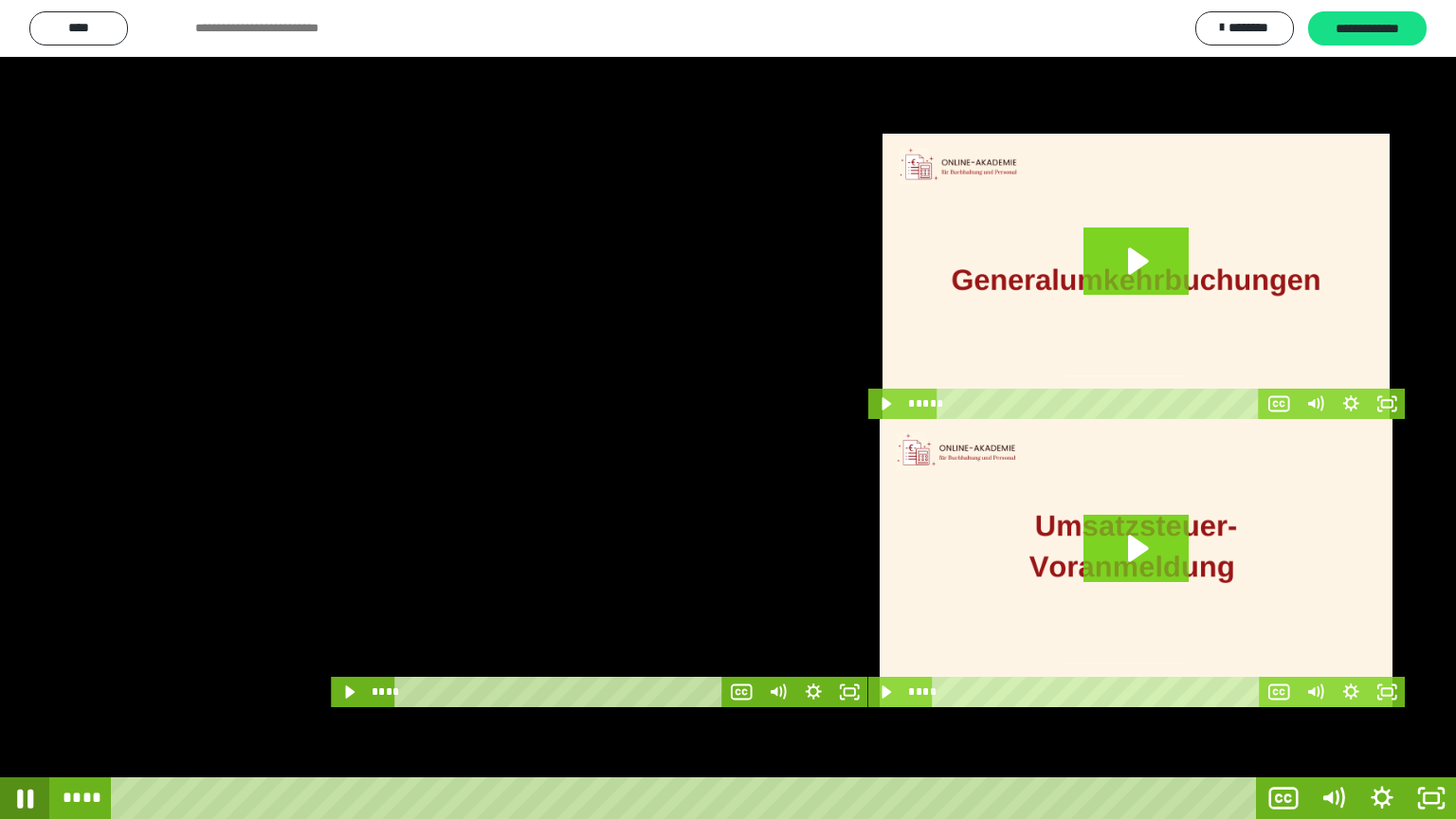 click 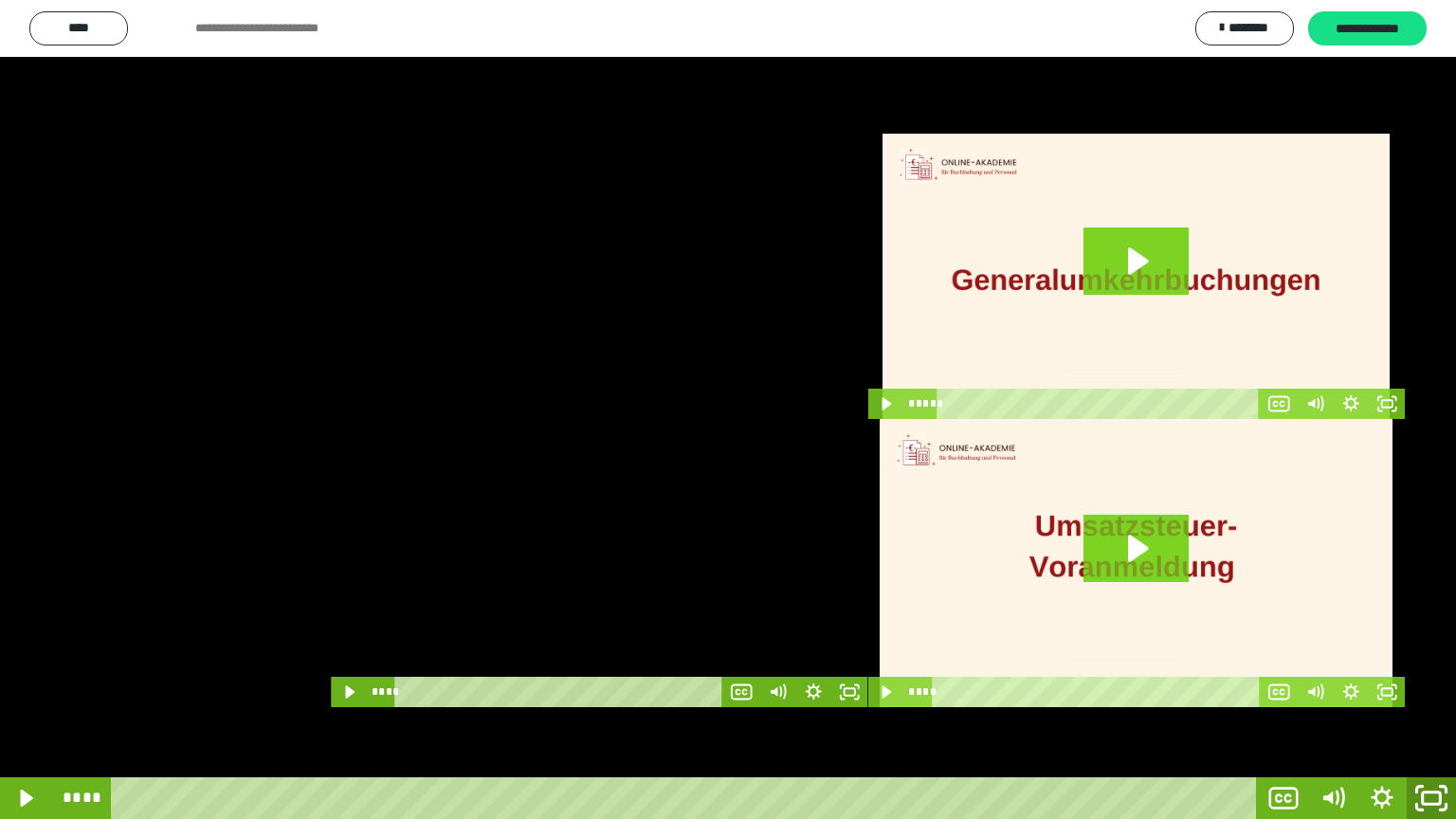 click 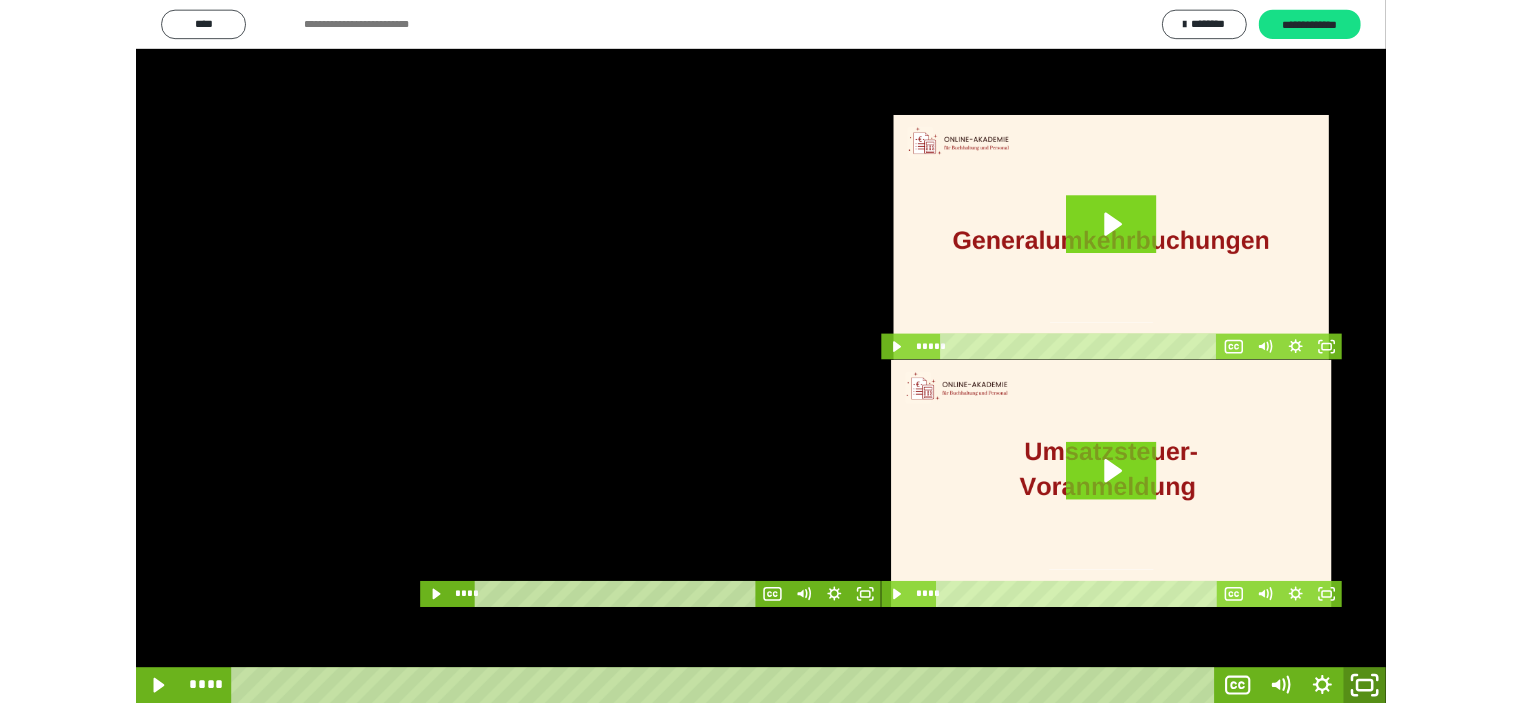 scroll, scrollTop: 3818, scrollLeft: 0, axis: vertical 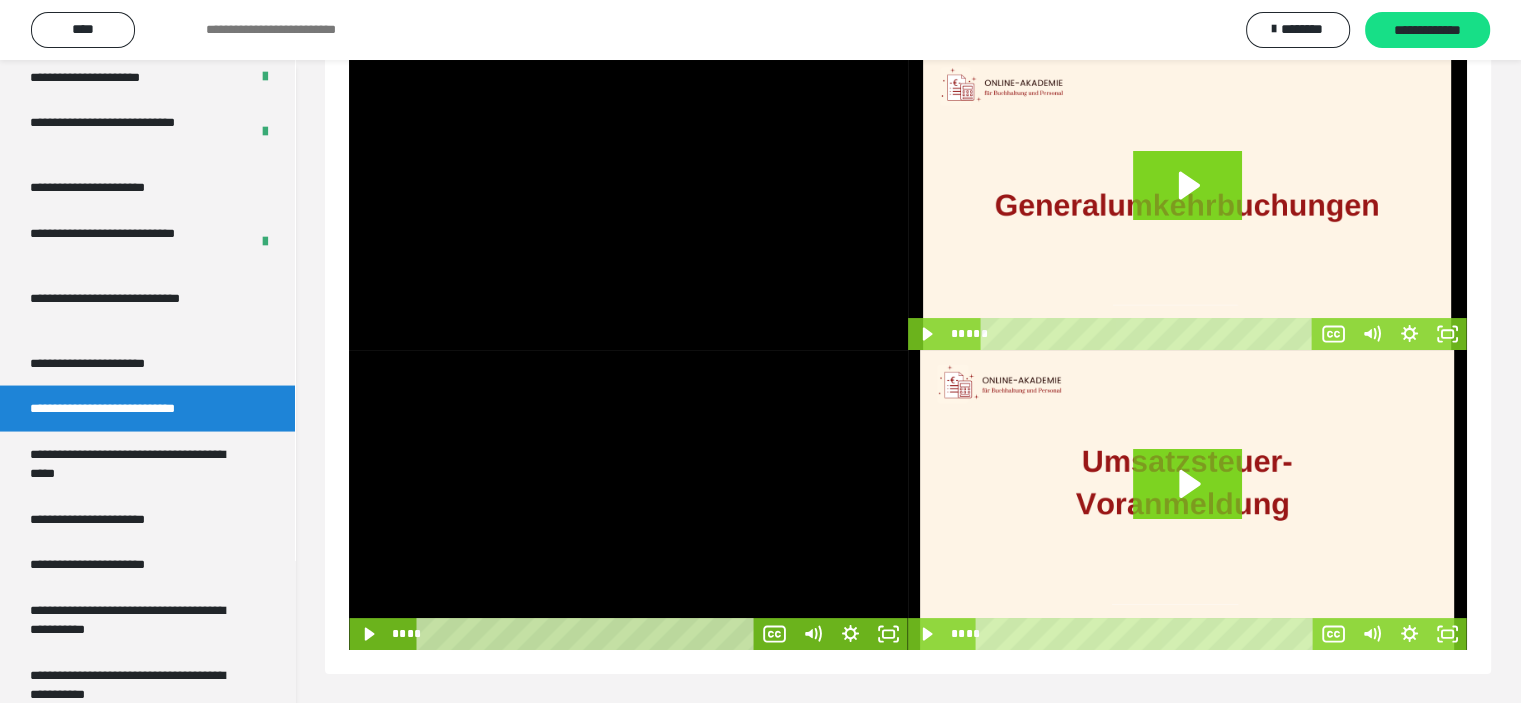 click on "**********" at bounding box center (908, 338) 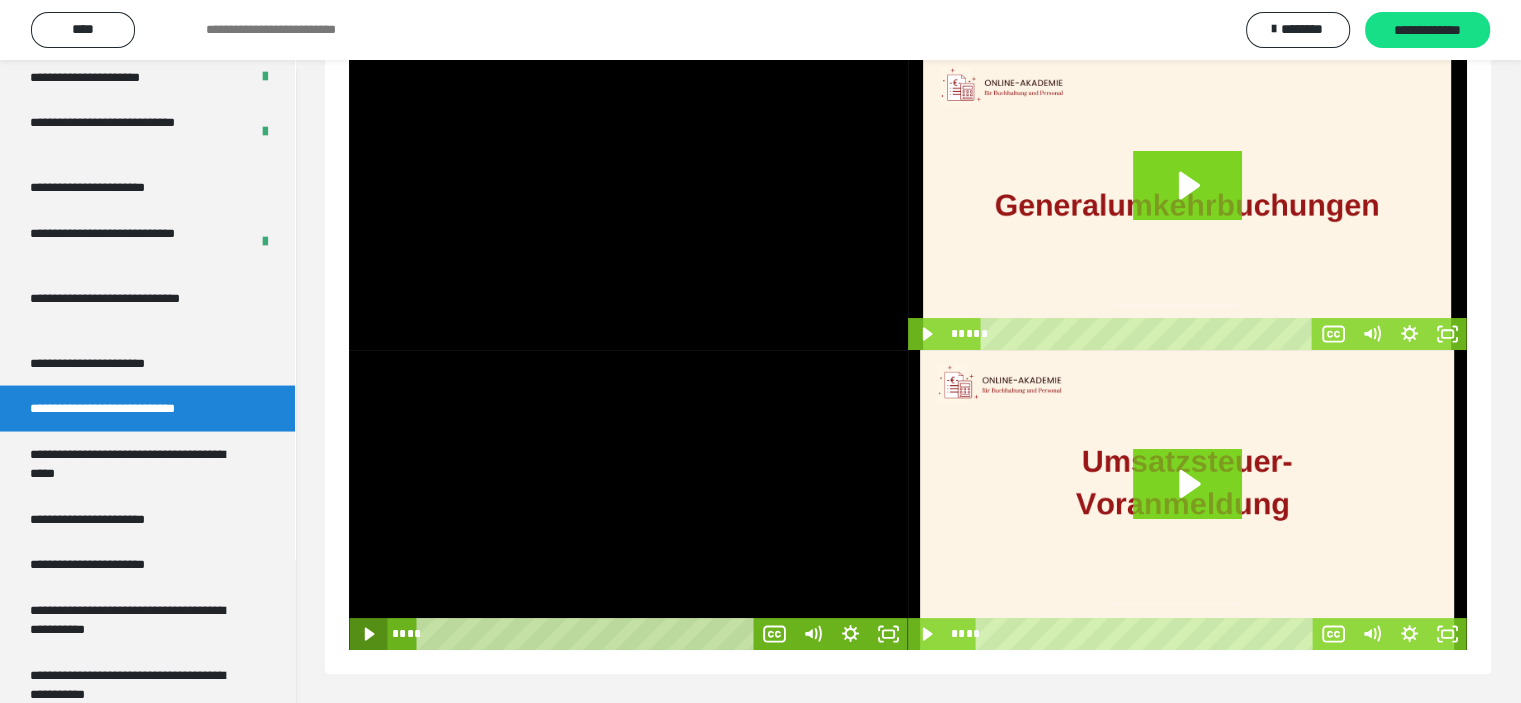 click 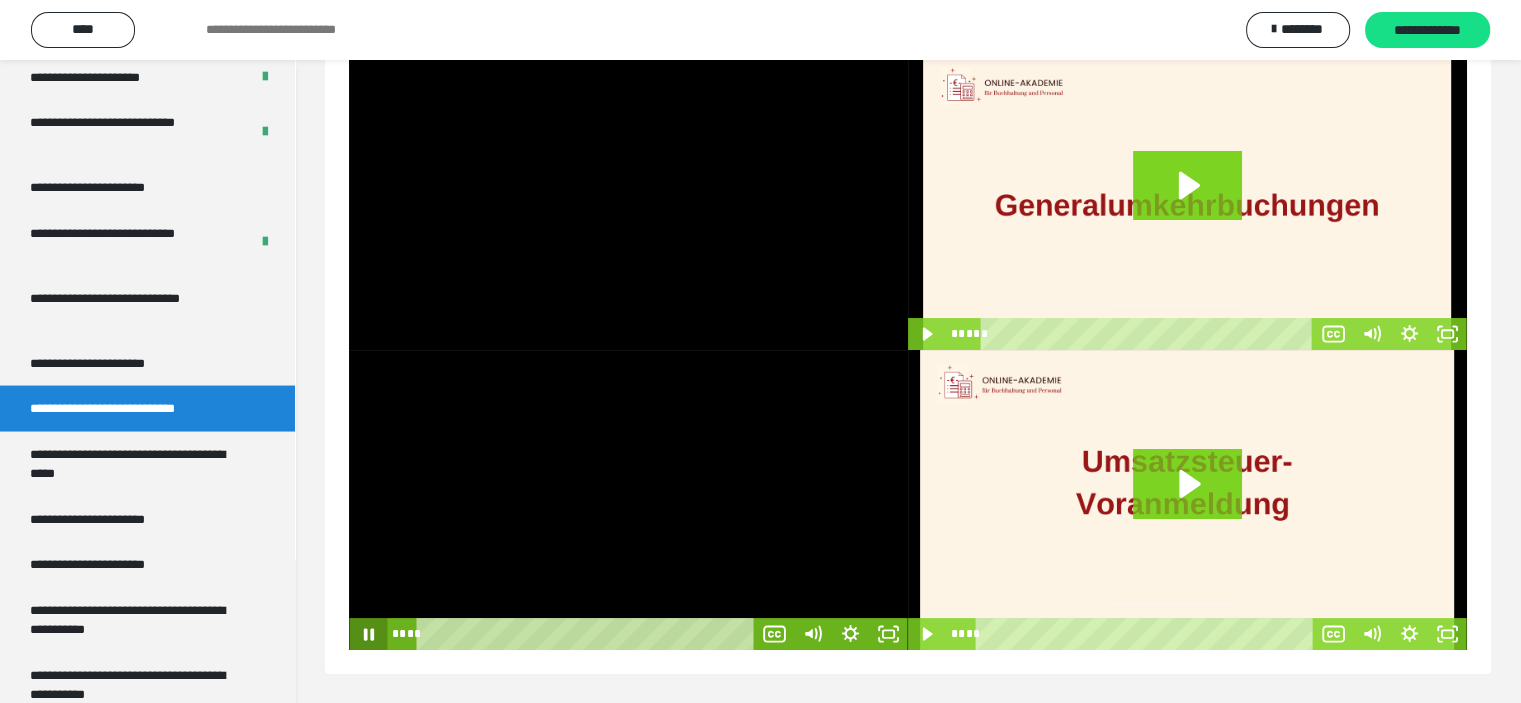 click 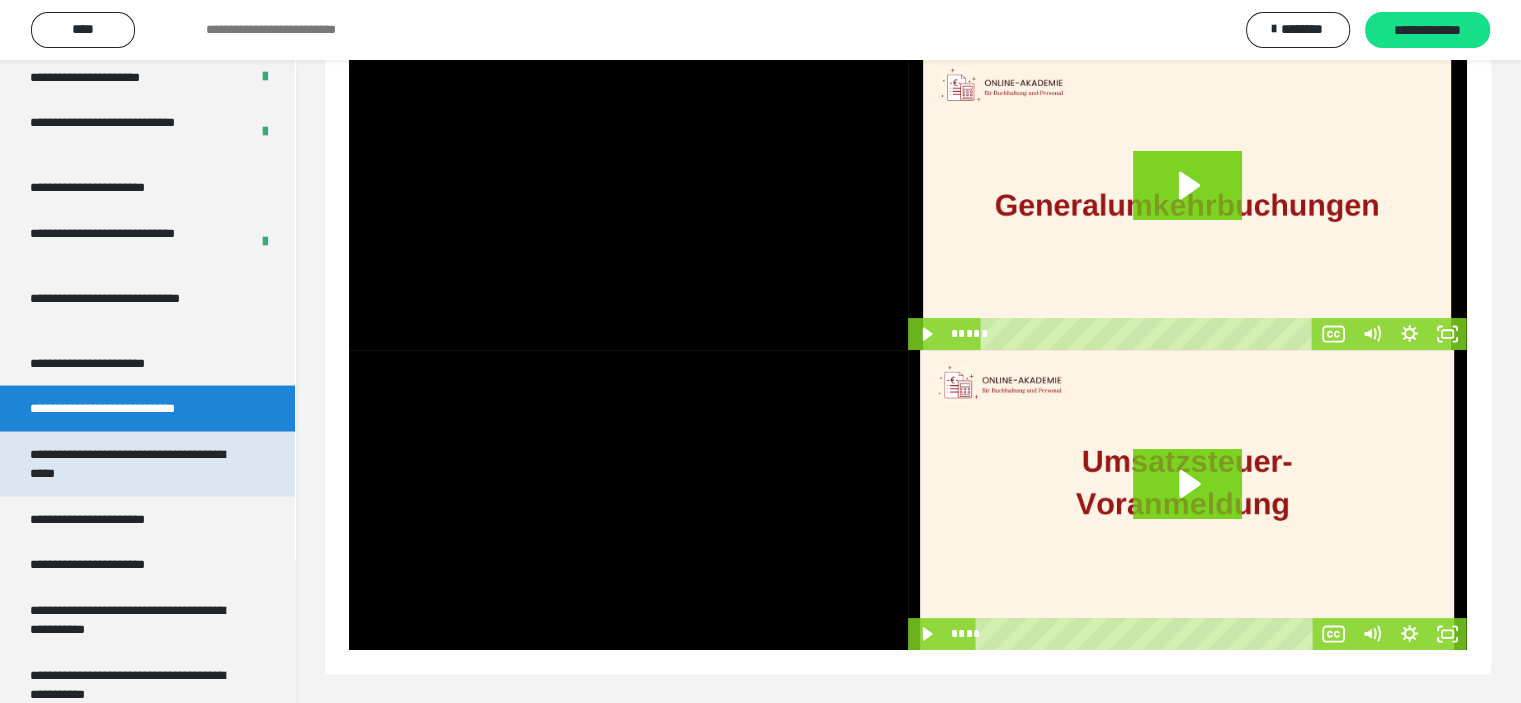 click on "**********" at bounding box center [132, 463] 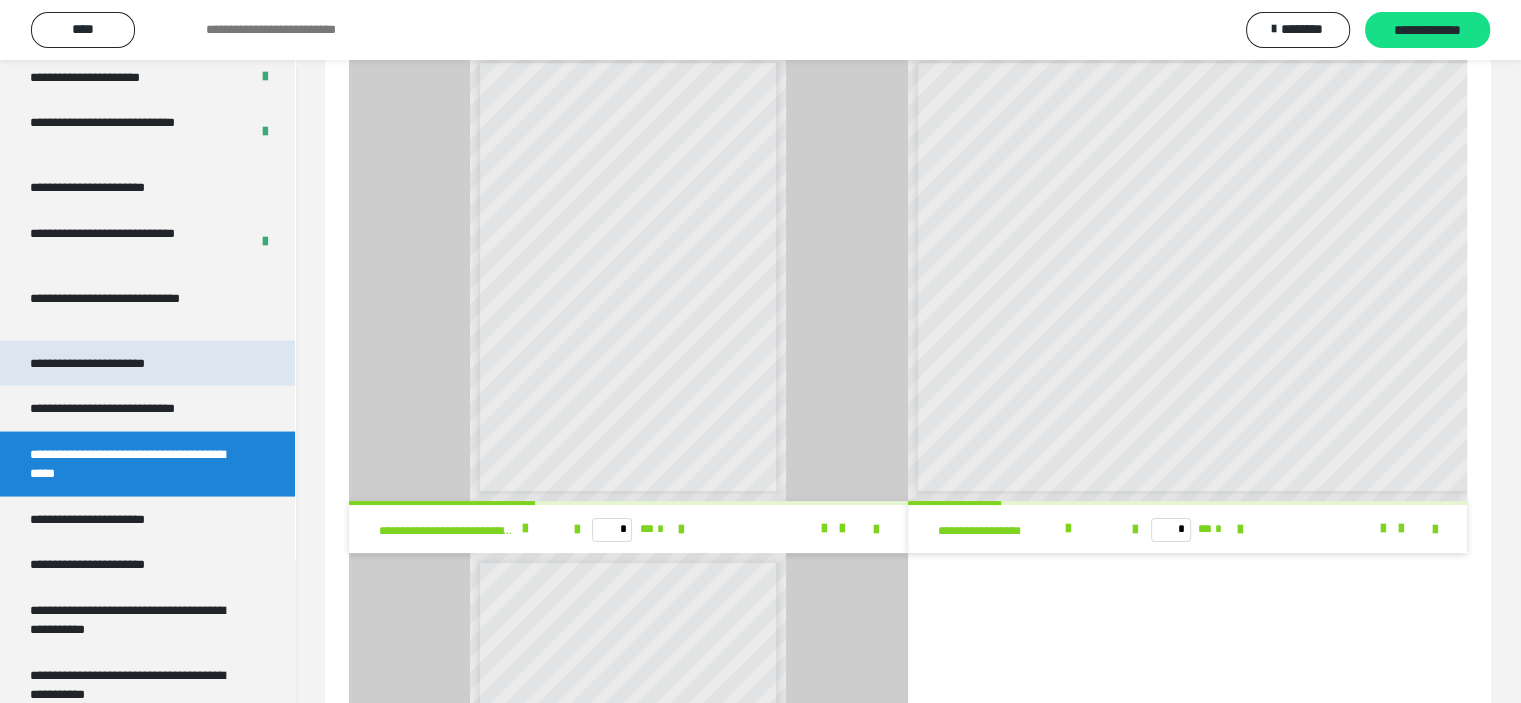 click on "**********" at bounding box center (109, 363) 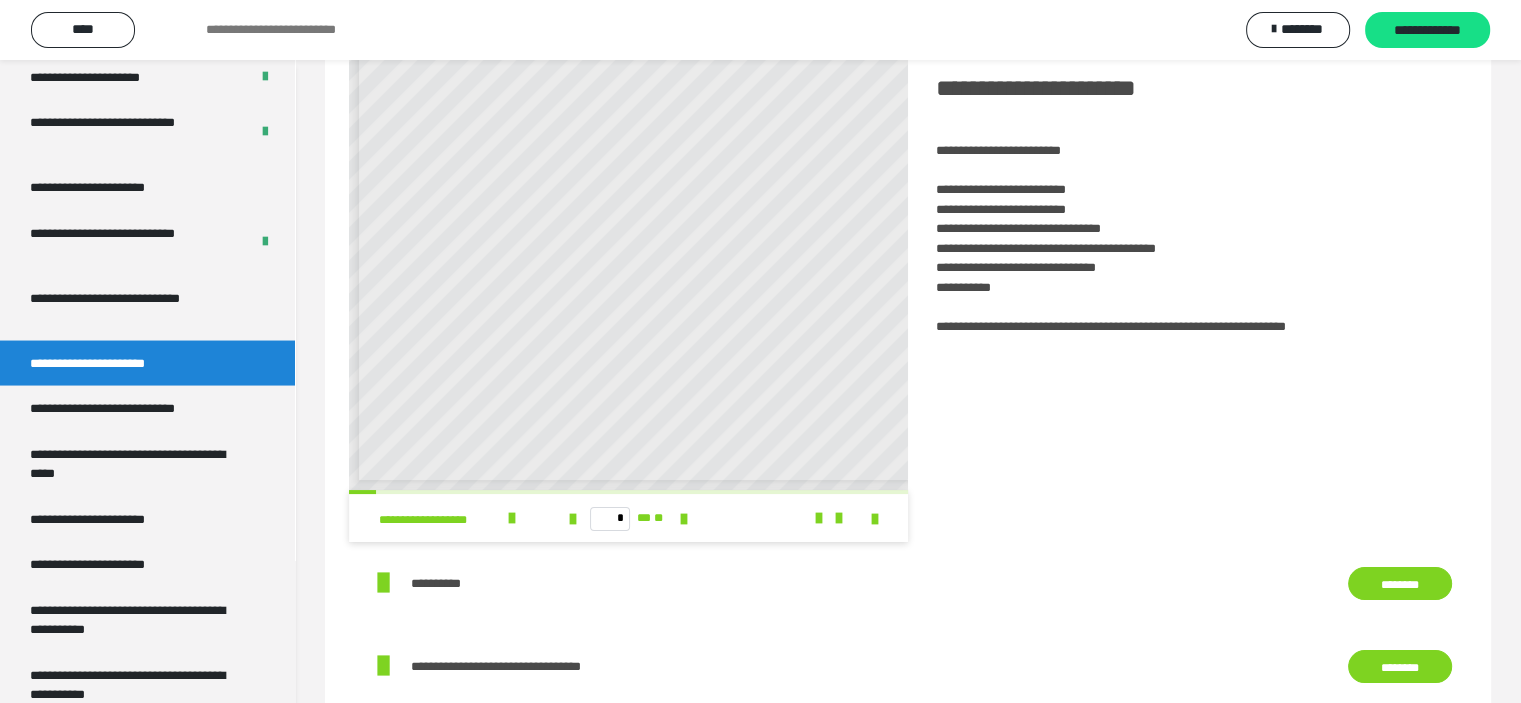 scroll, scrollTop: 0, scrollLeft: 0, axis: both 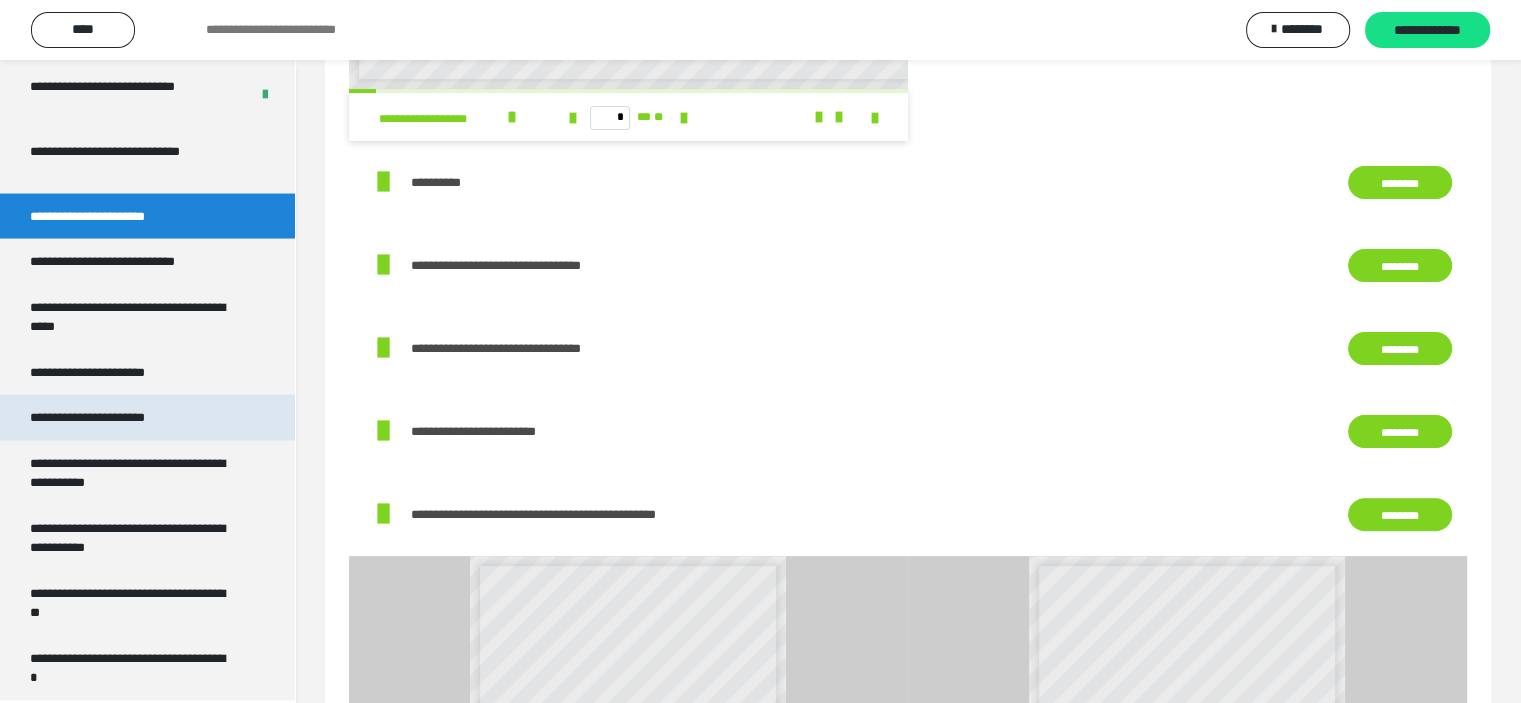 drag, startPoint x: 106, startPoint y: 427, endPoint x: 52, endPoint y: 420, distance: 54.451813 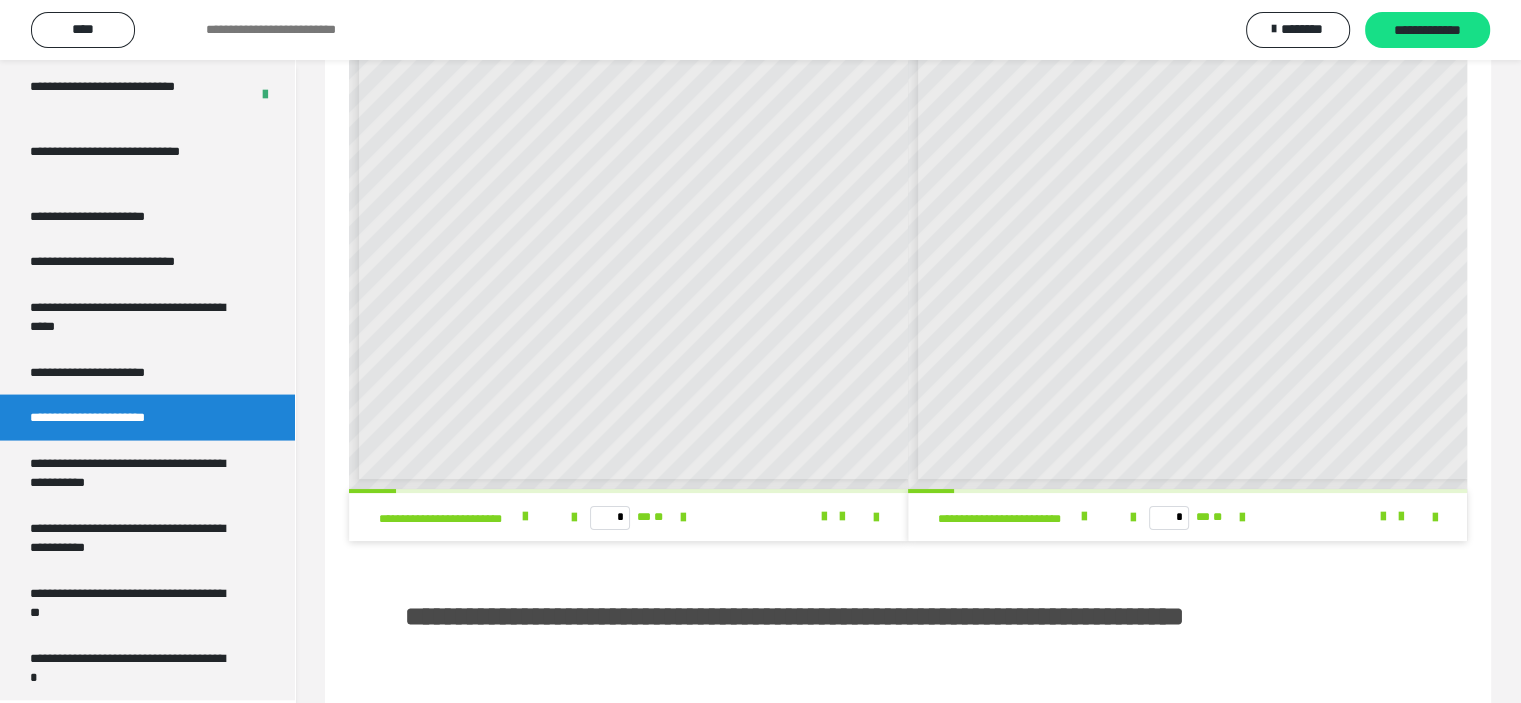scroll, scrollTop: 0, scrollLeft: 0, axis: both 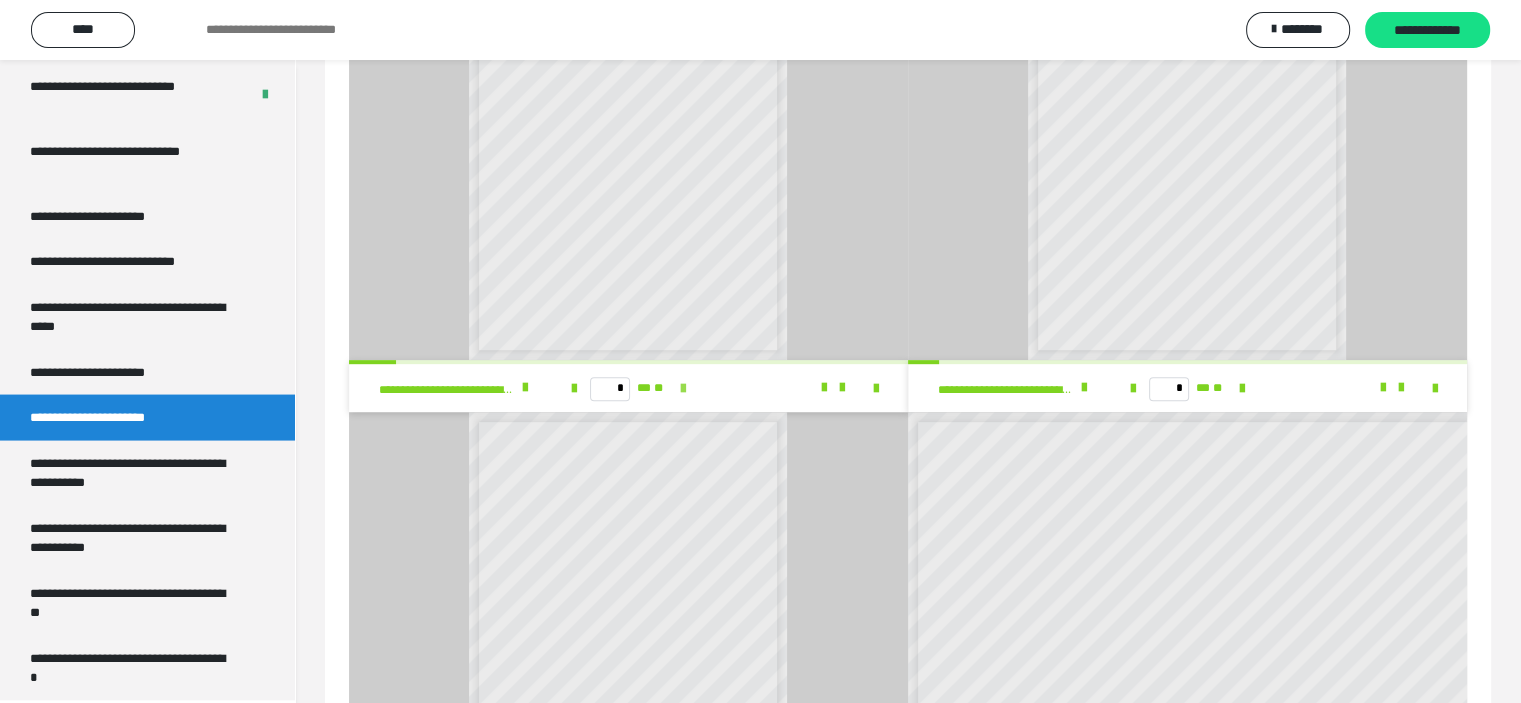 click at bounding box center [683, 388] 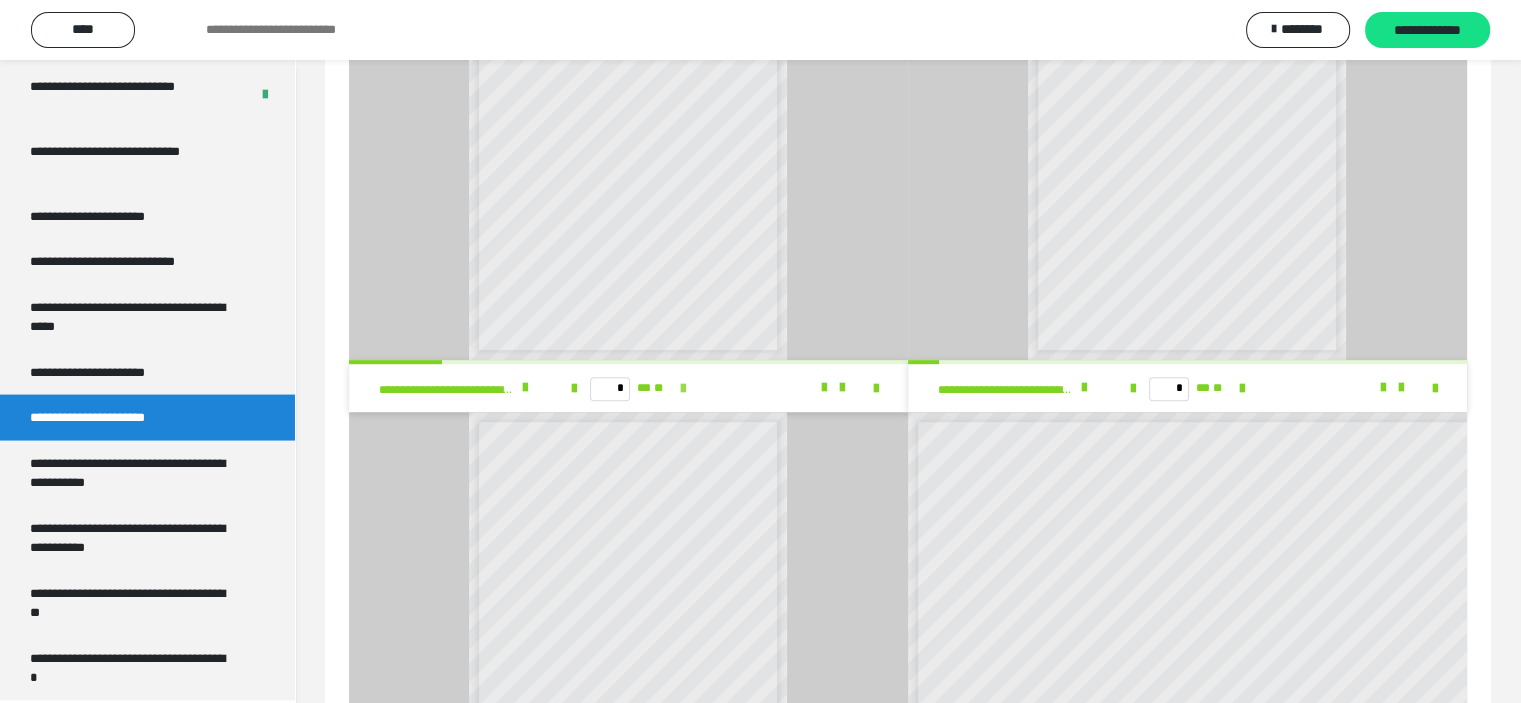 click at bounding box center [683, 388] 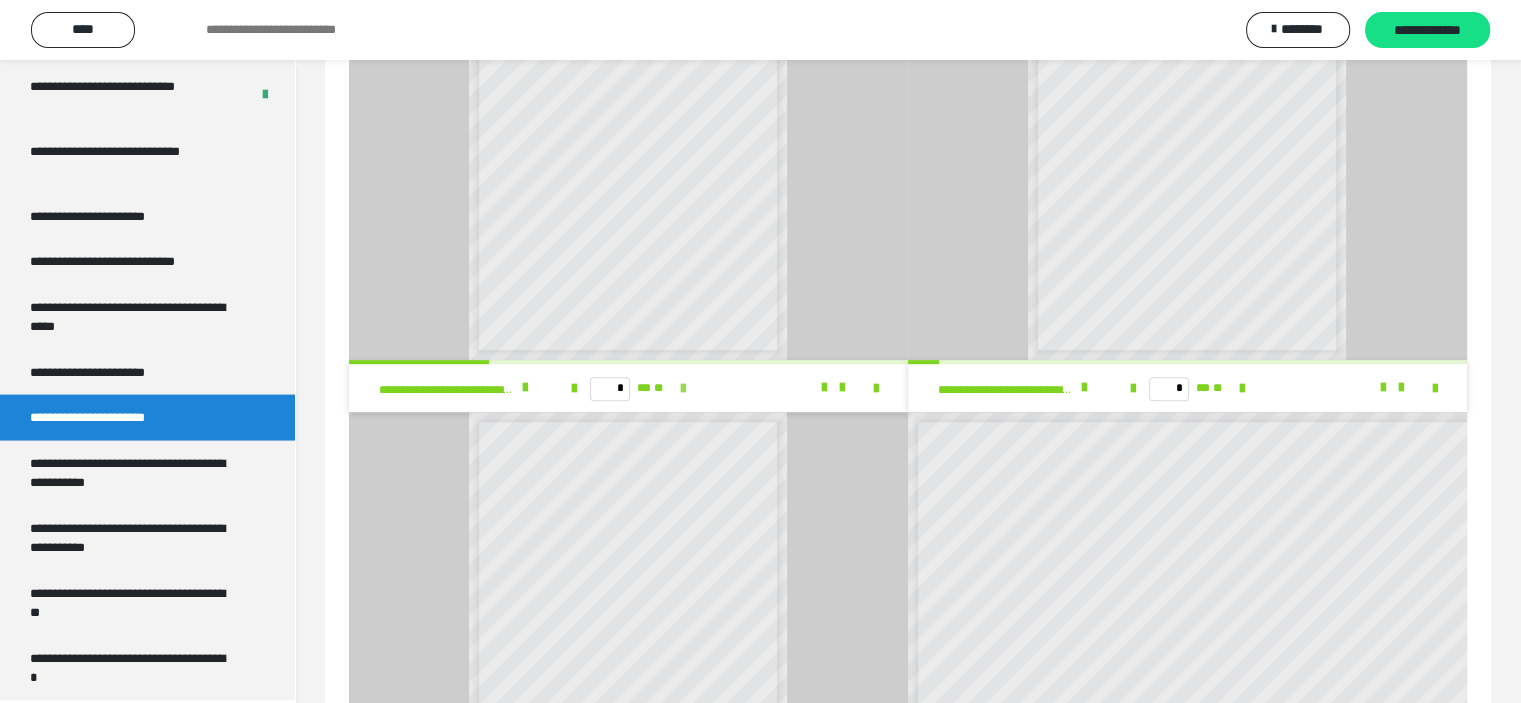 click at bounding box center [683, 388] 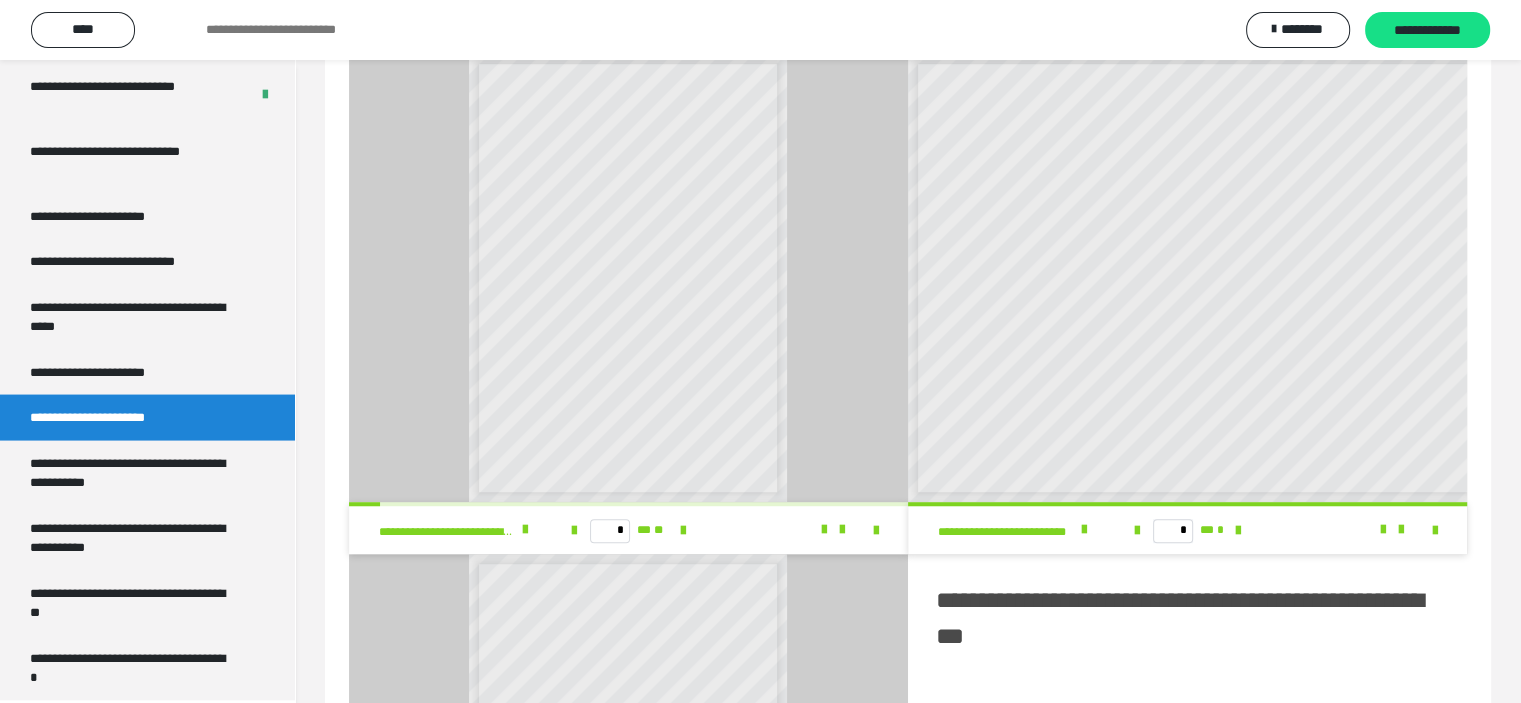 scroll, scrollTop: 1297, scrollLeft: 0, axis: vertical 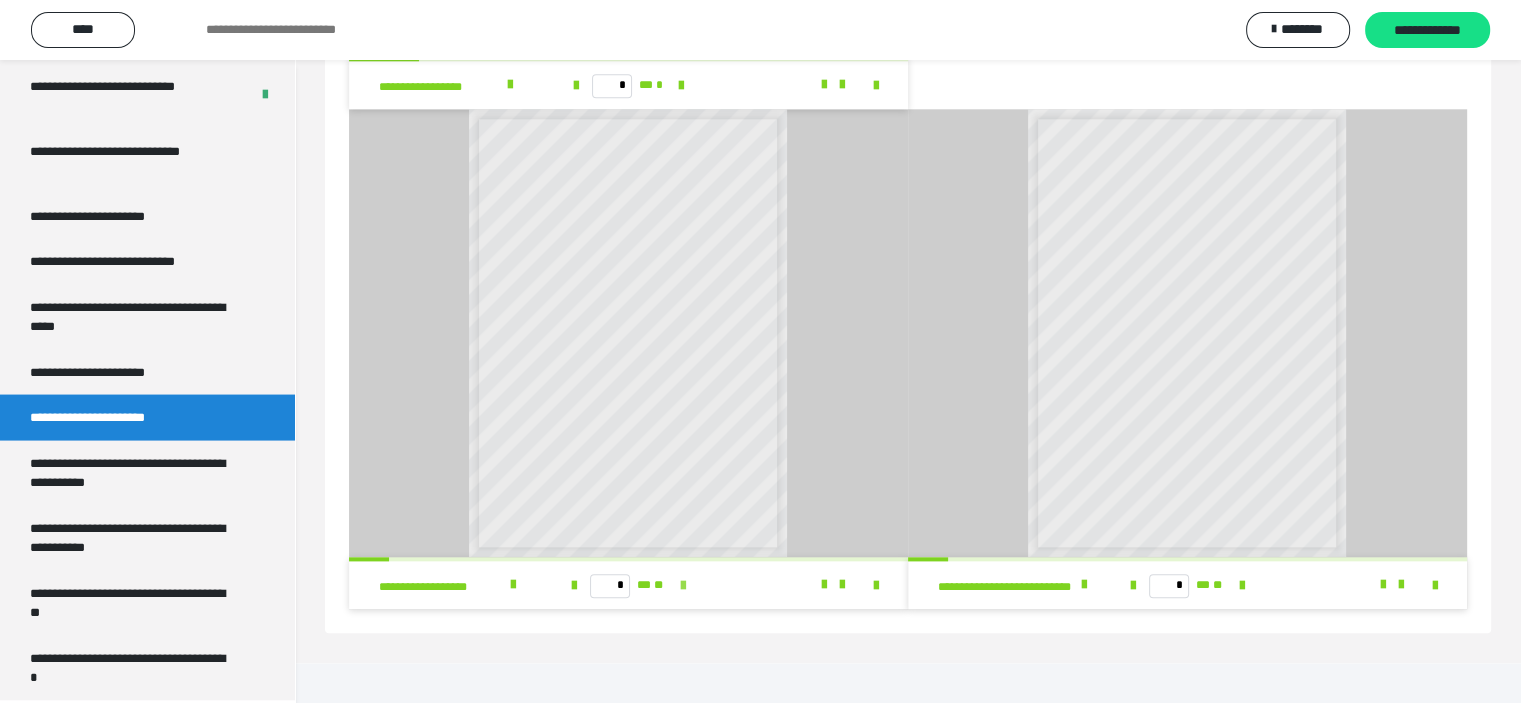 click at bounding box center [683, 585] 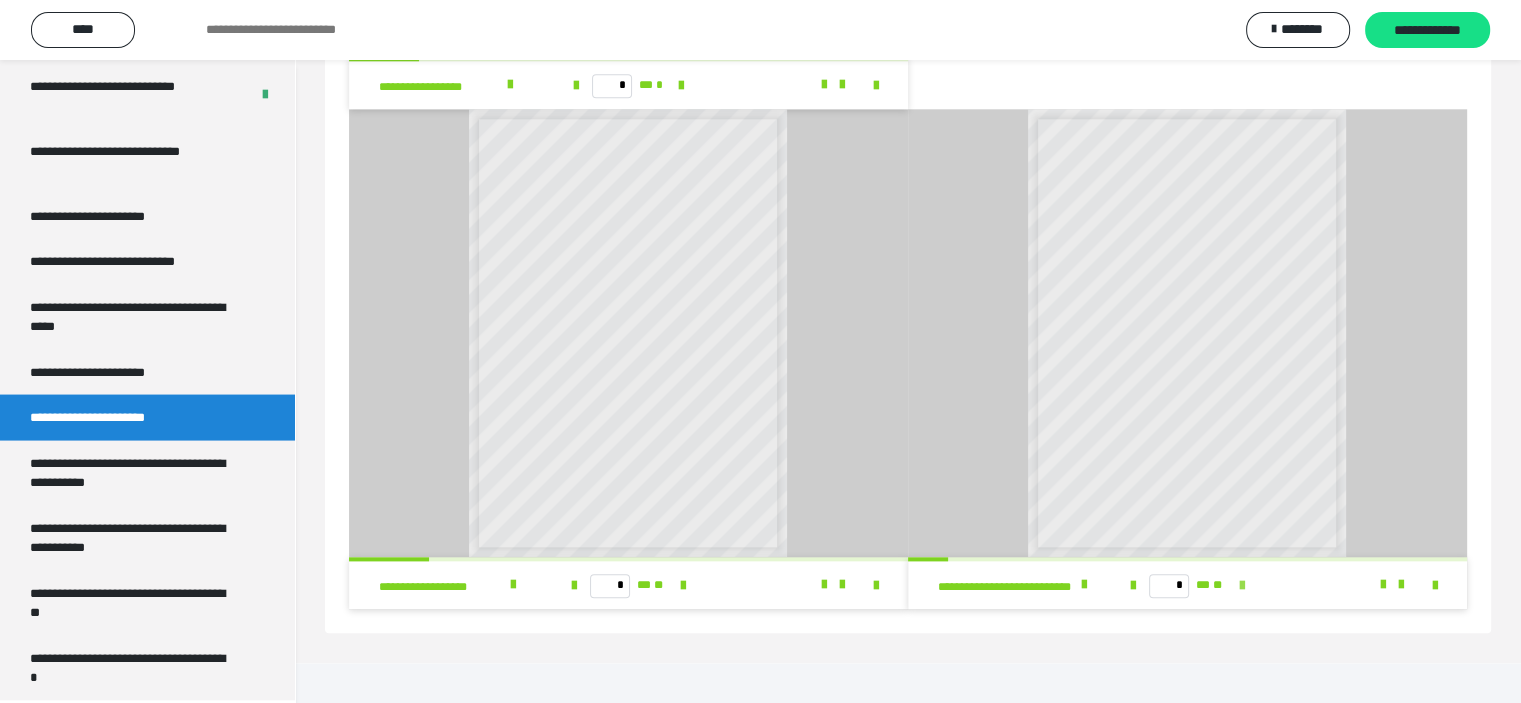 click at bounding box center (1242, 585) 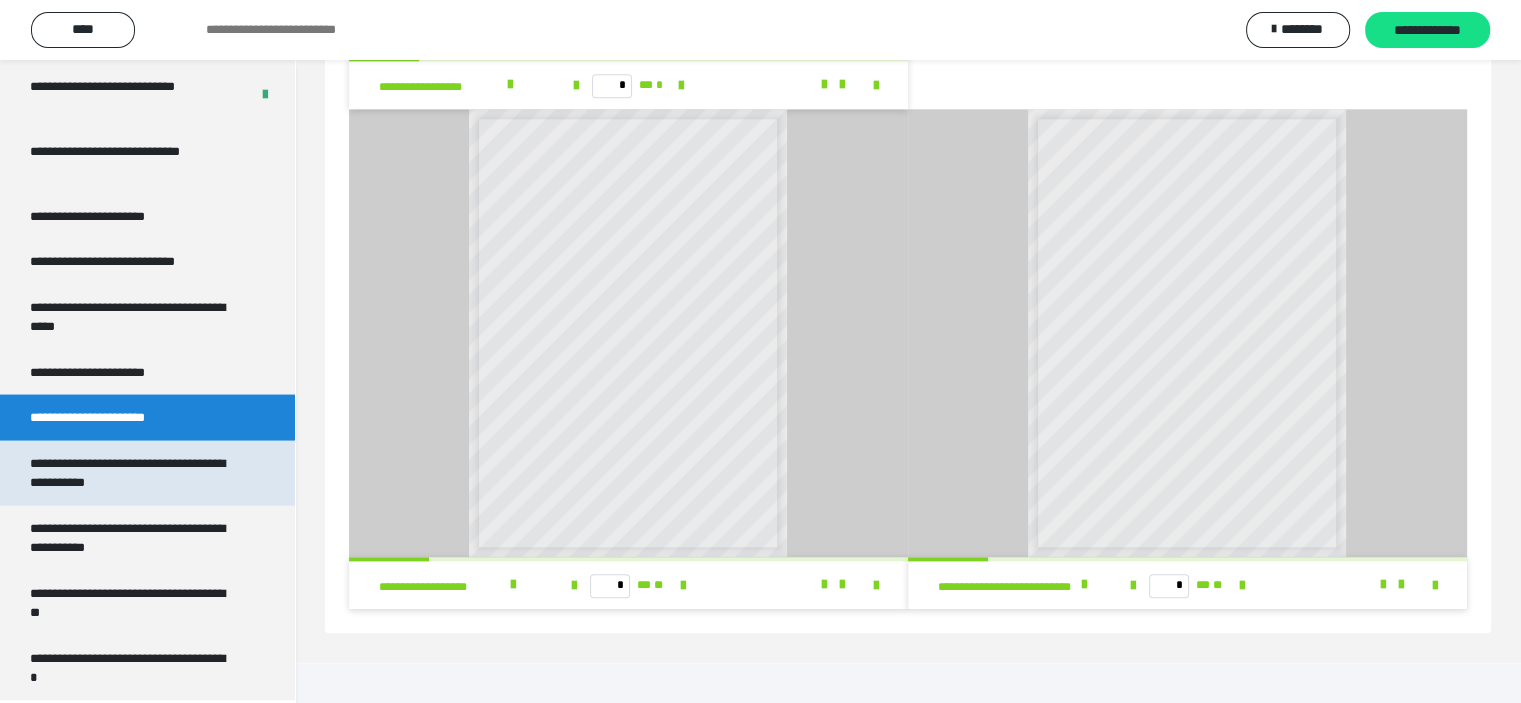 click on "**********" at bounding box center [132, 473] 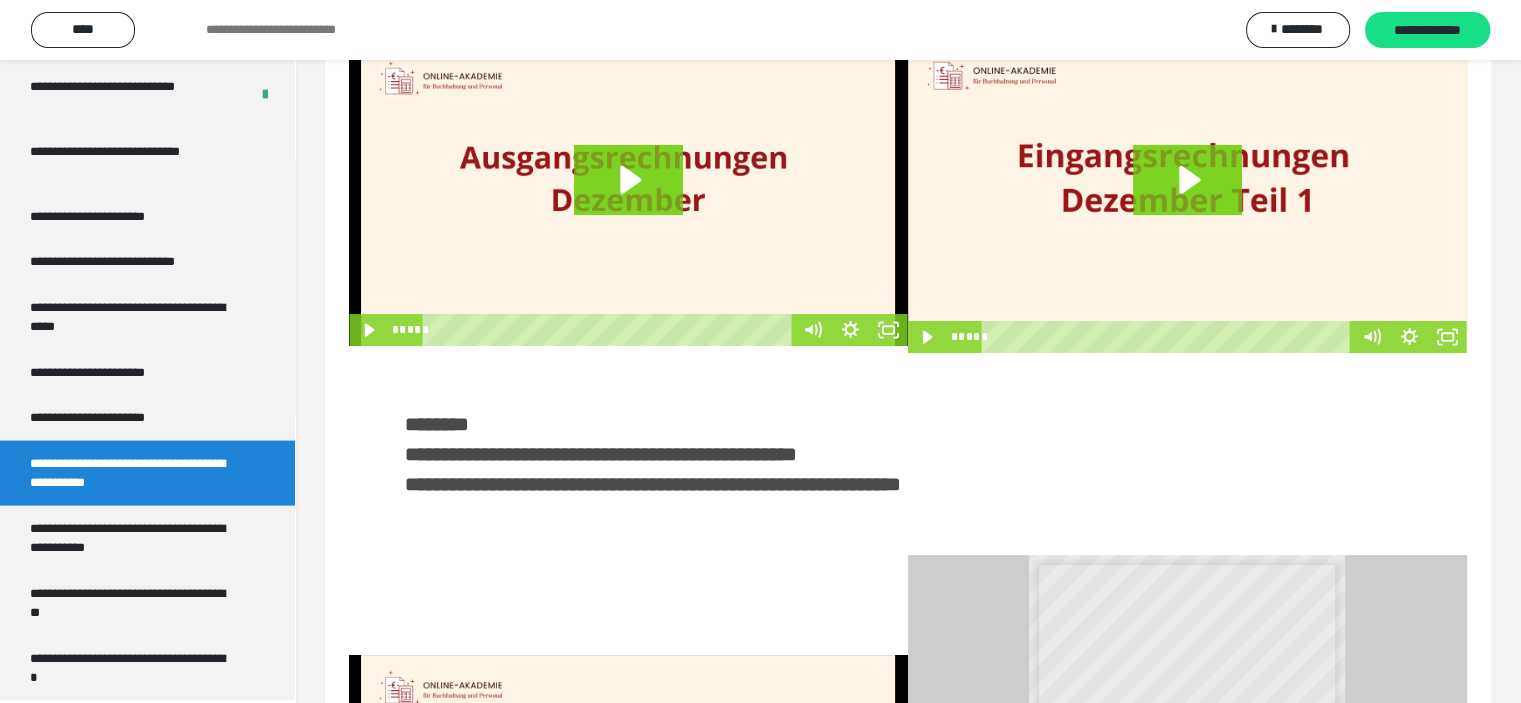 scroll, scrollTop: 100, scrollLeft: 0, axis: vertical 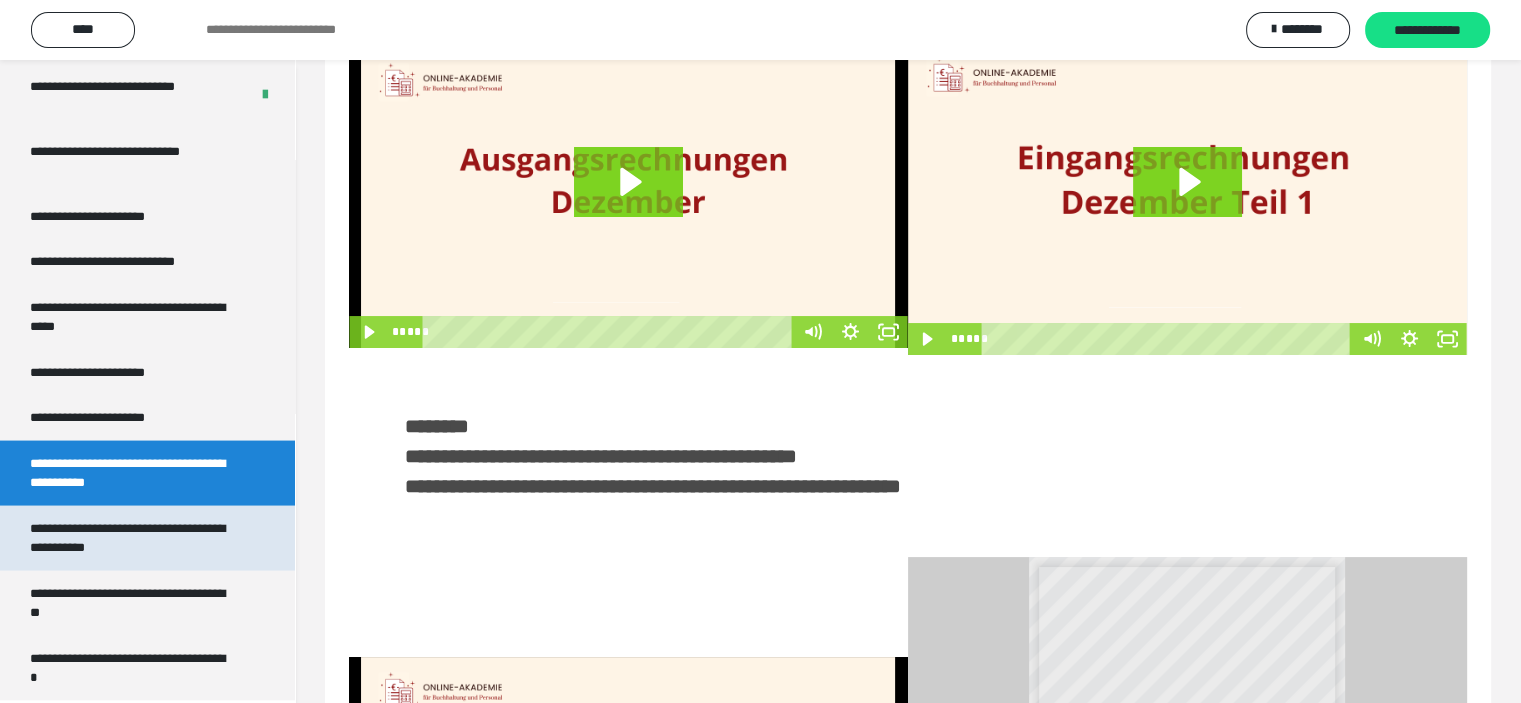 click on "**********" at bounding box center [132, 538] 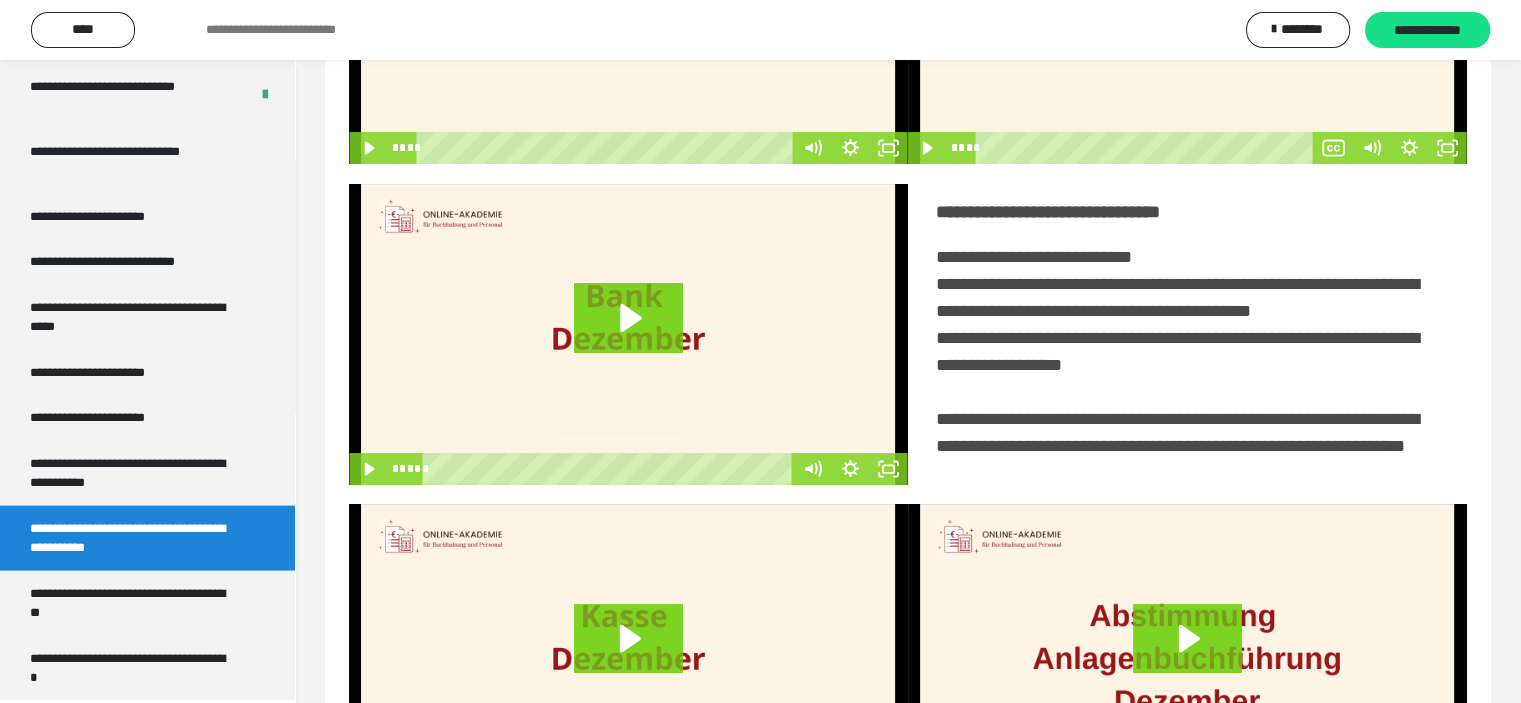 scroll, scrollTop: 400, scrollLeft: 0, axis: vertical 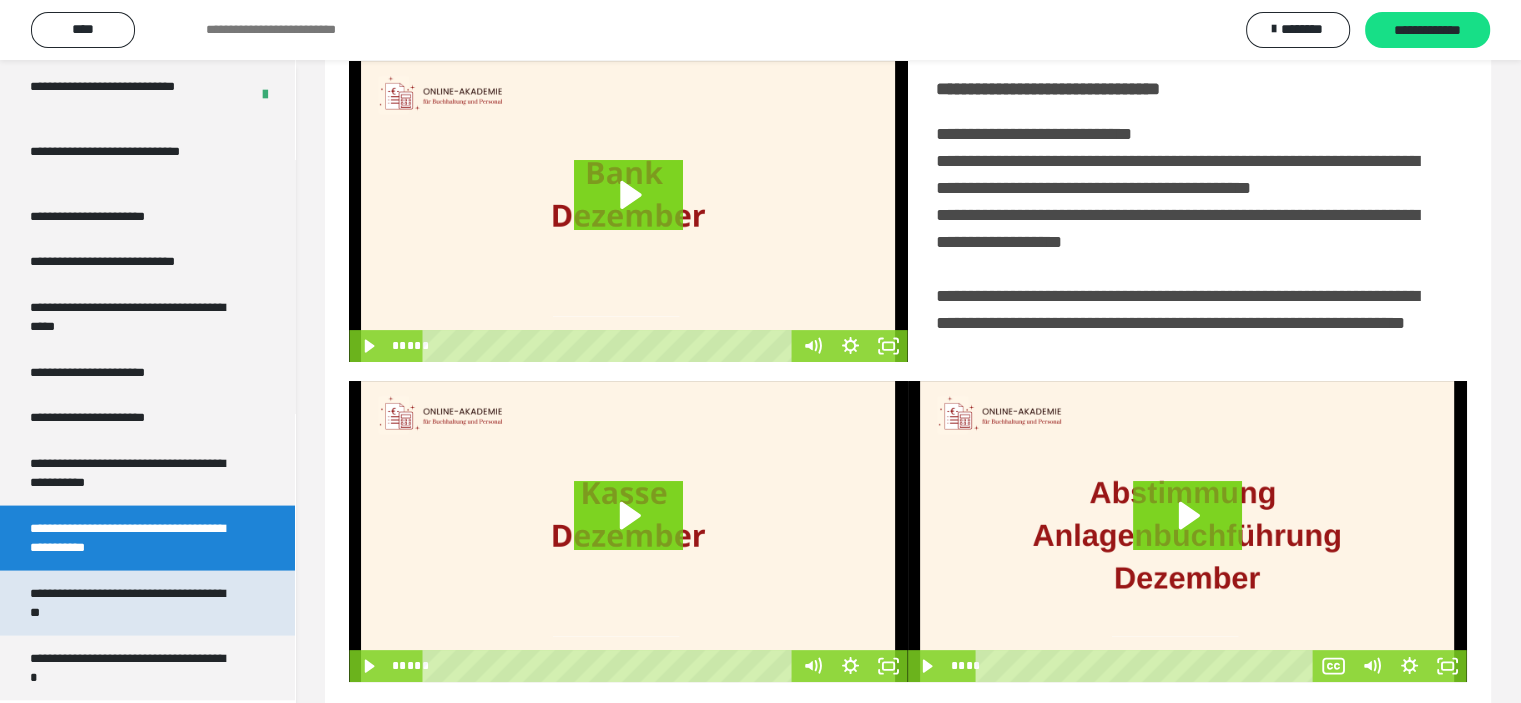 click on "**********" at bounding box center [132, 603] 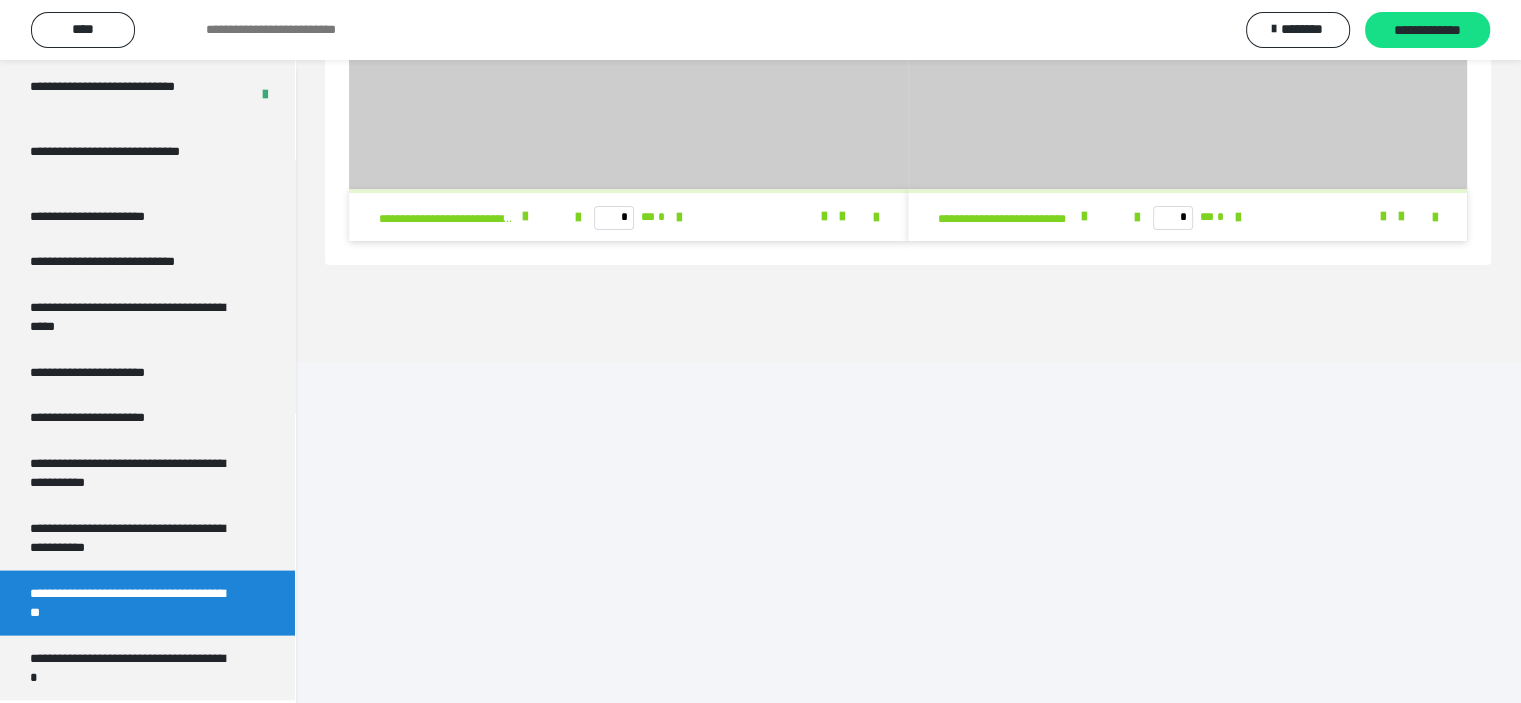 scroll, scrollTop: 60, scrollLeft: 0, axis: vertical 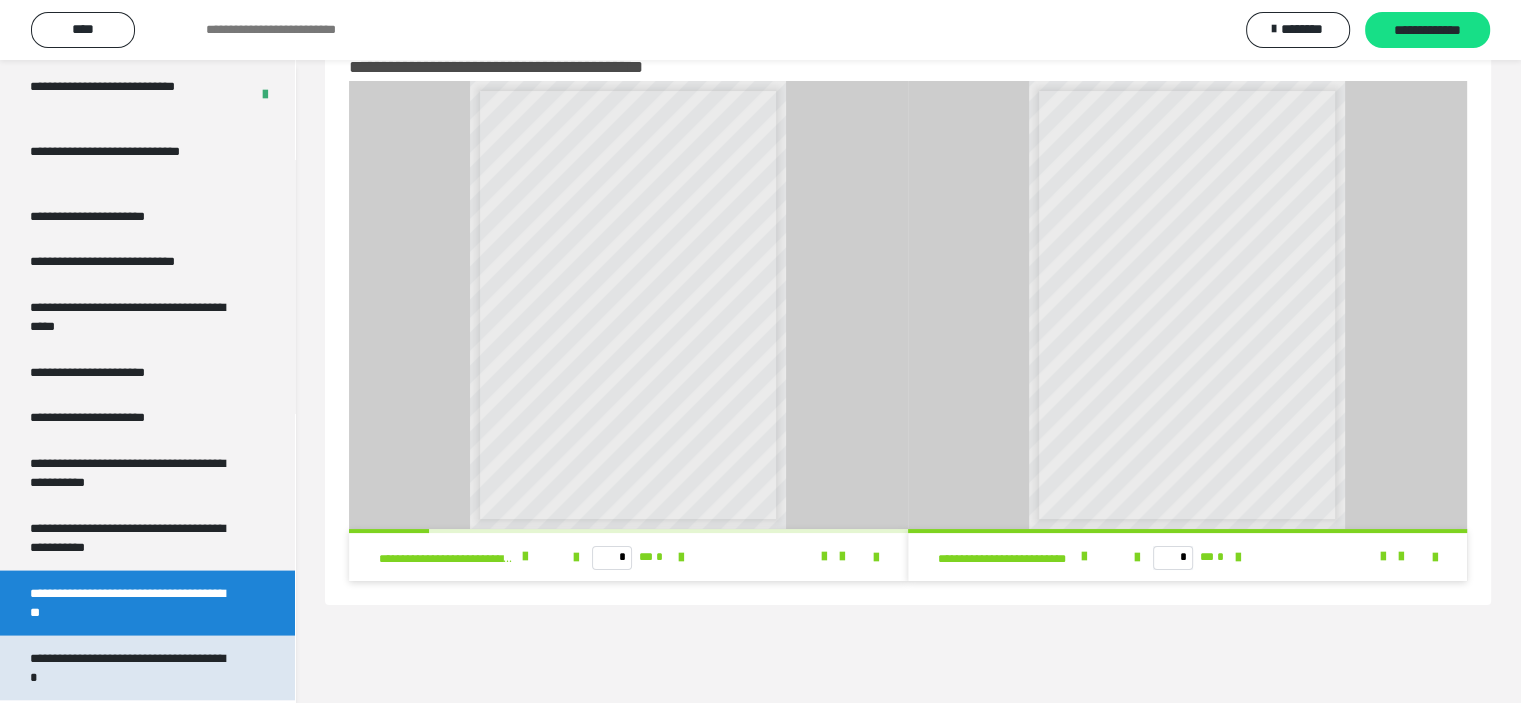 click on "**********" at bounding box center [132, 668] 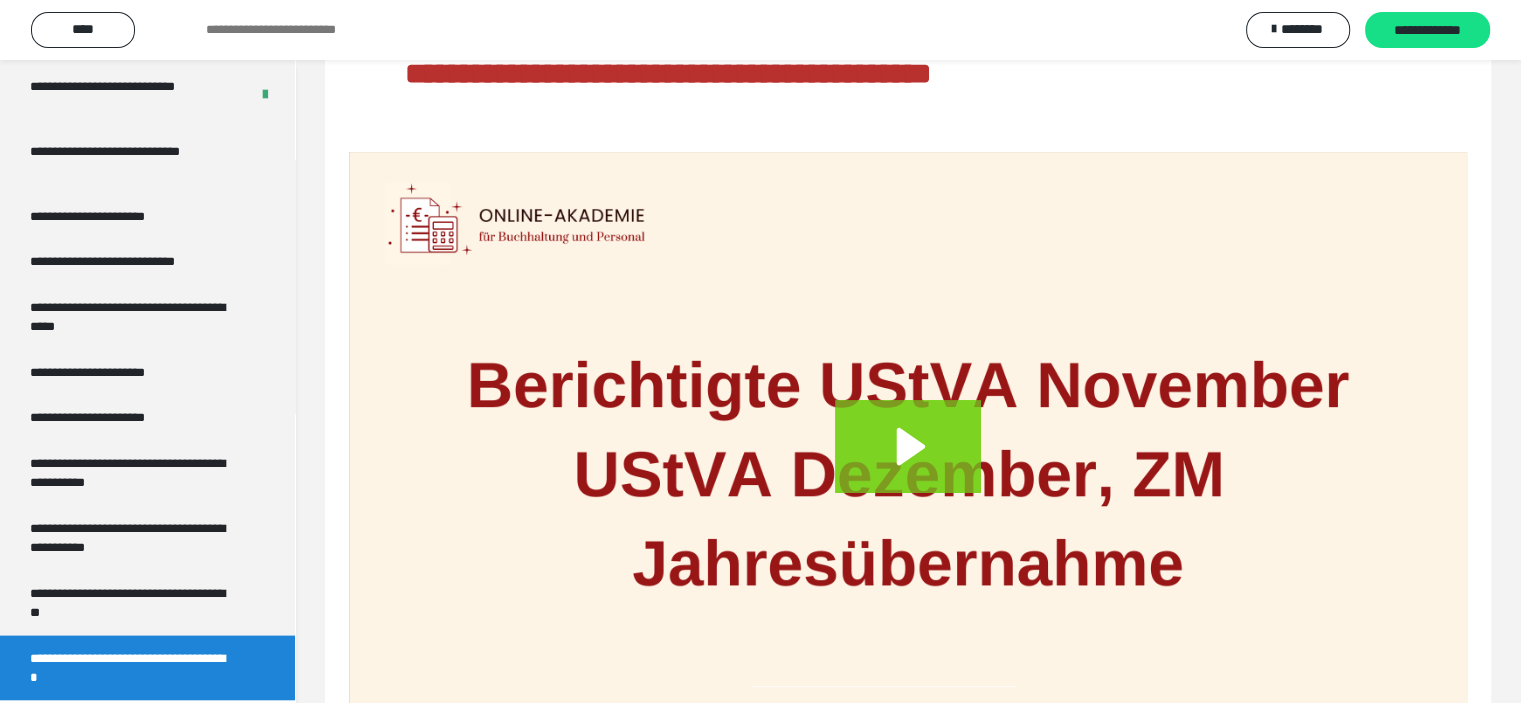 scroll, scrollTop: 0, scrollLeft: 0, axis: both 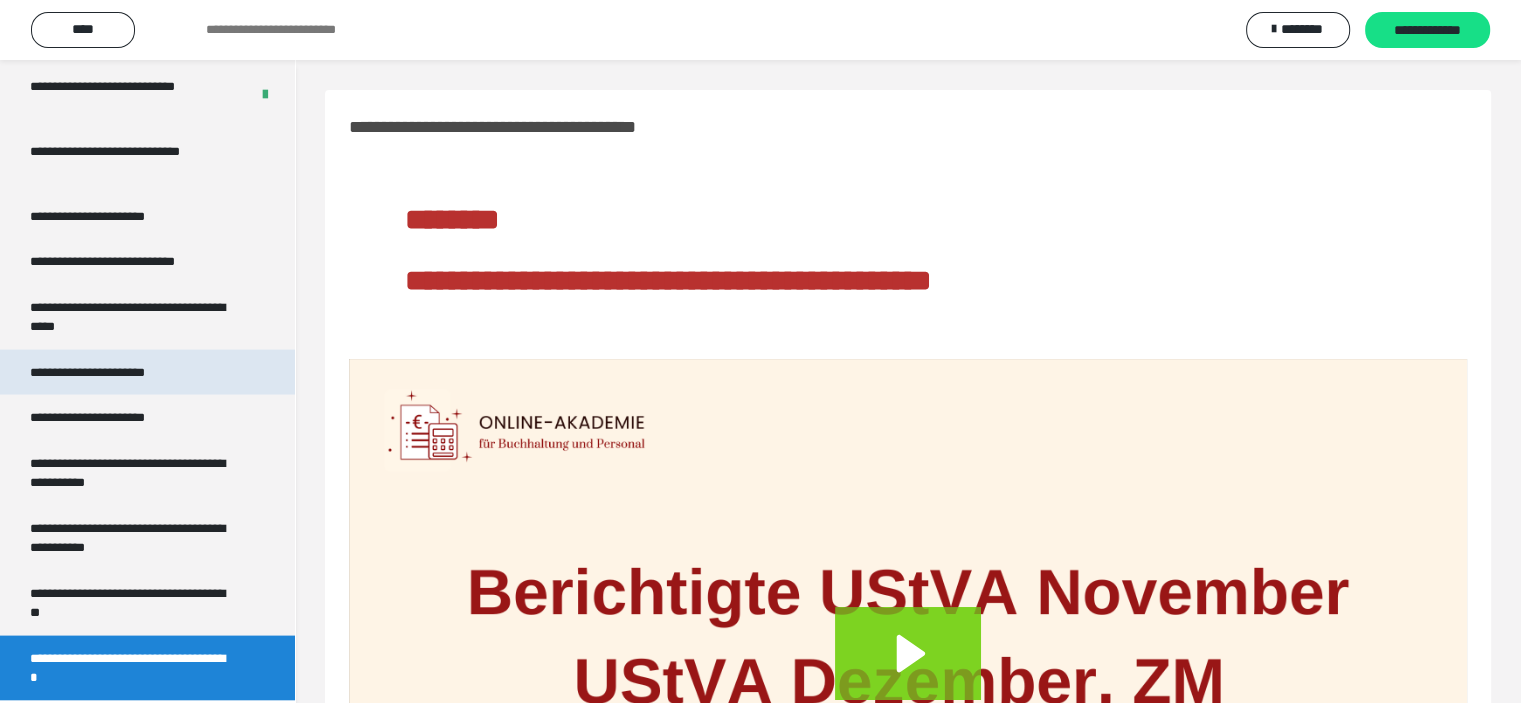 click on "**********" at bounding box center (110, 373) 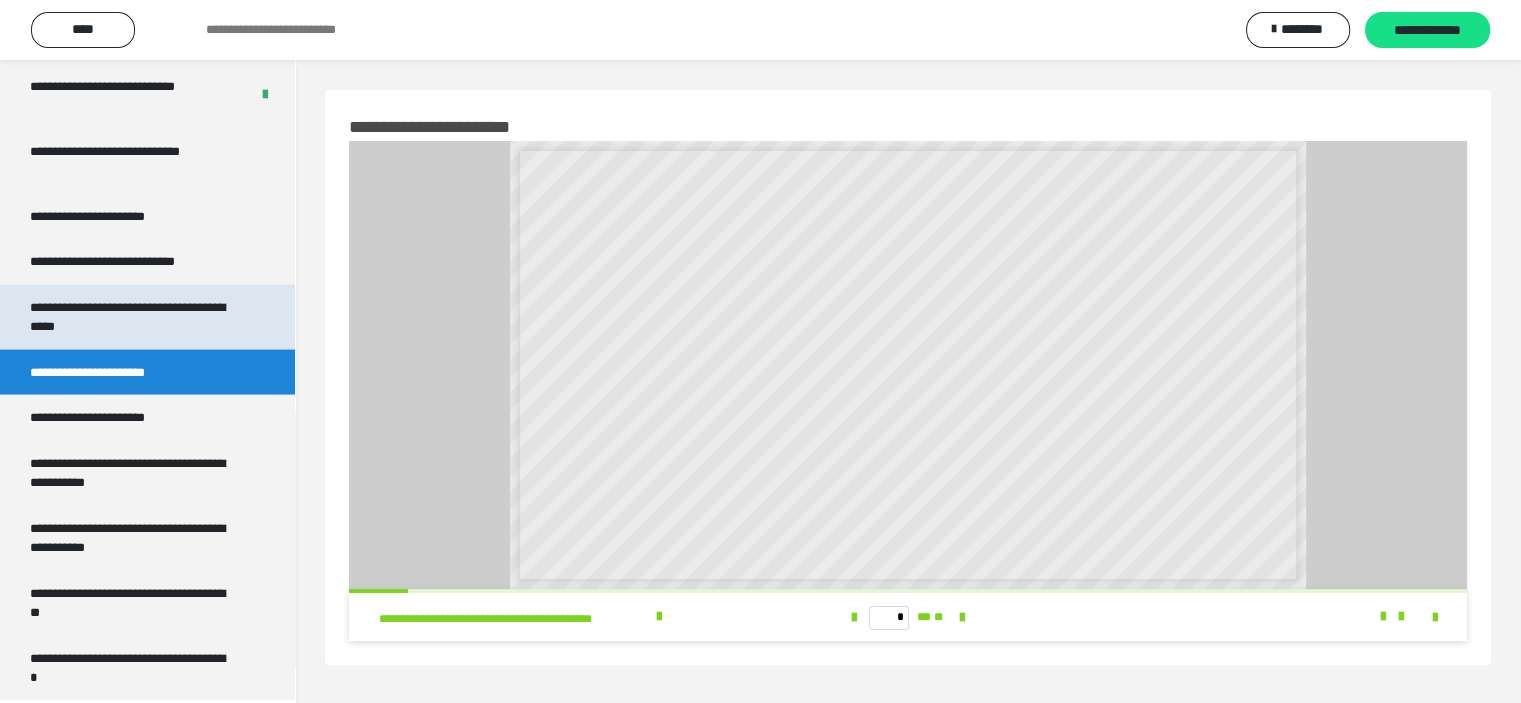 click on "**********" at bounding box center [132, 317] 